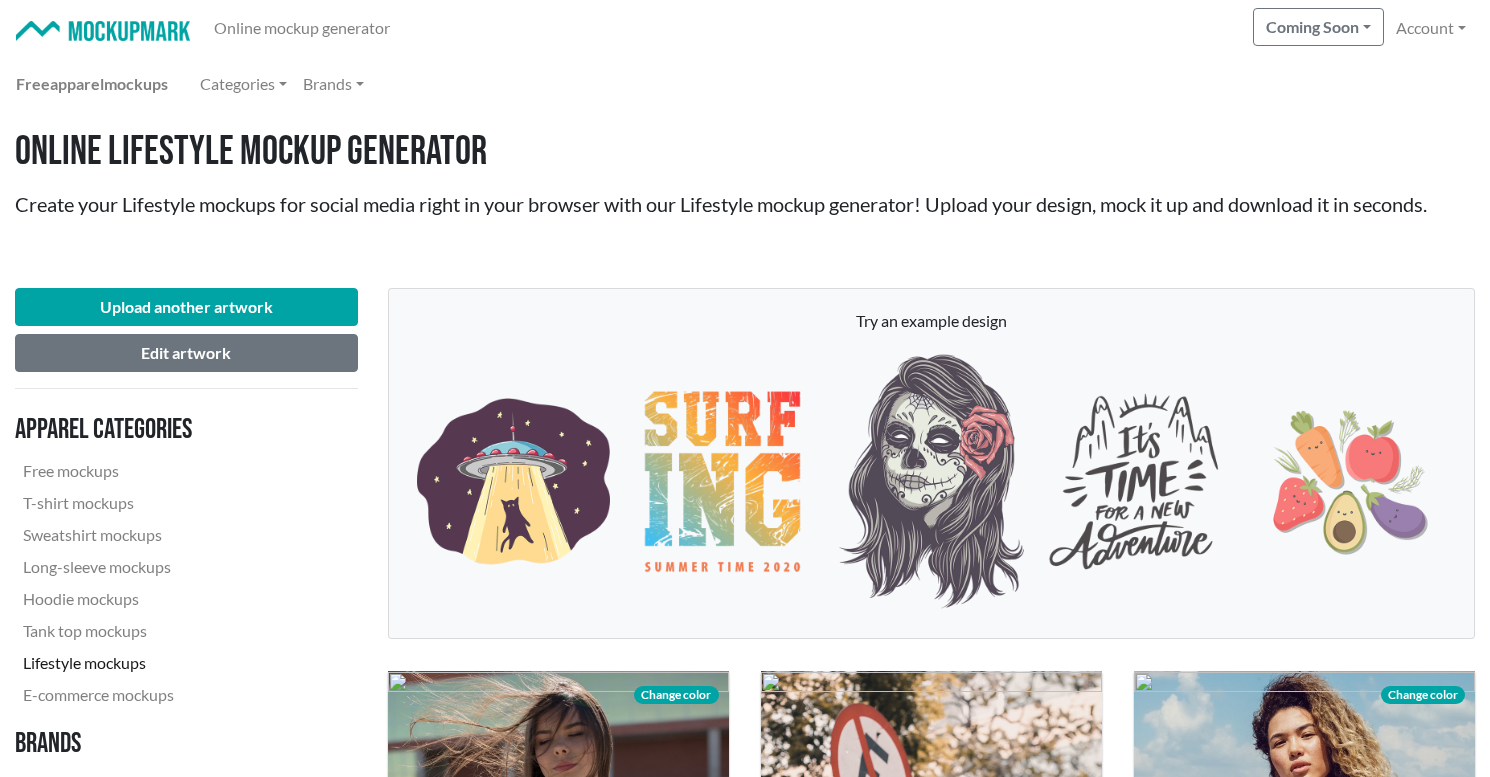 scroll, scrollTop: 3747, scrollLeft: 0, axis: vertical 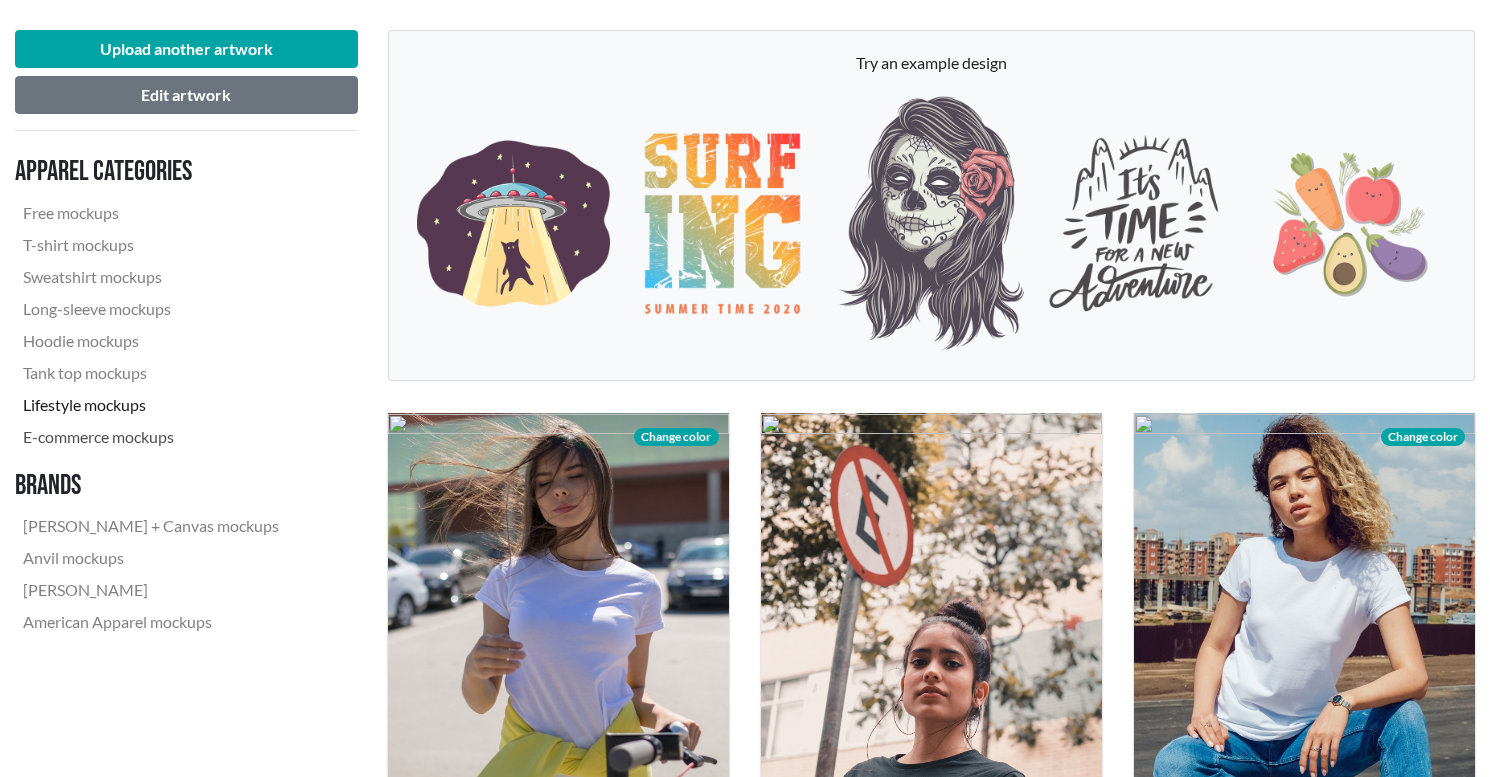 click on "E-commerce mockups" at bounding box center (151, 437) 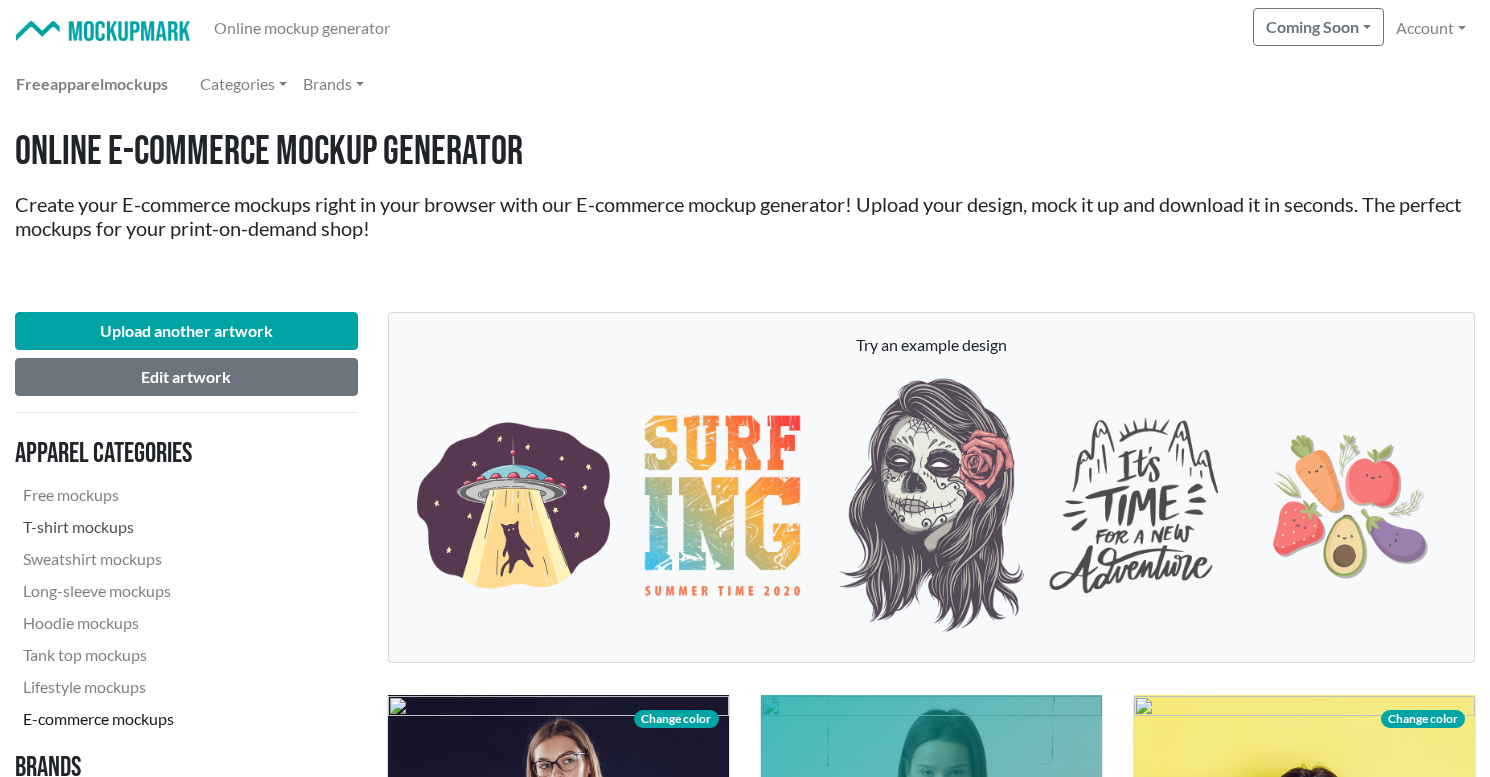 click on "T-shirt mockups" at bounding box center [151, 527] 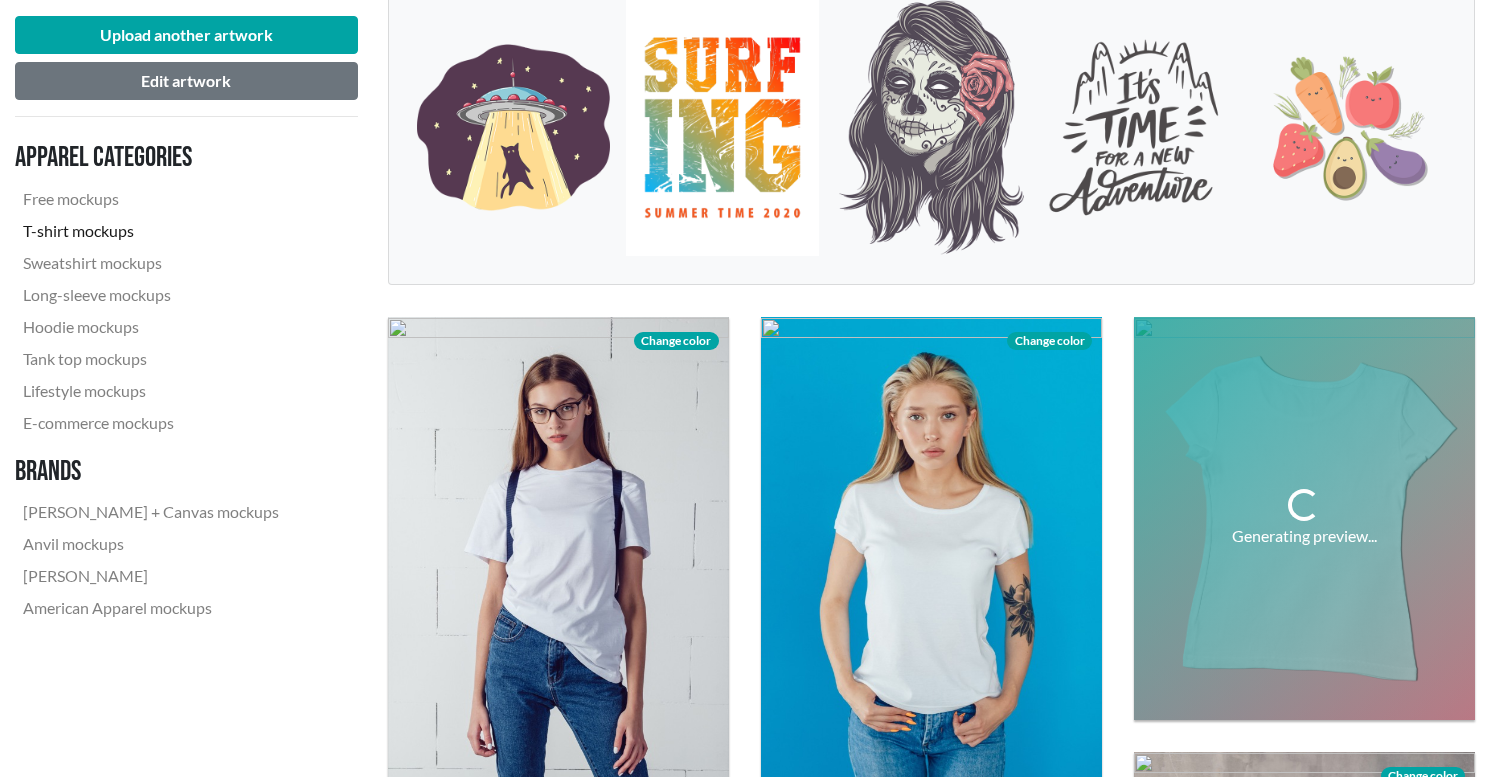 scroll, scrollTop: 389, scrollLeft: 0, axis: vertical 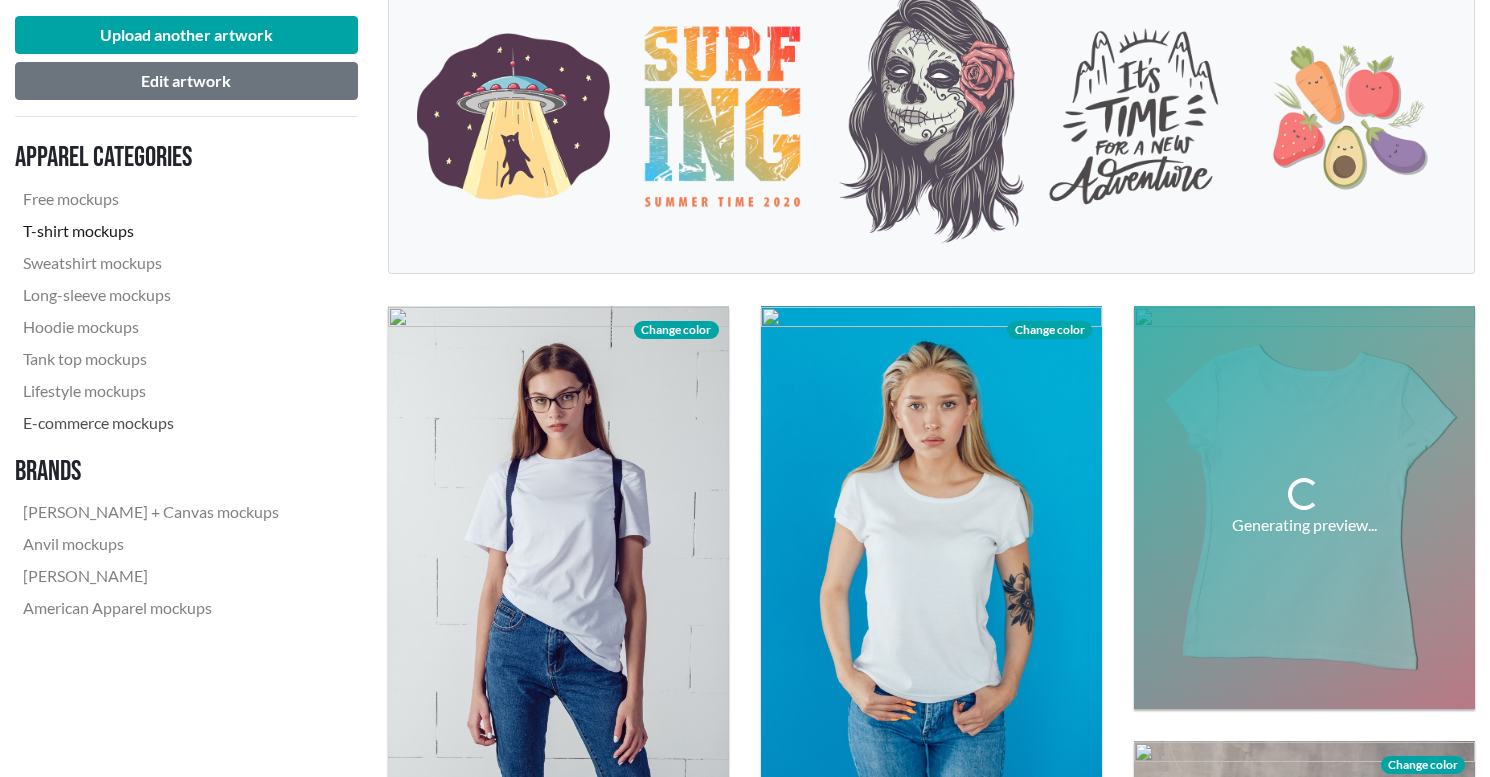 click on "E-commerce mockups" at bounding box center [151, 423] 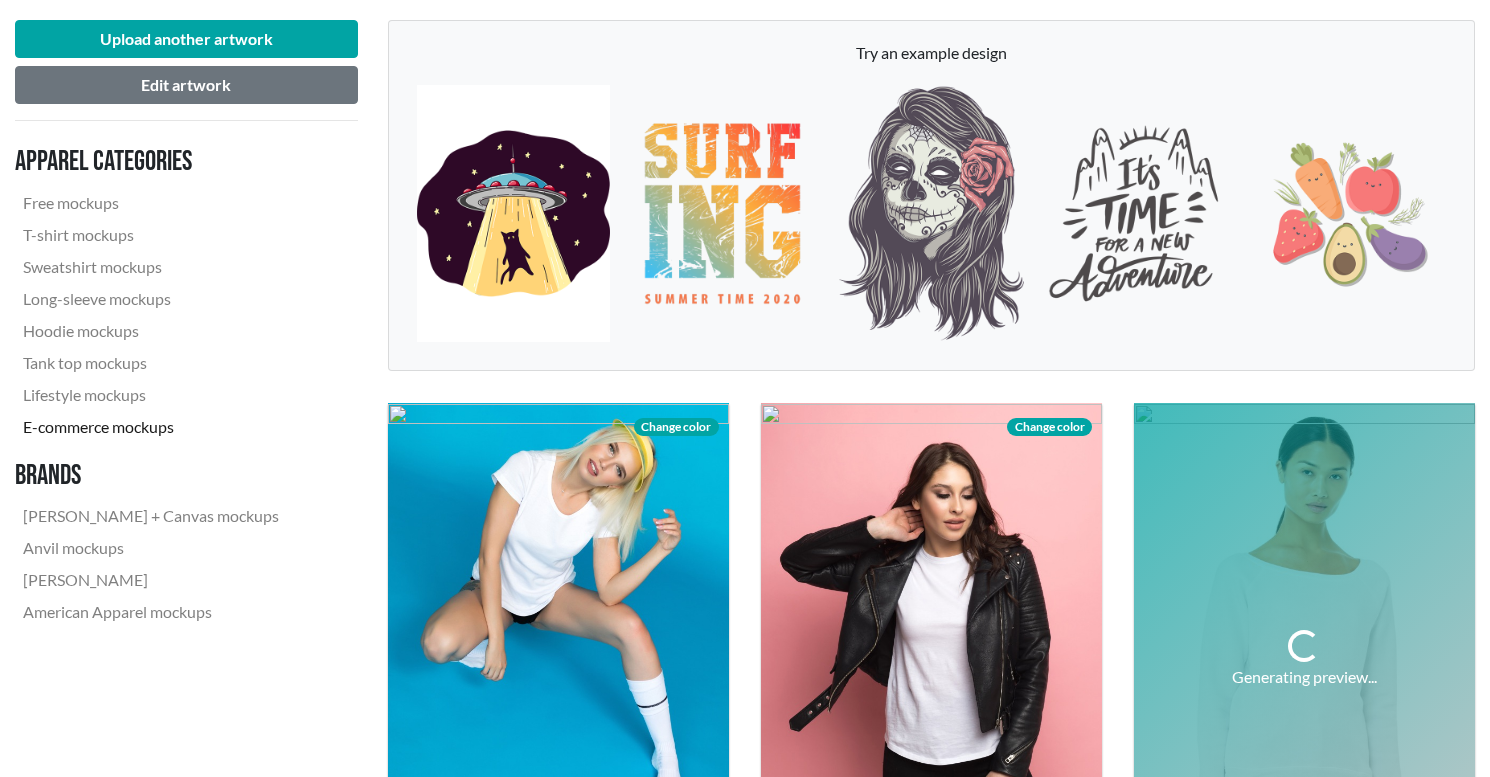 scroll, scrollTop: 0, scrollLeft: 0, axis: both 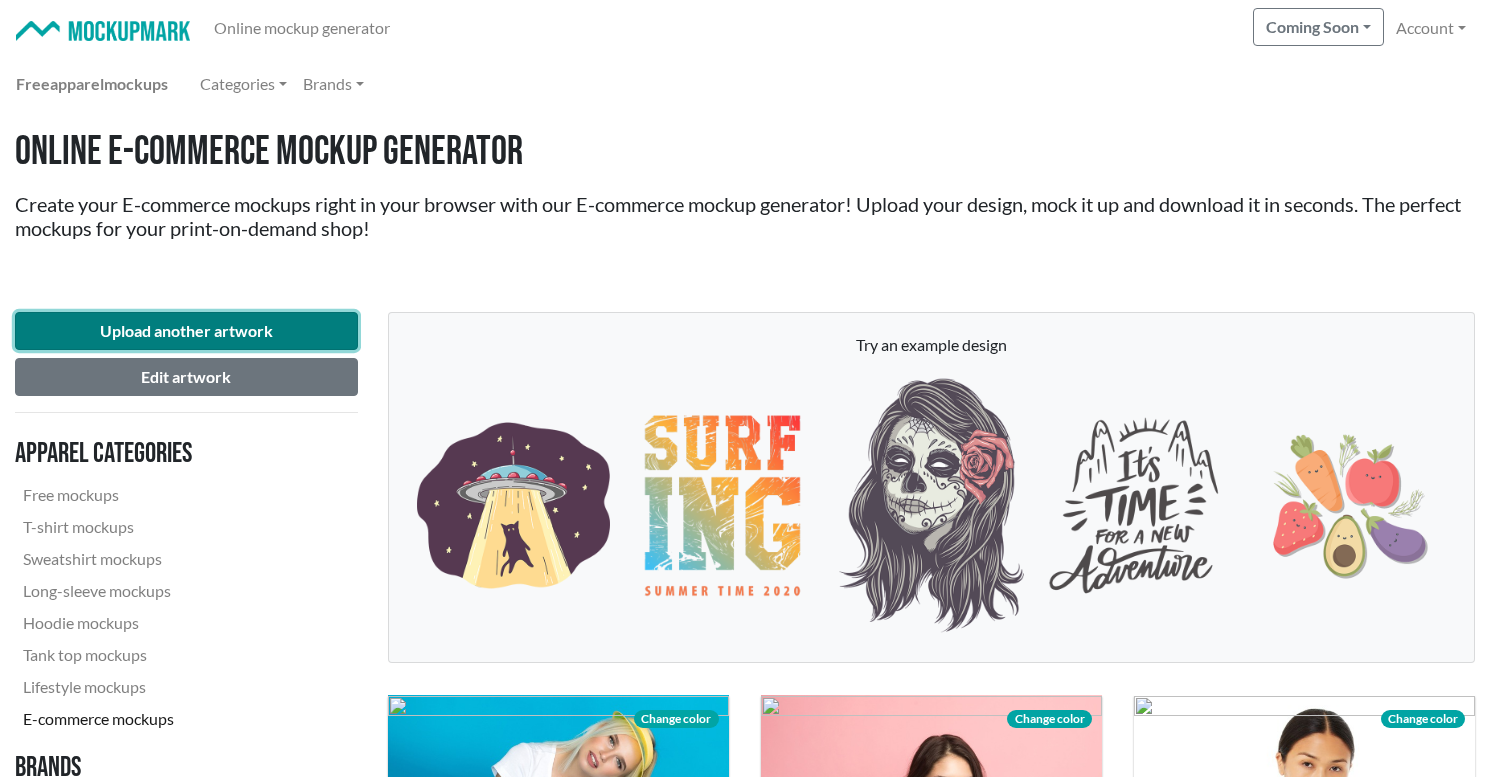 click on "Upload another artwork" at bounding box center [186, 331] 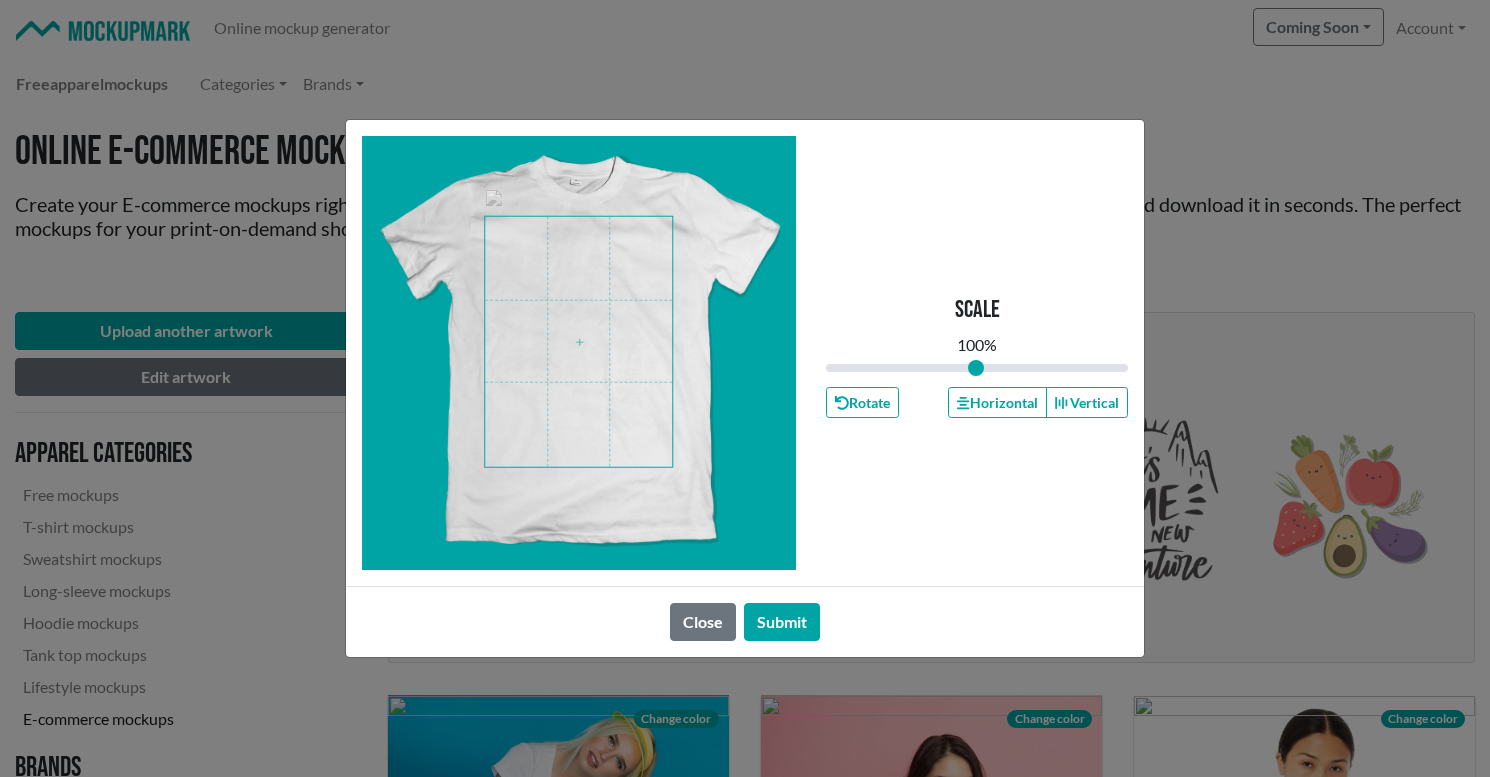click at bounding box center (578, 342) 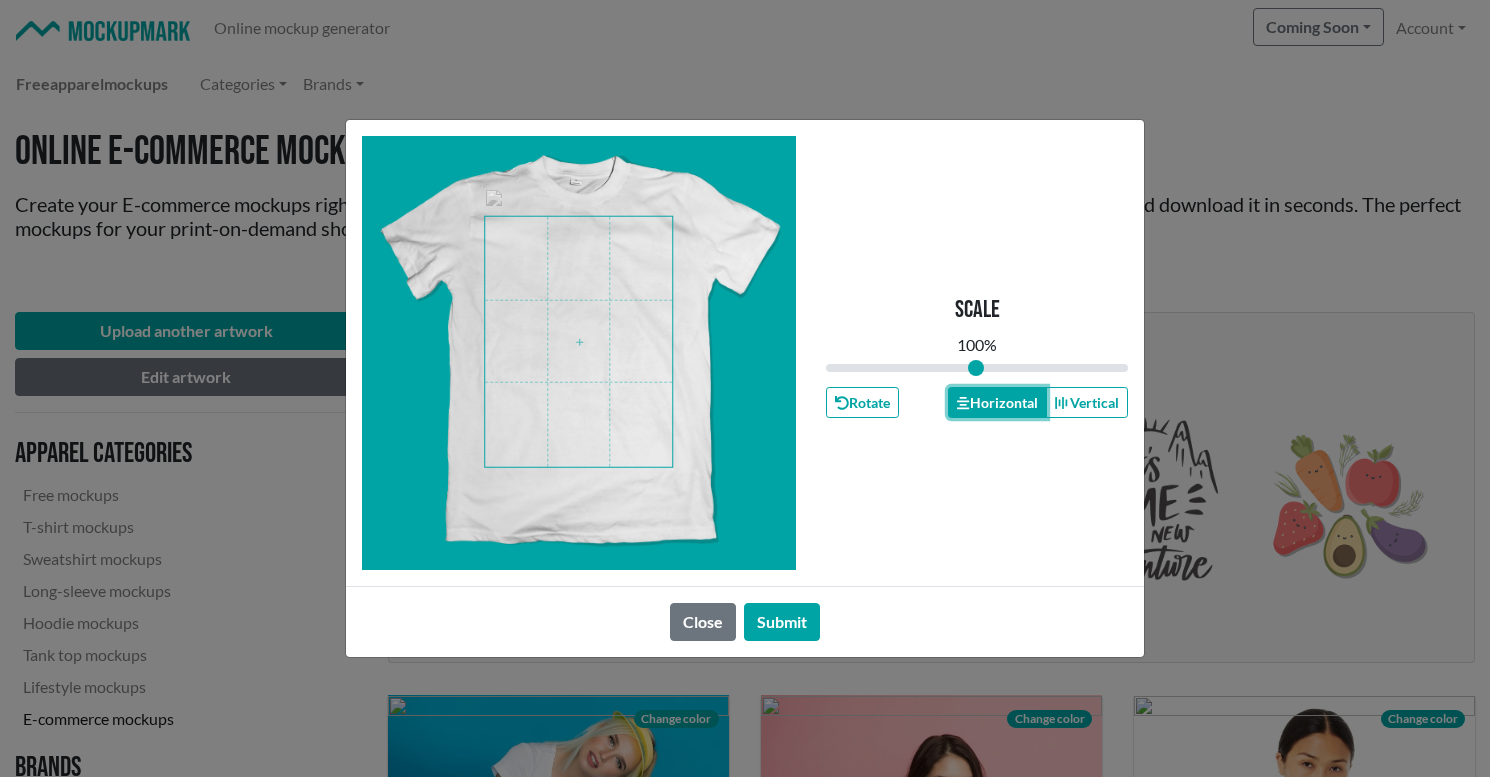 click on "Horizontal" at bounding box center (997, 402) 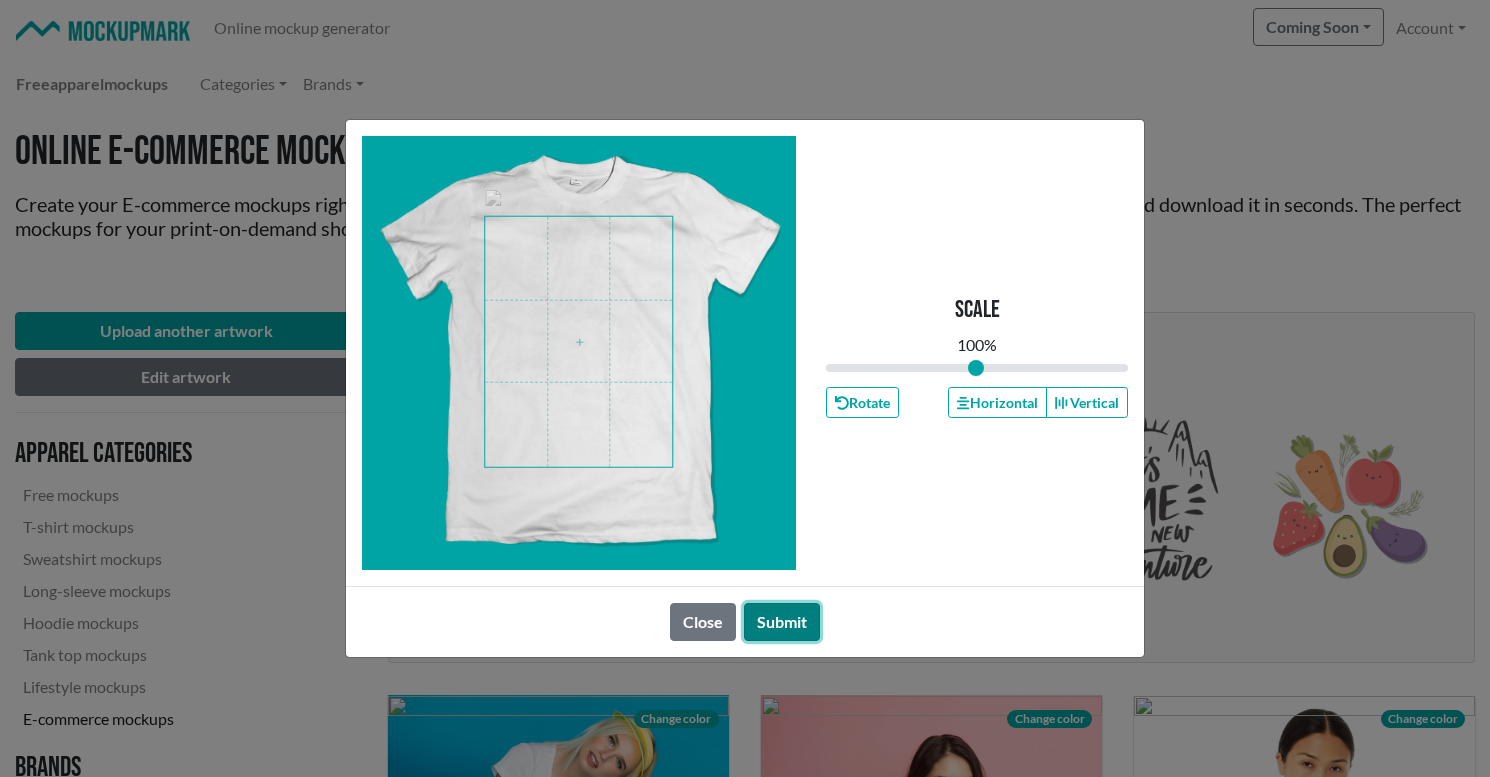 click on "Submit" at bounding box center [782, 622] 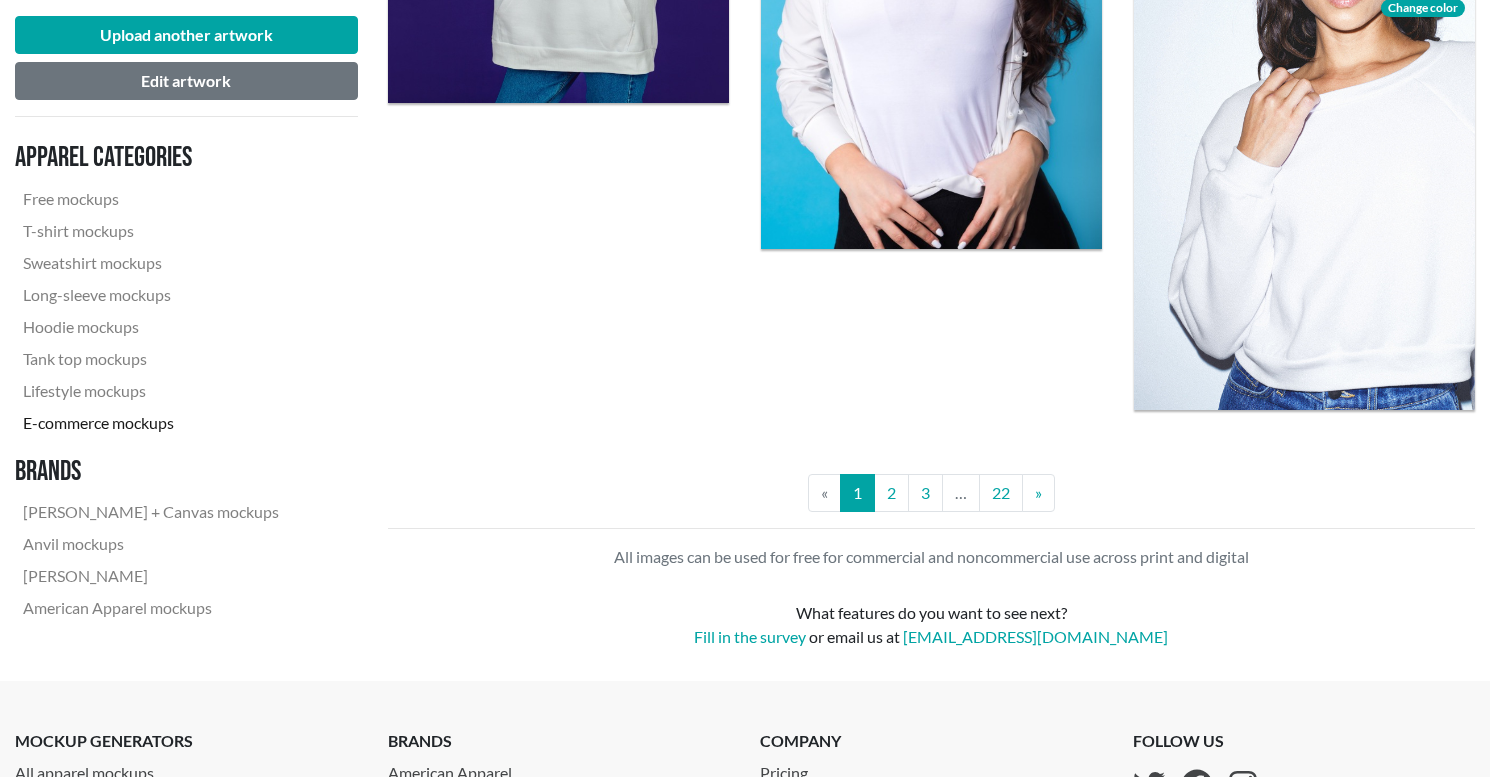 scroll, scrollTop: 4298, scrollLeft: 0, axis: vertical 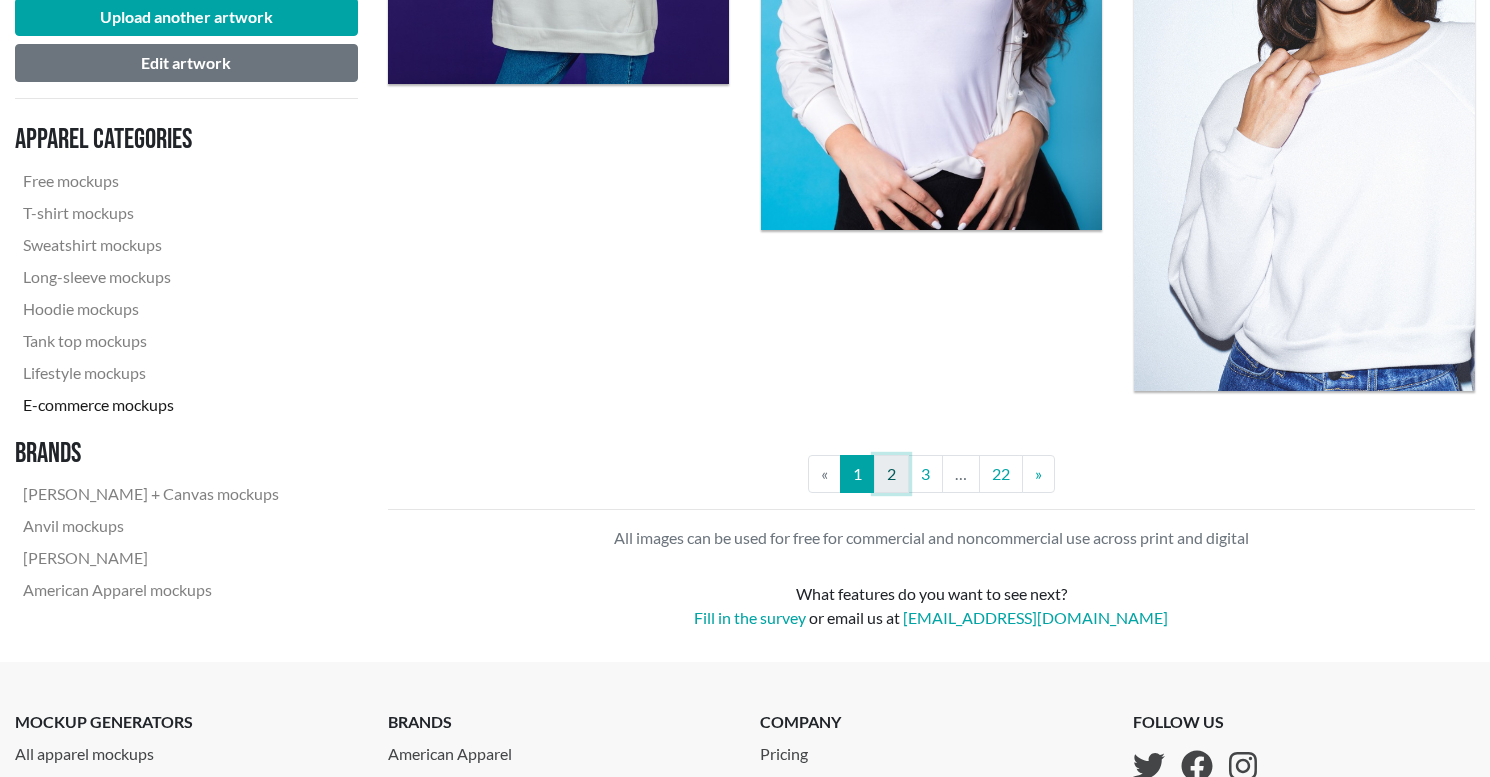 click on "2" at bounding box center [891, 474] 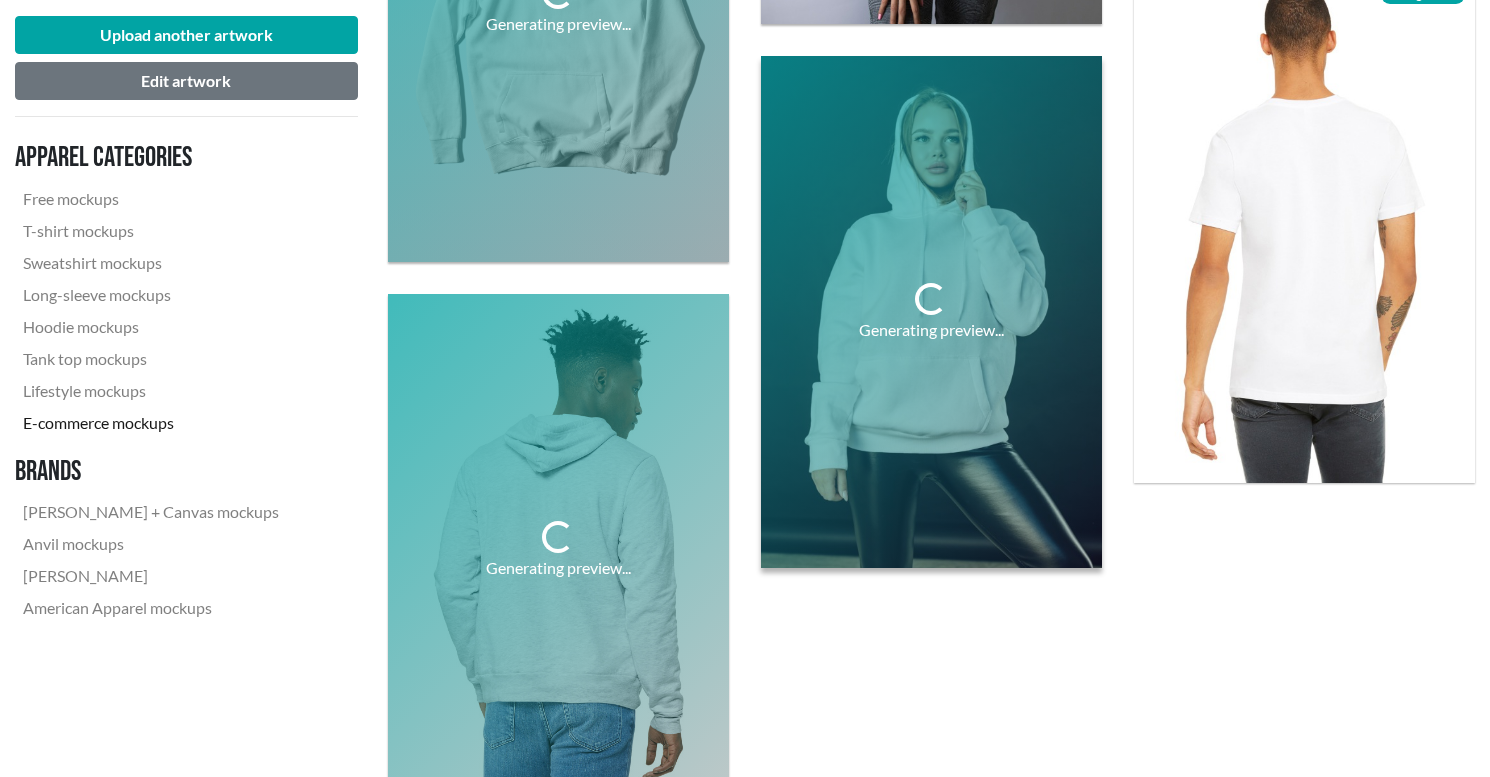 scroll, scrollTop: 4233, scrollLeft: 0, axis: vertical 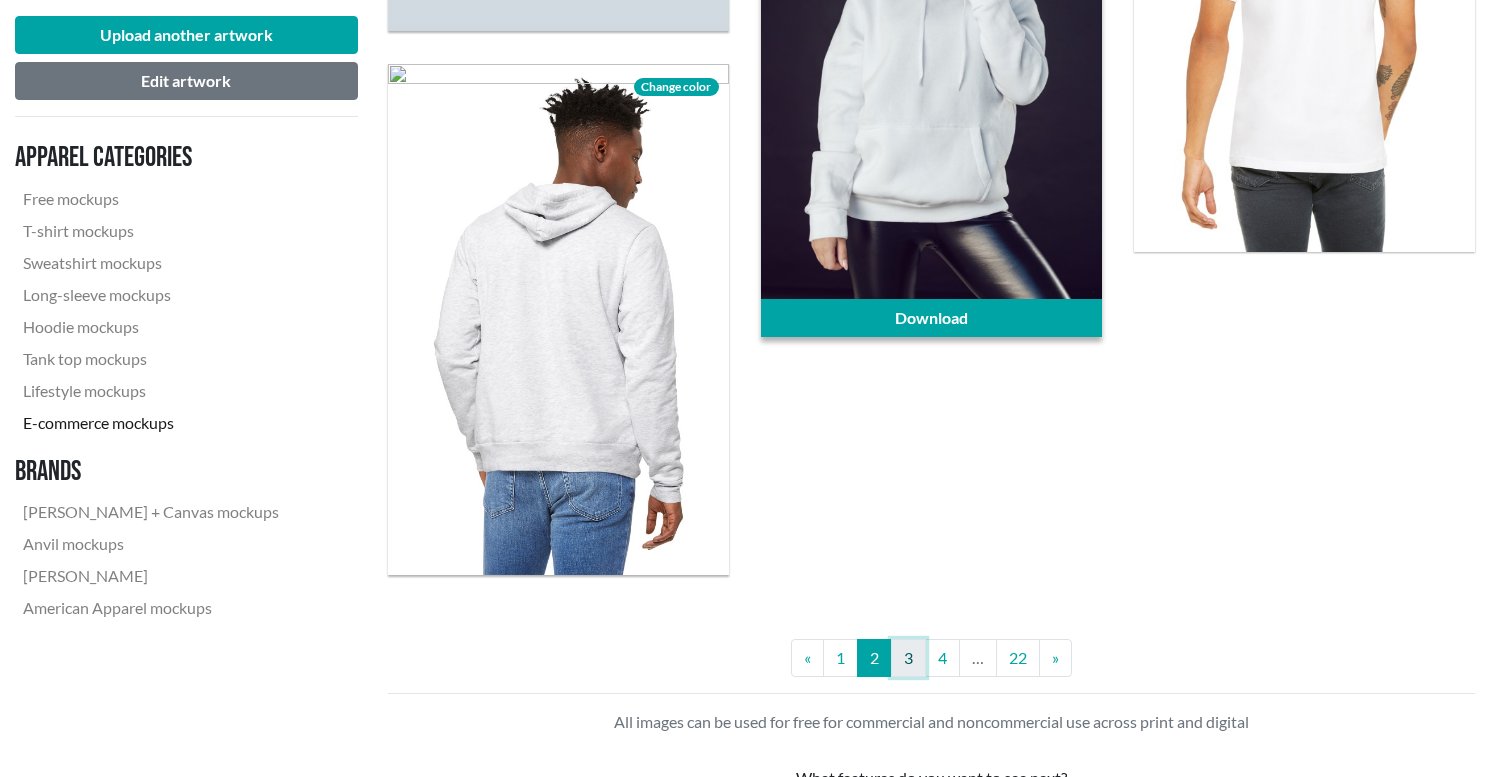 click on "3" at bounding box center [908, 658] 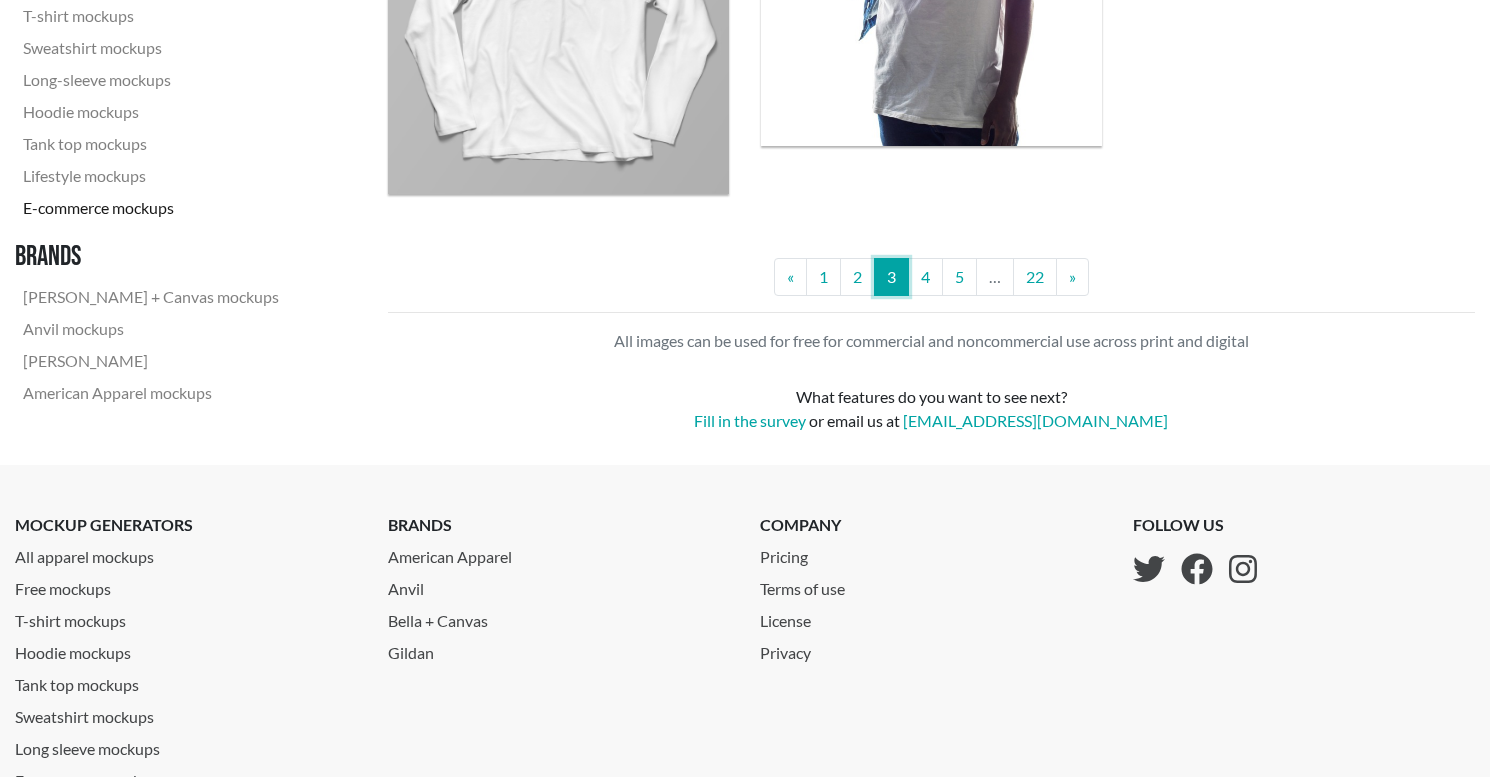 scroll, scrollTop: 4425, scrollLeft: 0, axis: vertical 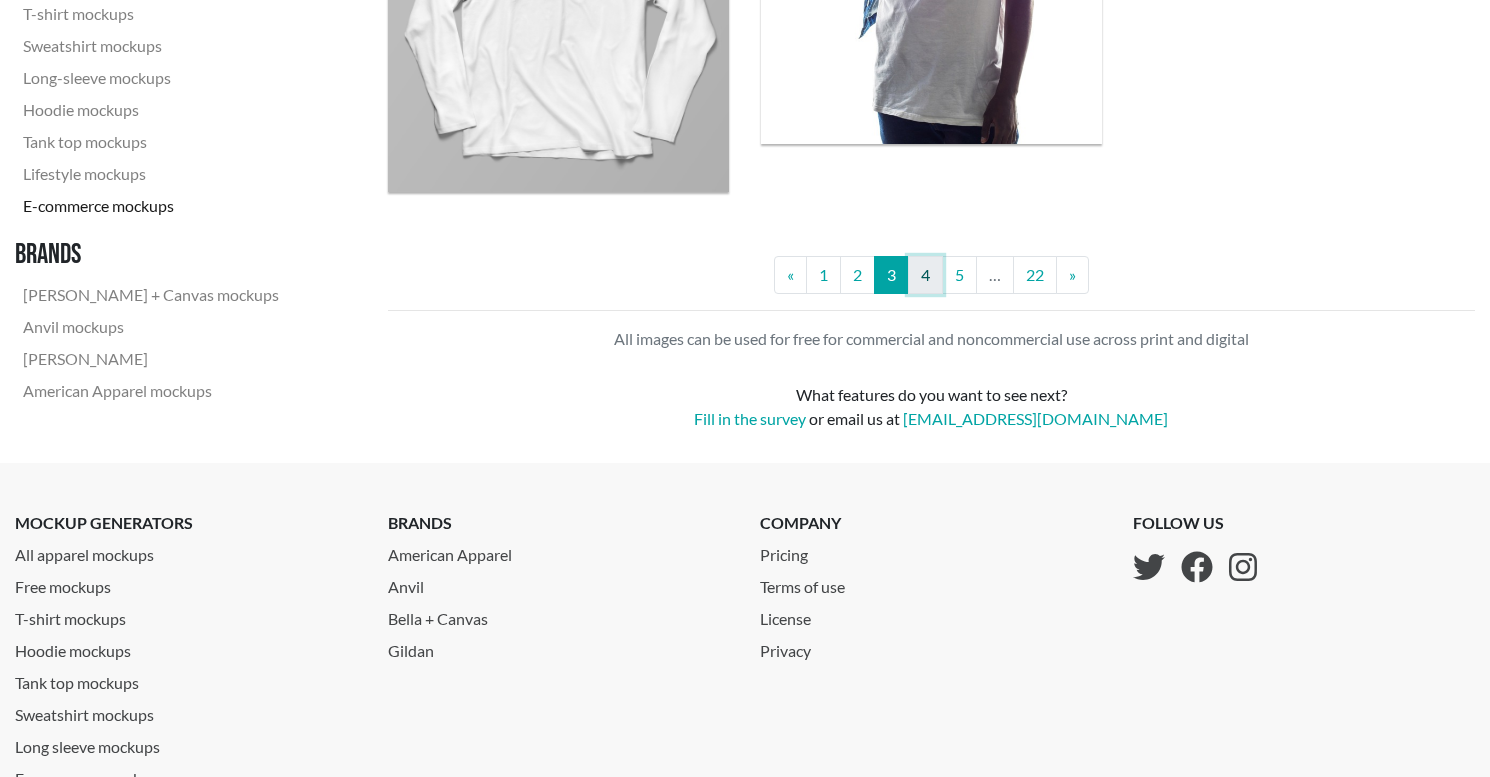 click on "4" at bounding box center [925, 275] 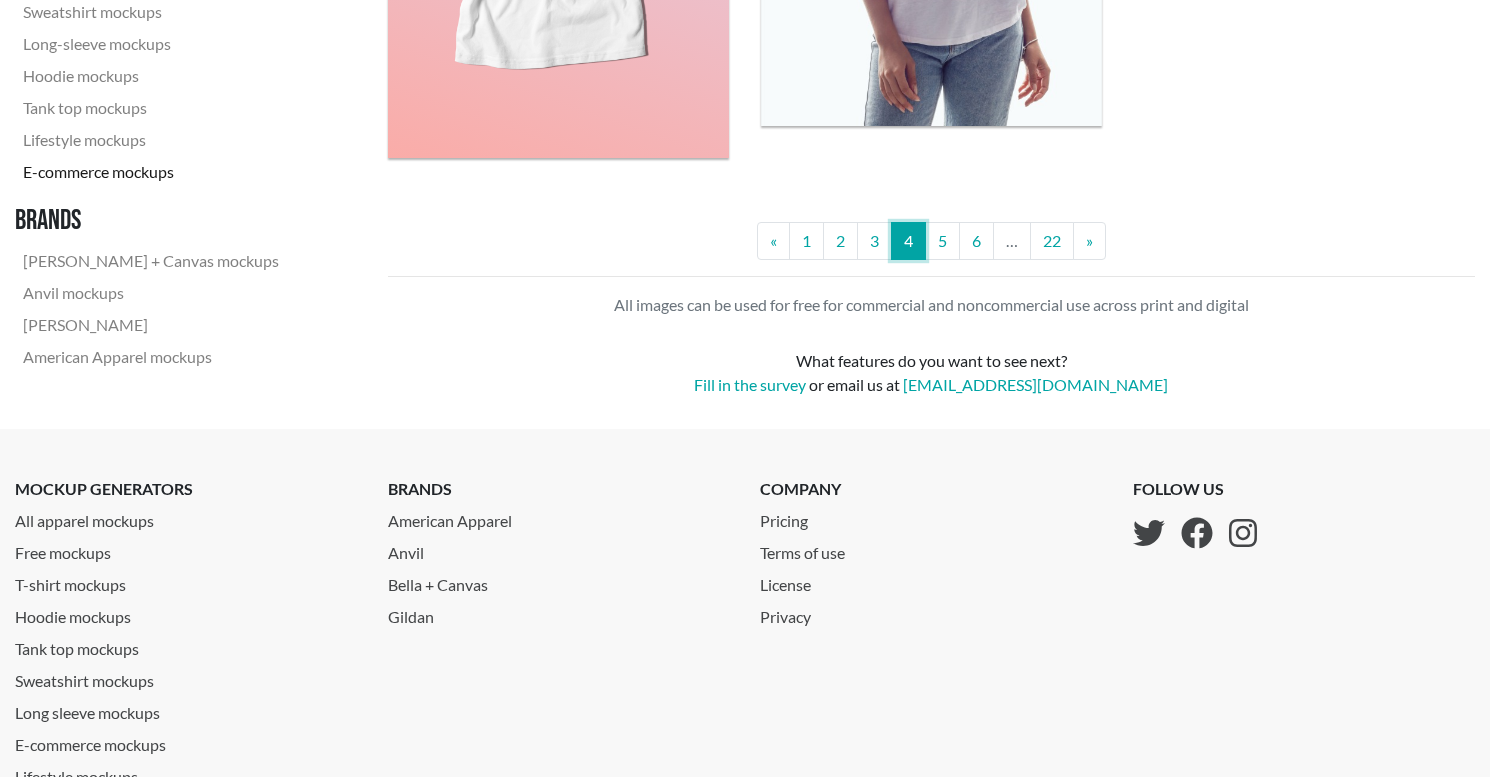 scroll, scrollTop: 4585, scrollLeft: 0, axis: vertical 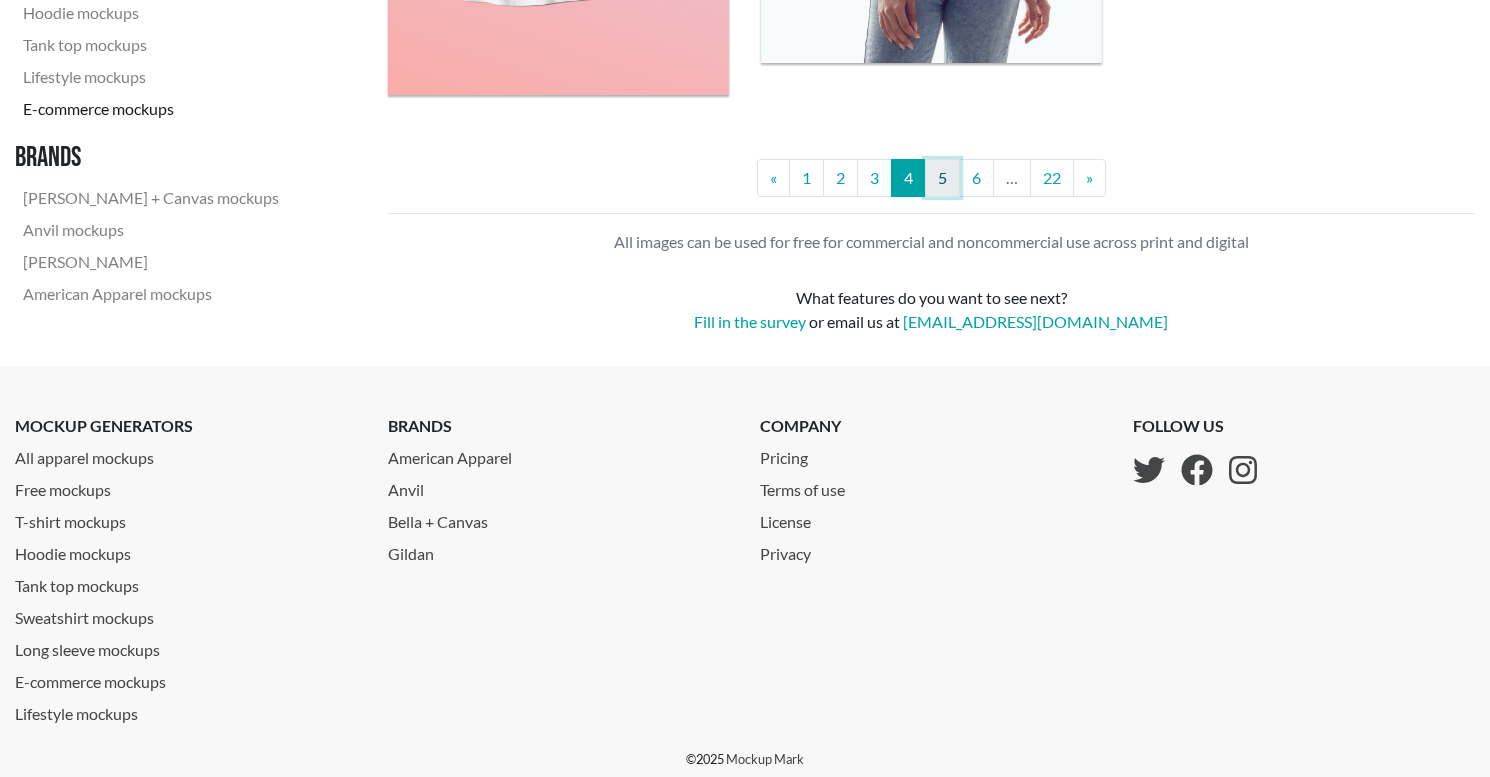 click on "5" at bounding box center [942, 178] 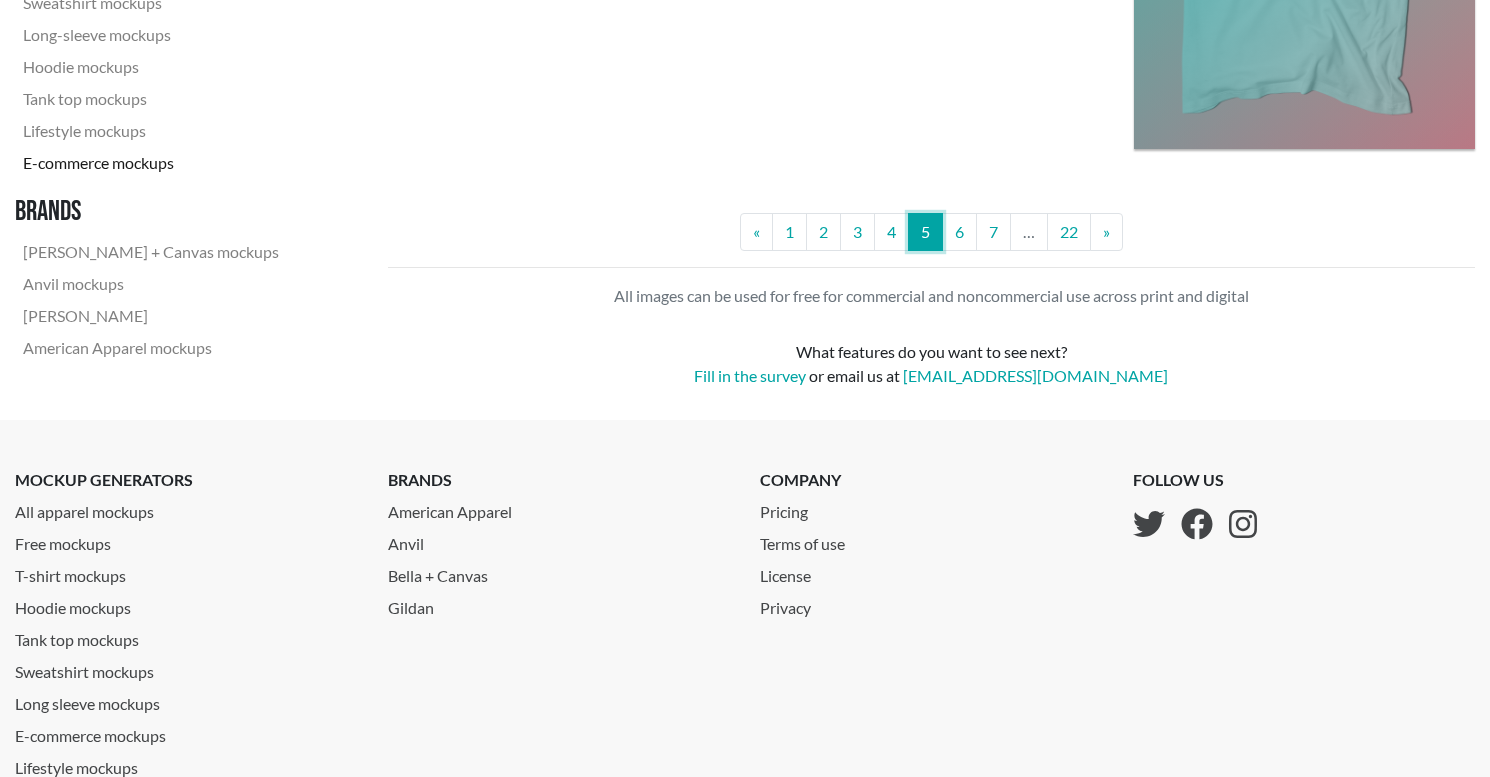 scroll, scrollTop: 4655, scrollLeft: 0, axis: vertical 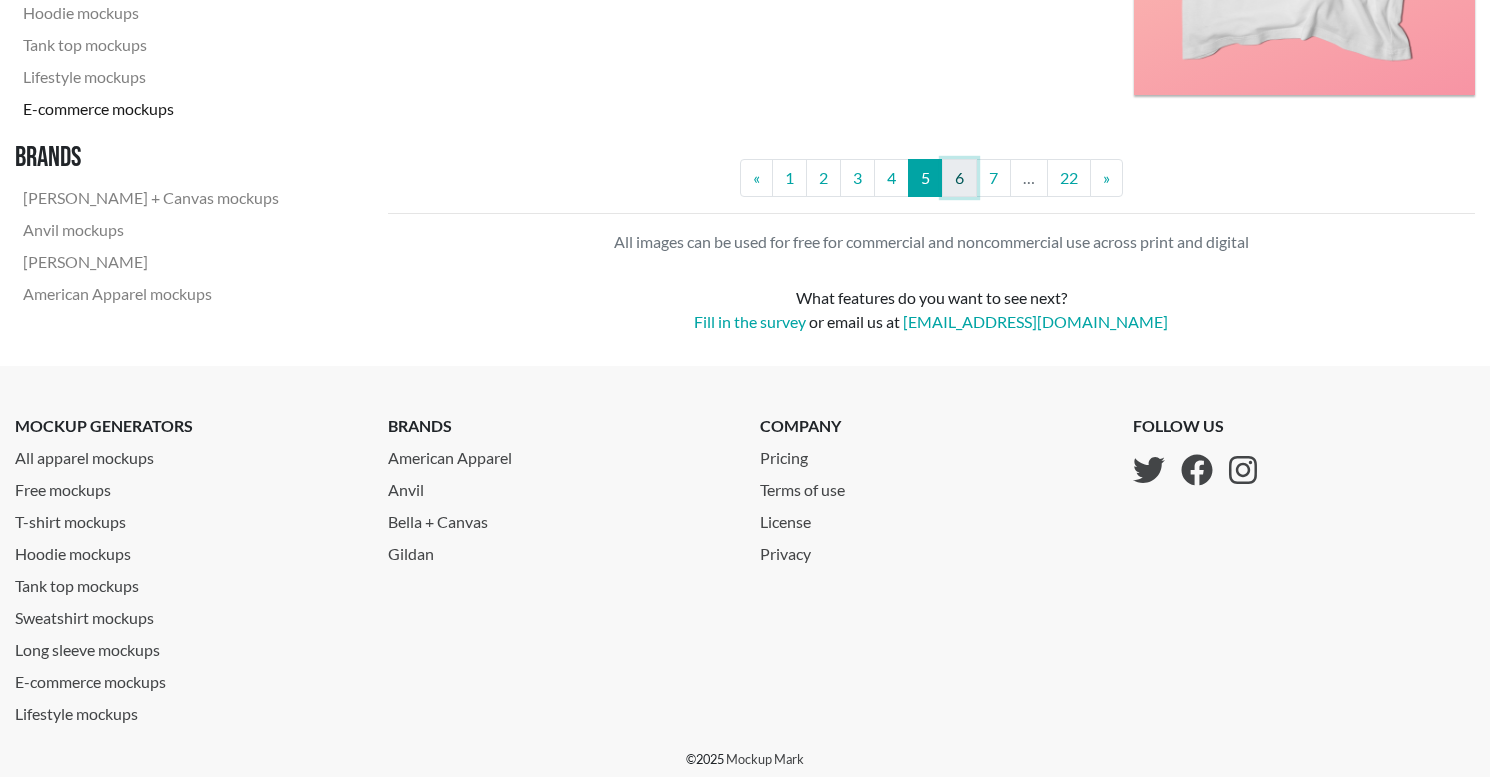 click on "6" at bounding box center (959, 178) 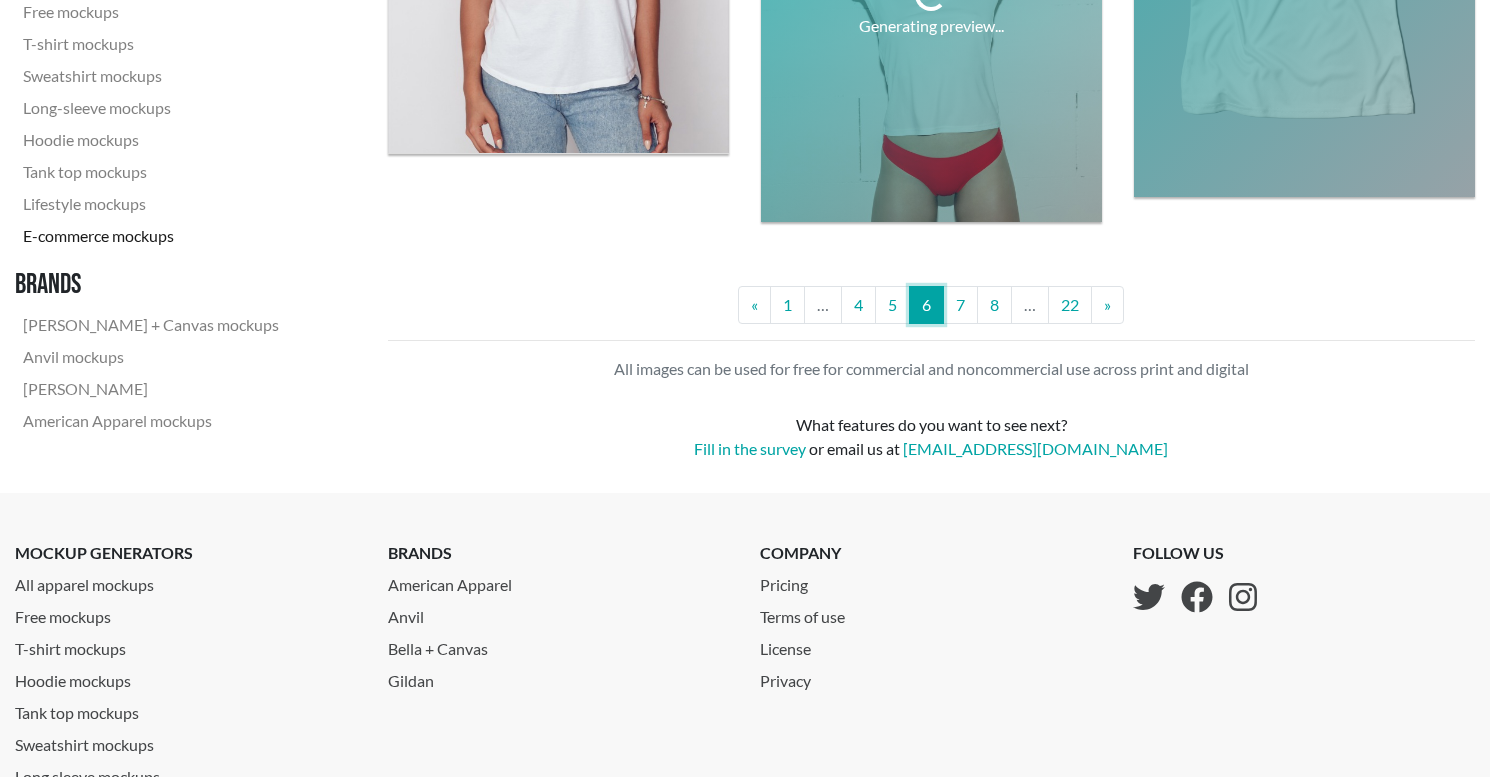scroll, scrollTop: 4604, scrollLeft: 0, axis: vertical 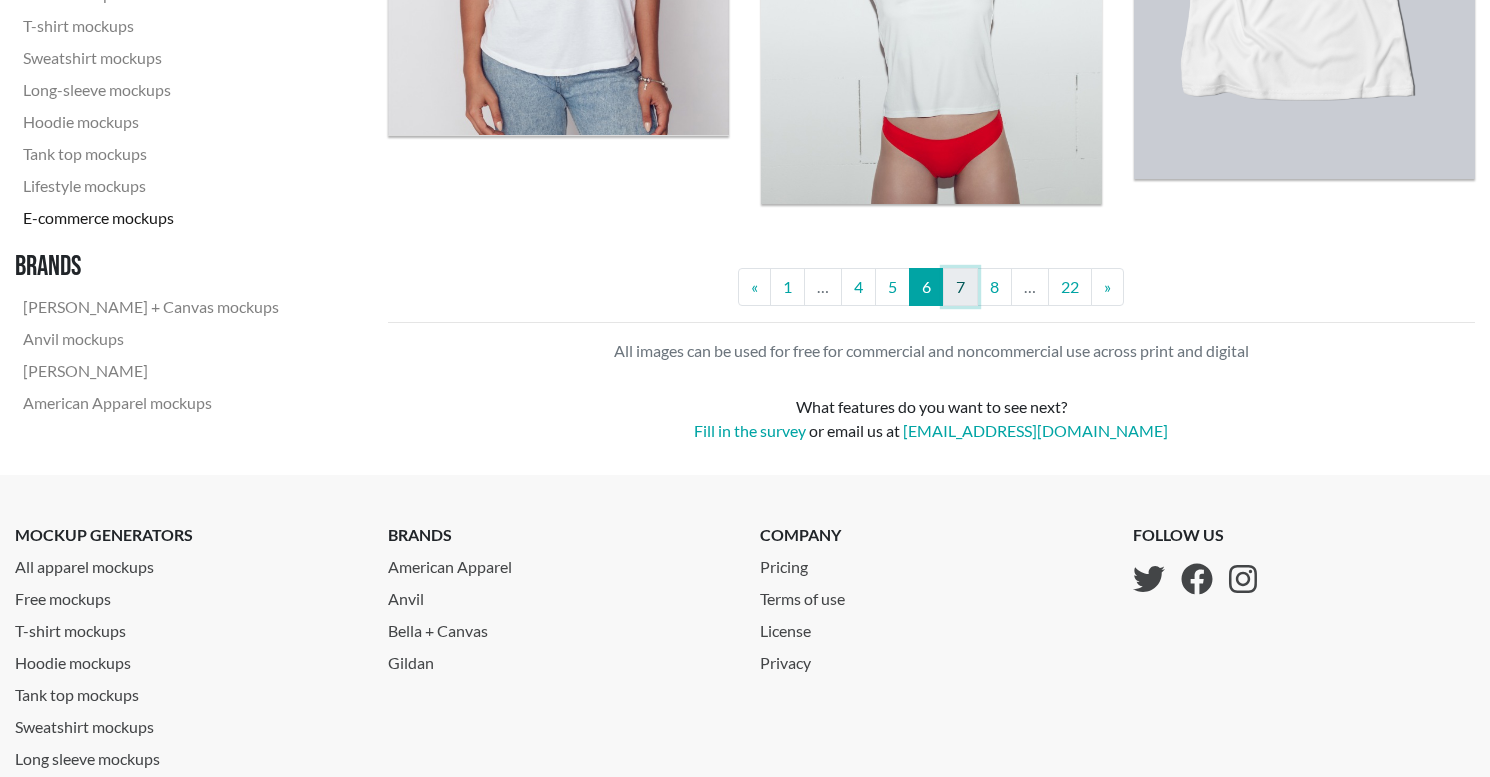 click on "7" at bounding box center [960, 287] 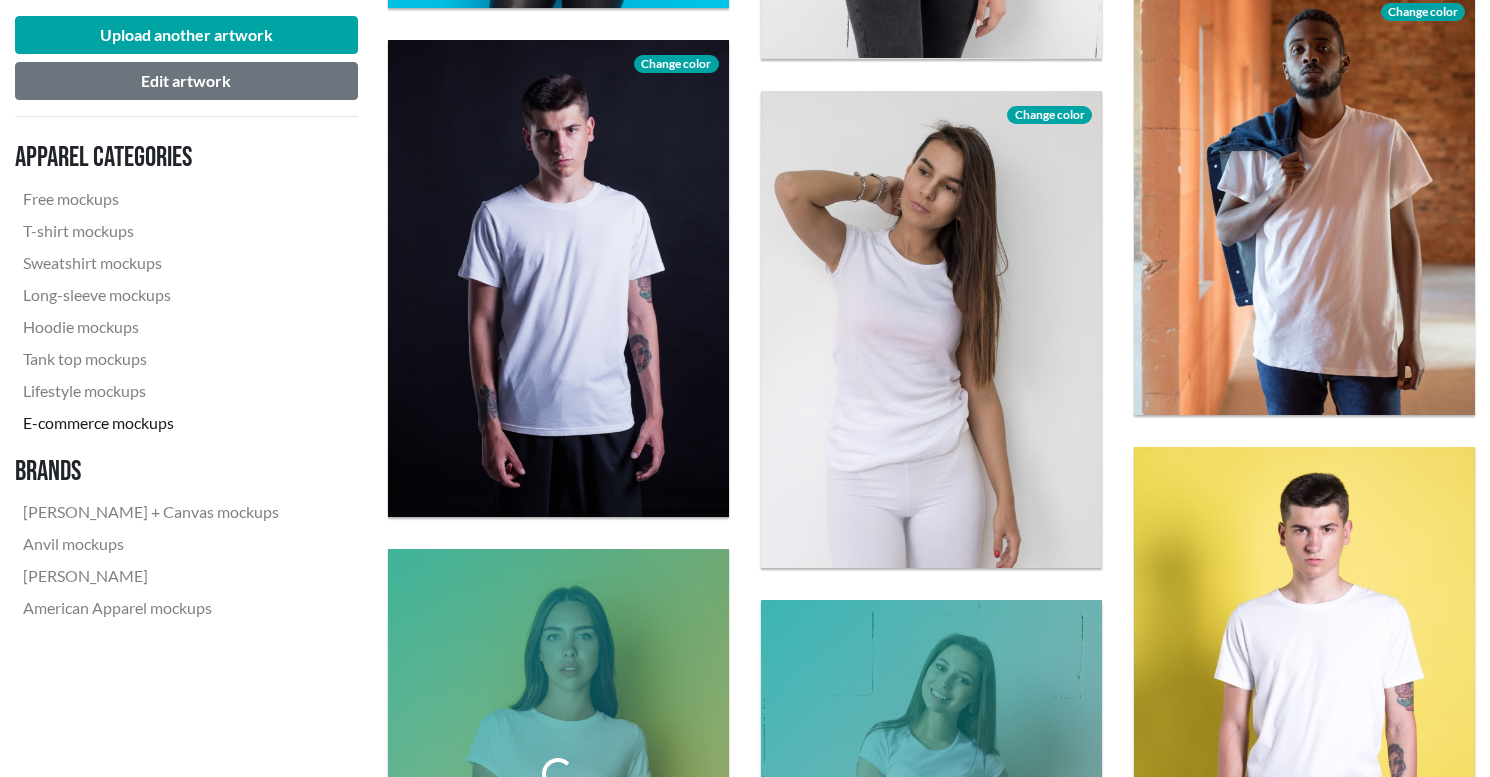 scroll, scrollTop: 2629, scrollLeft: 0, axis: vertical 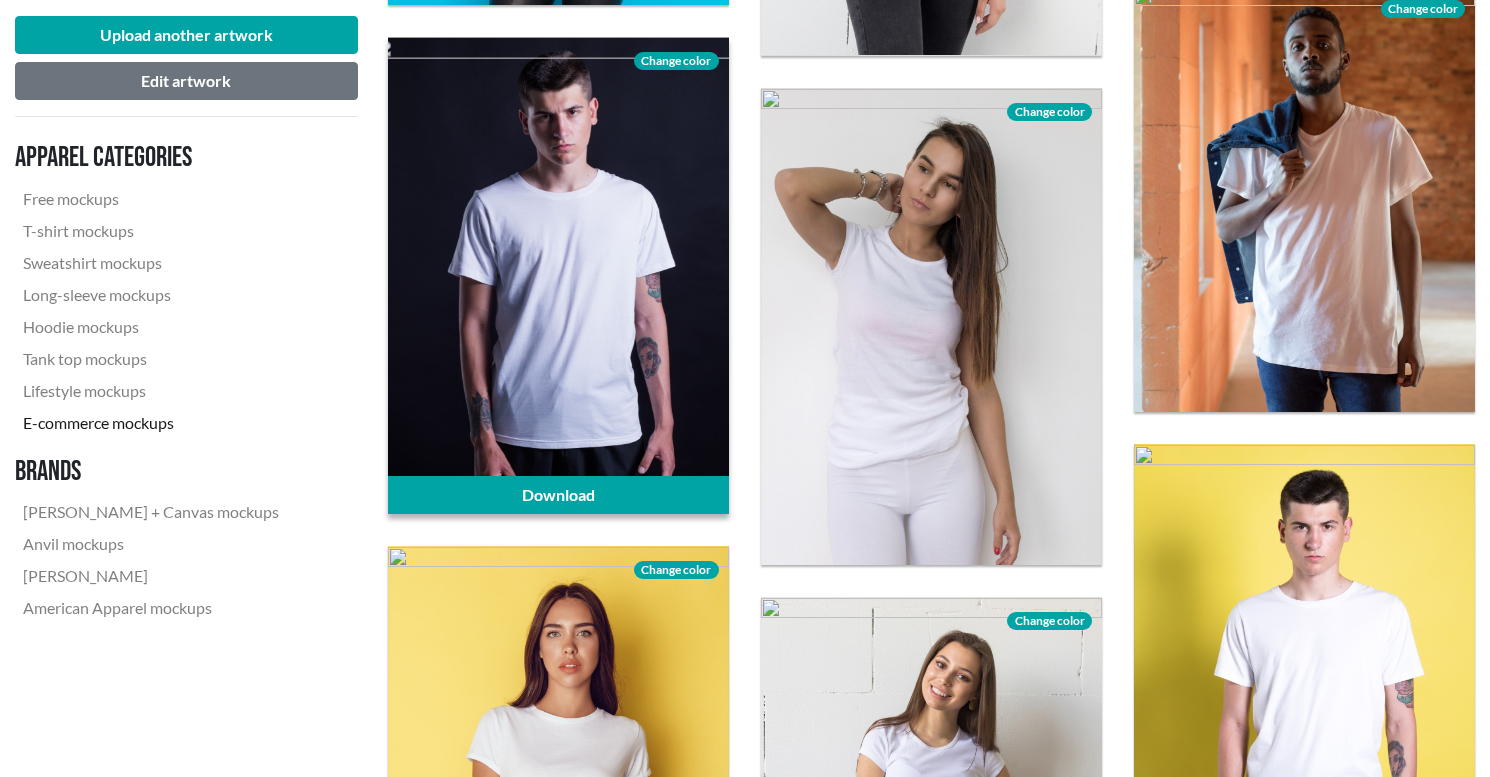 click on "Change color" at bounding box center [676, 61] 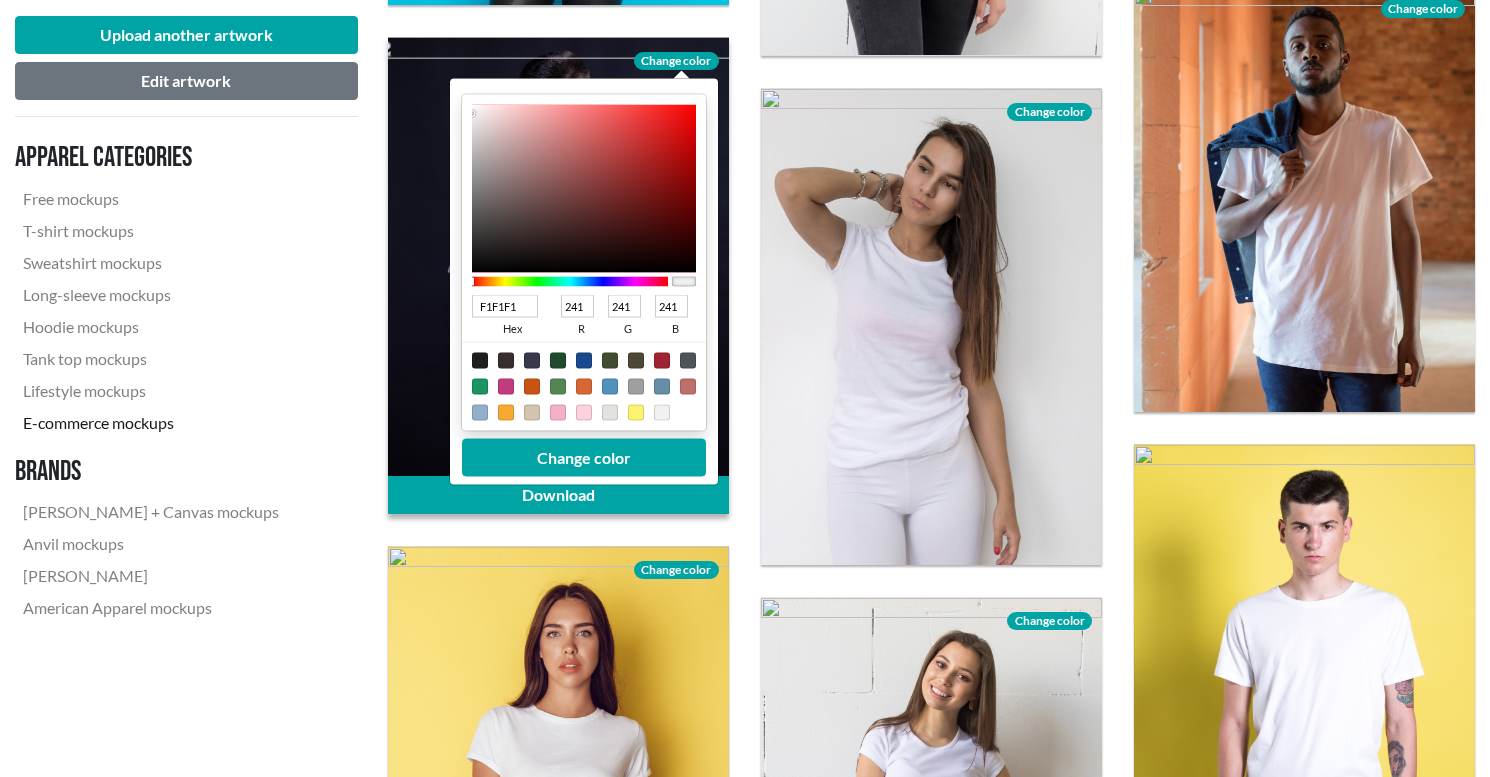 drag, startPoint x: 527, startPoint y: 308, endPoint x: 467, endPoint y: 308, distance: 60 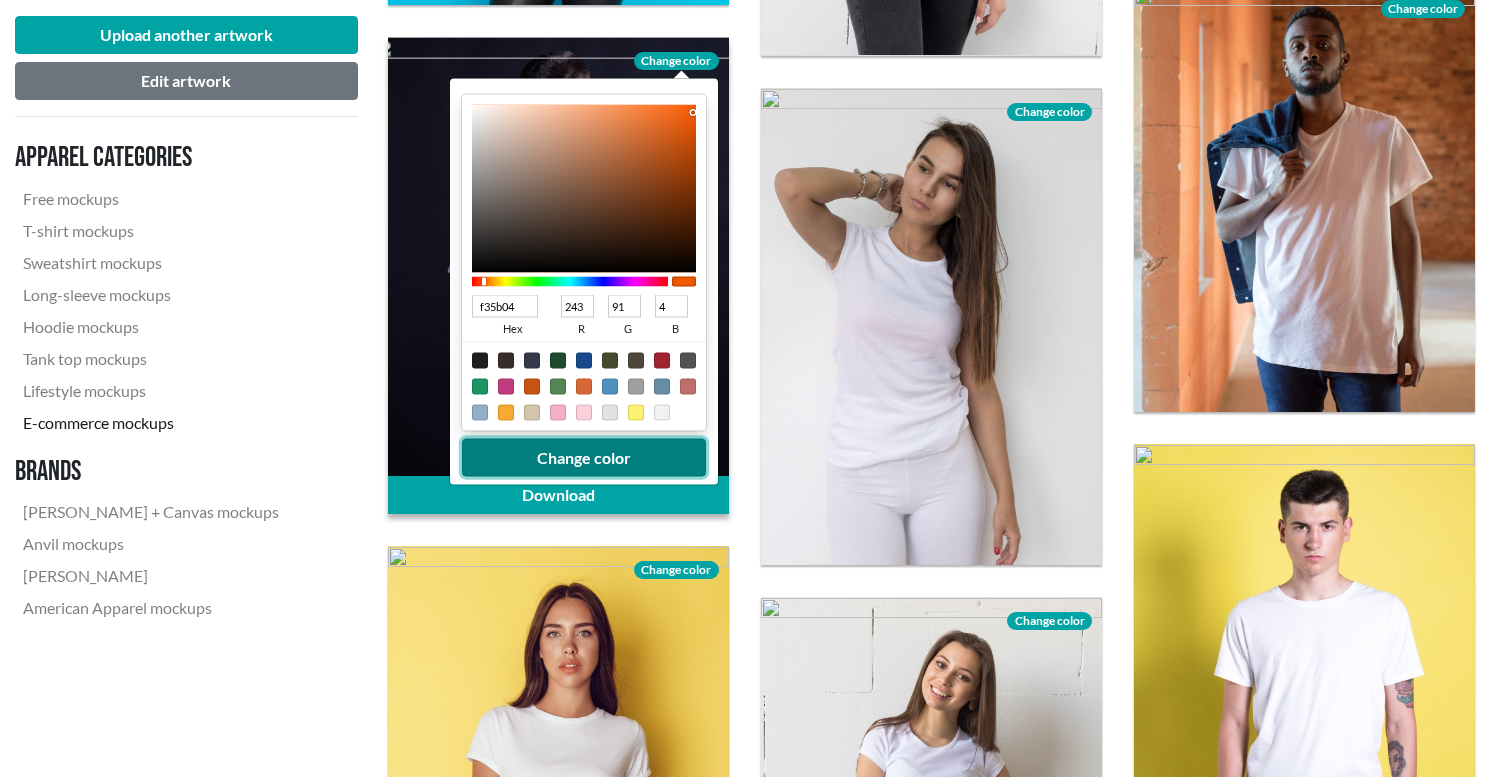 type on "F35B04" 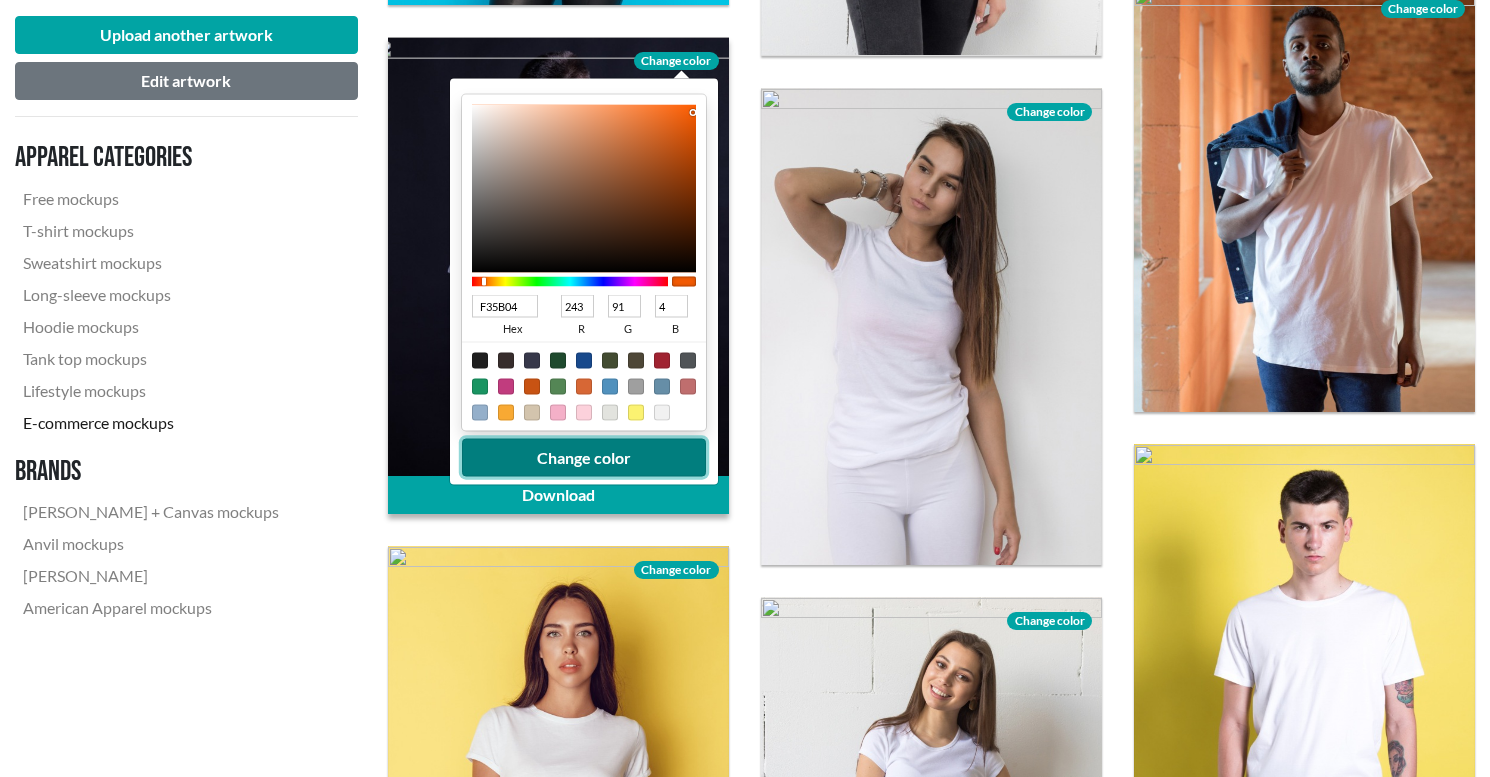click on "Change color" at bounding box center [584, 457] 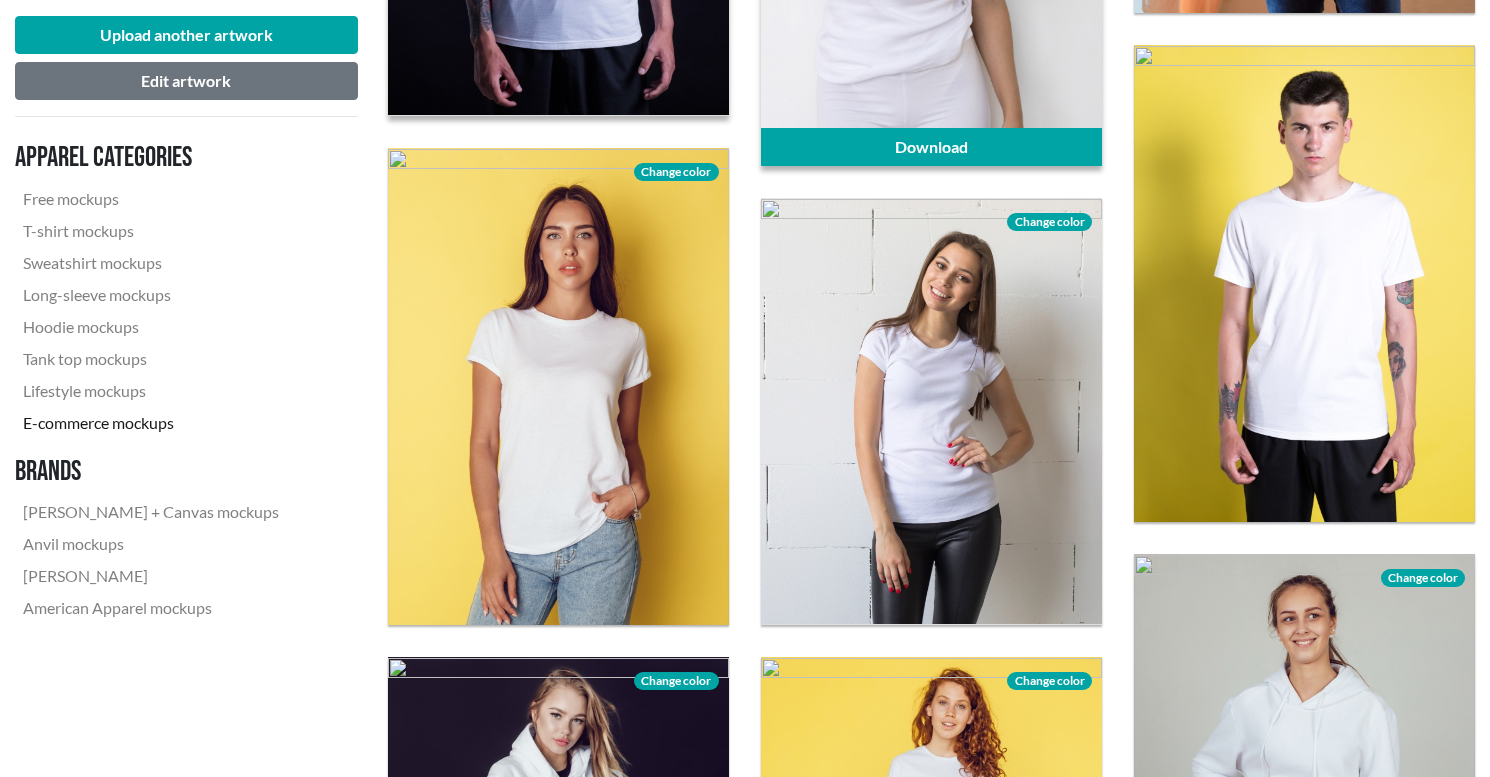 scroll, scrollTop: 3057, scrollLeft: 0, axis: vertical 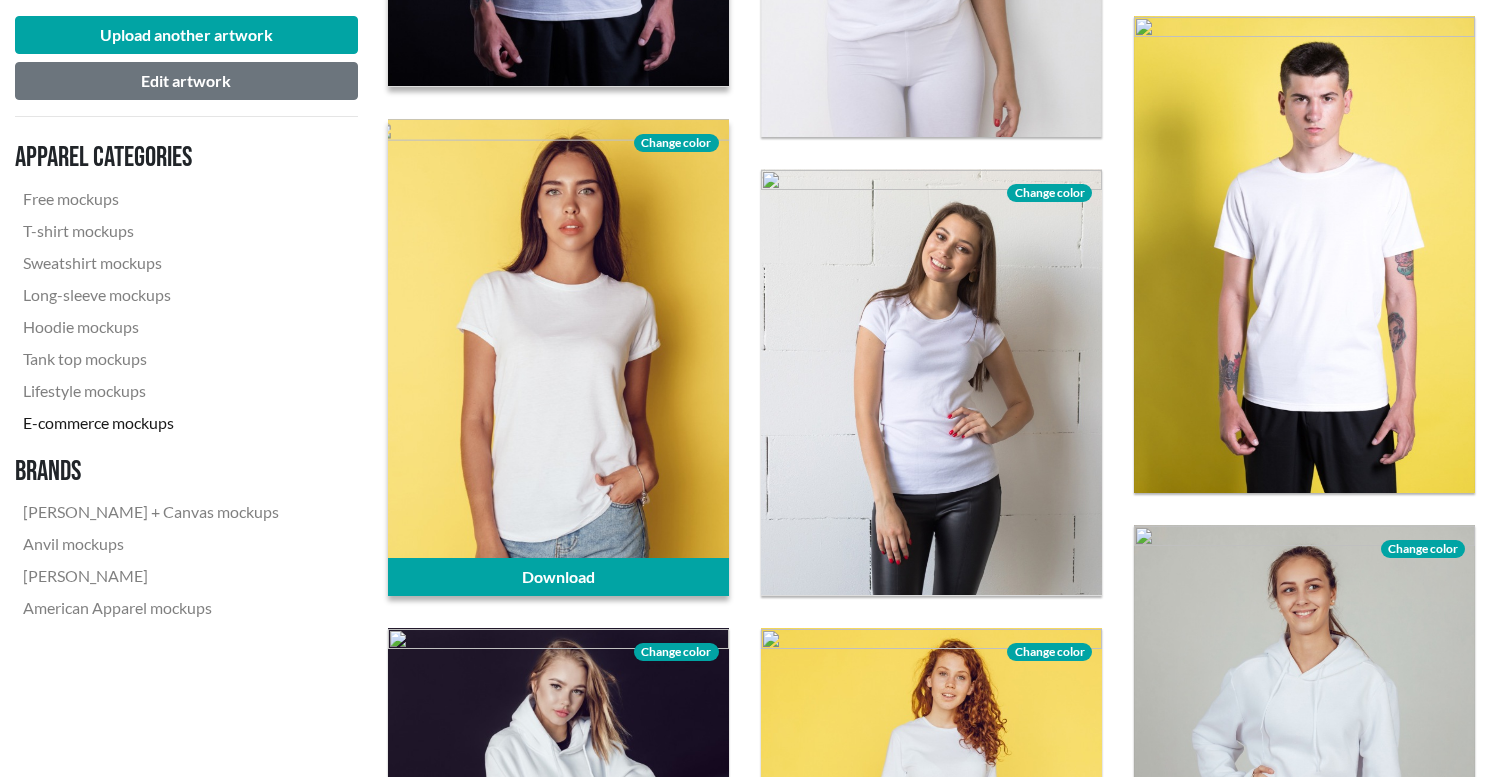 click on "Change color" at bounding box center (676, 143) 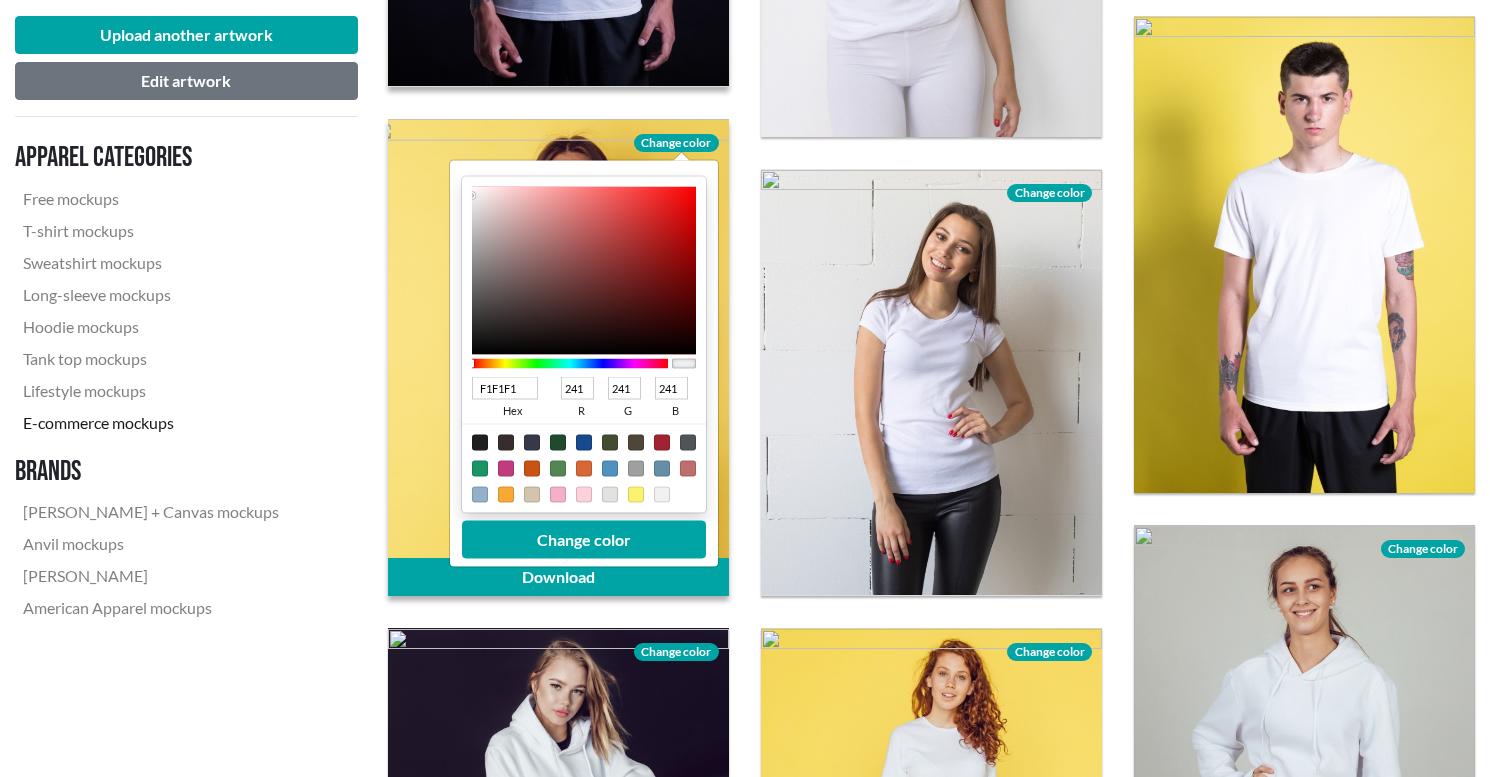 click on "F1F1F1" at bounding box center (505, 388) 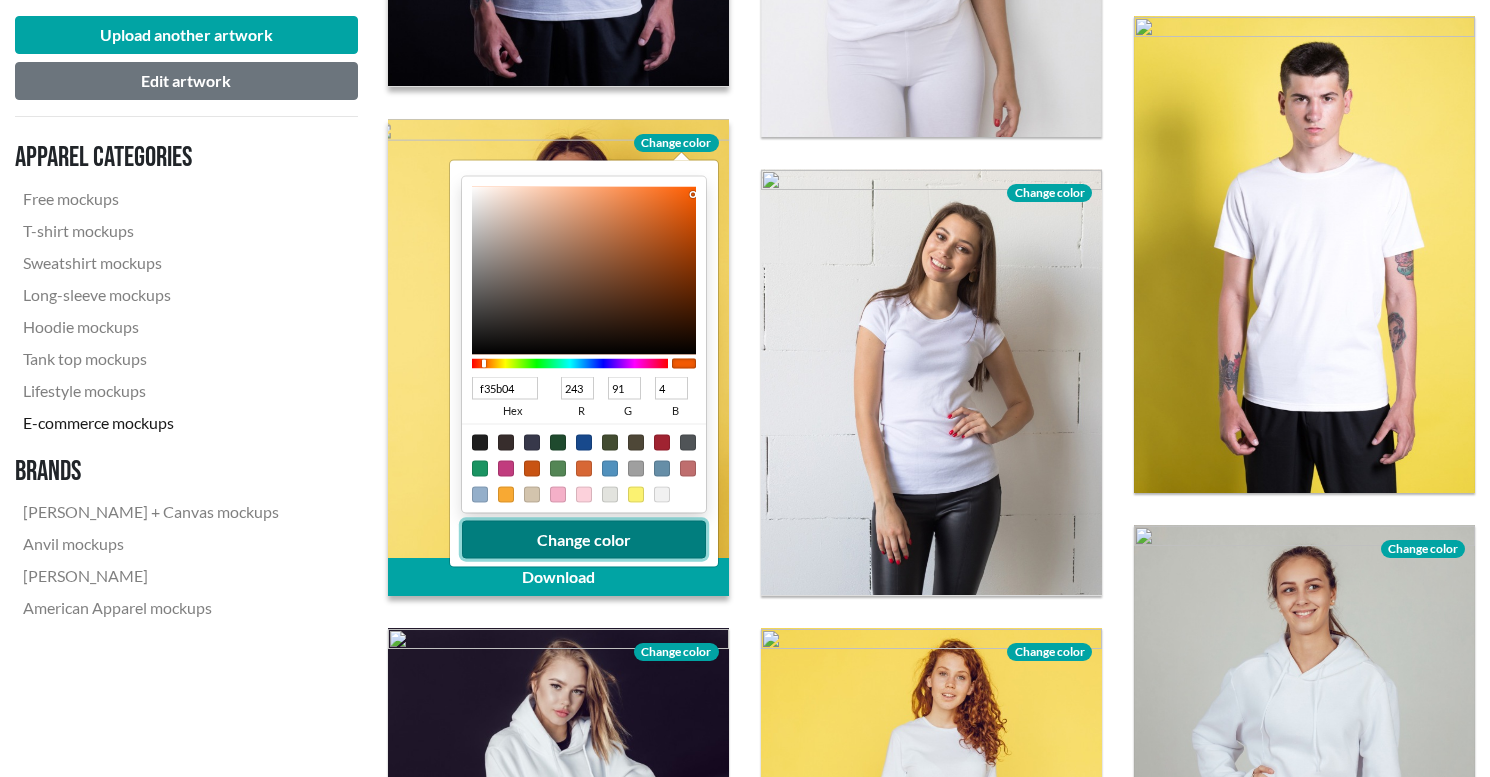 type on "F35B04" 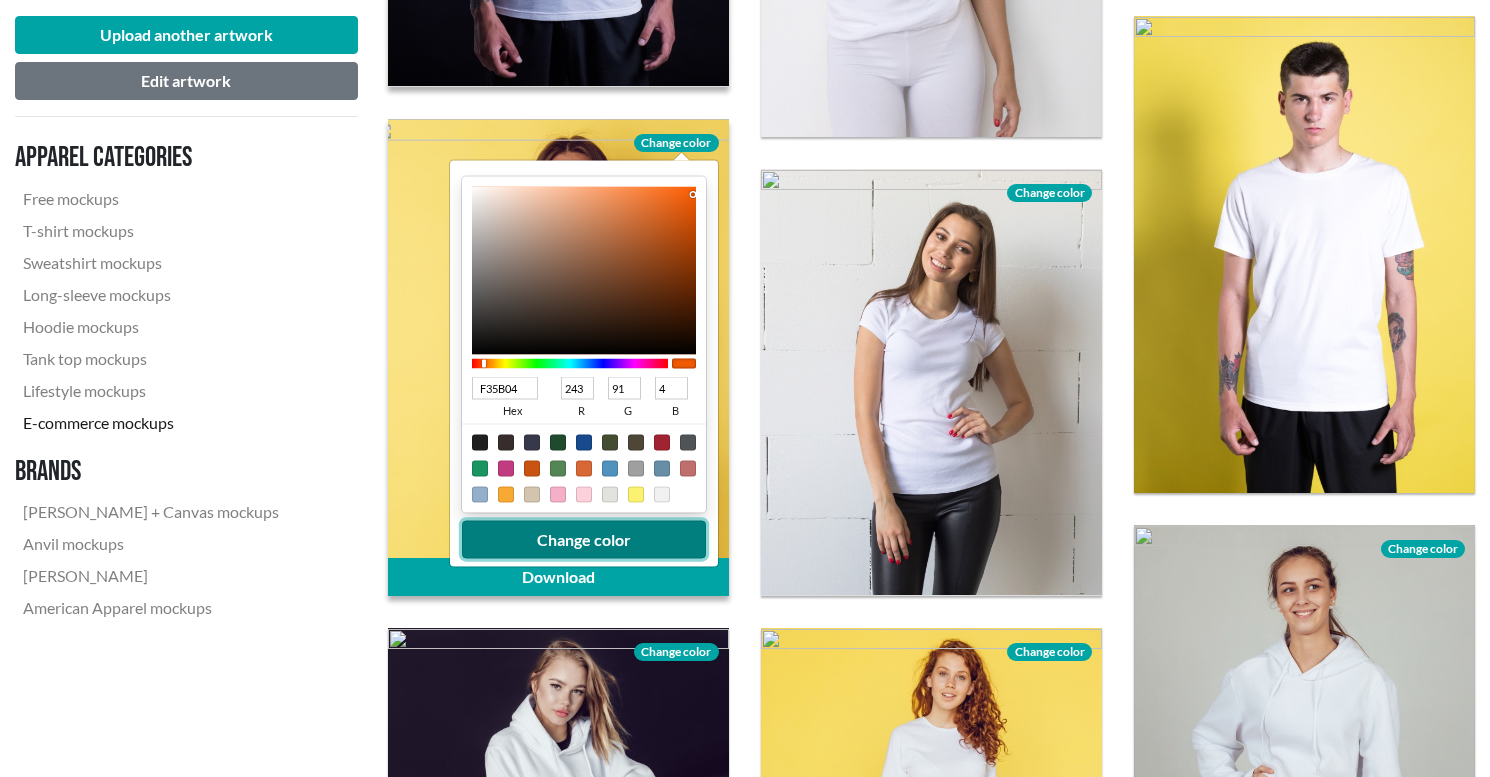 click on "Change color" at bounding box center (584, 539) 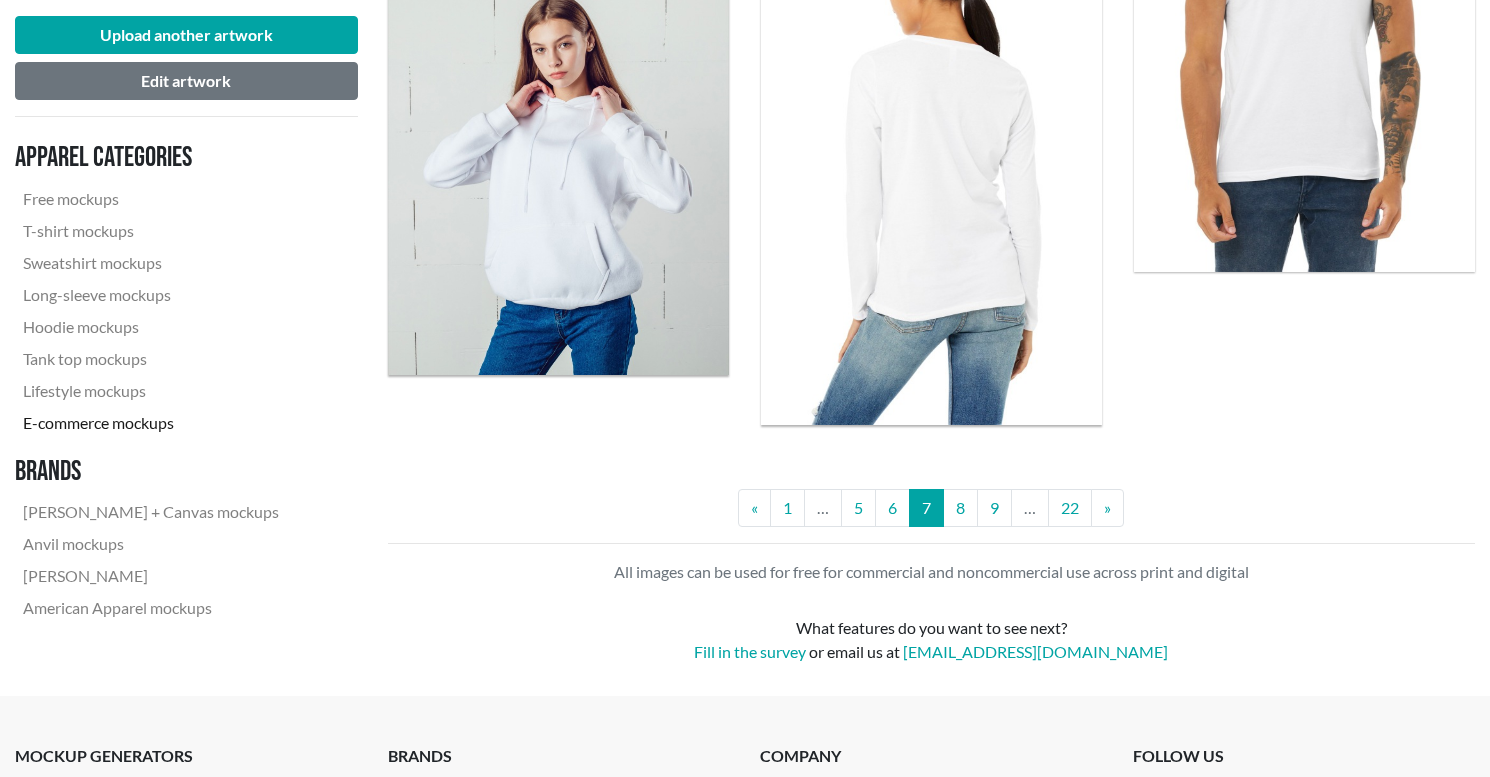 scroll, scrollTop: 4307, scrollLeft: 0, axis: vertical 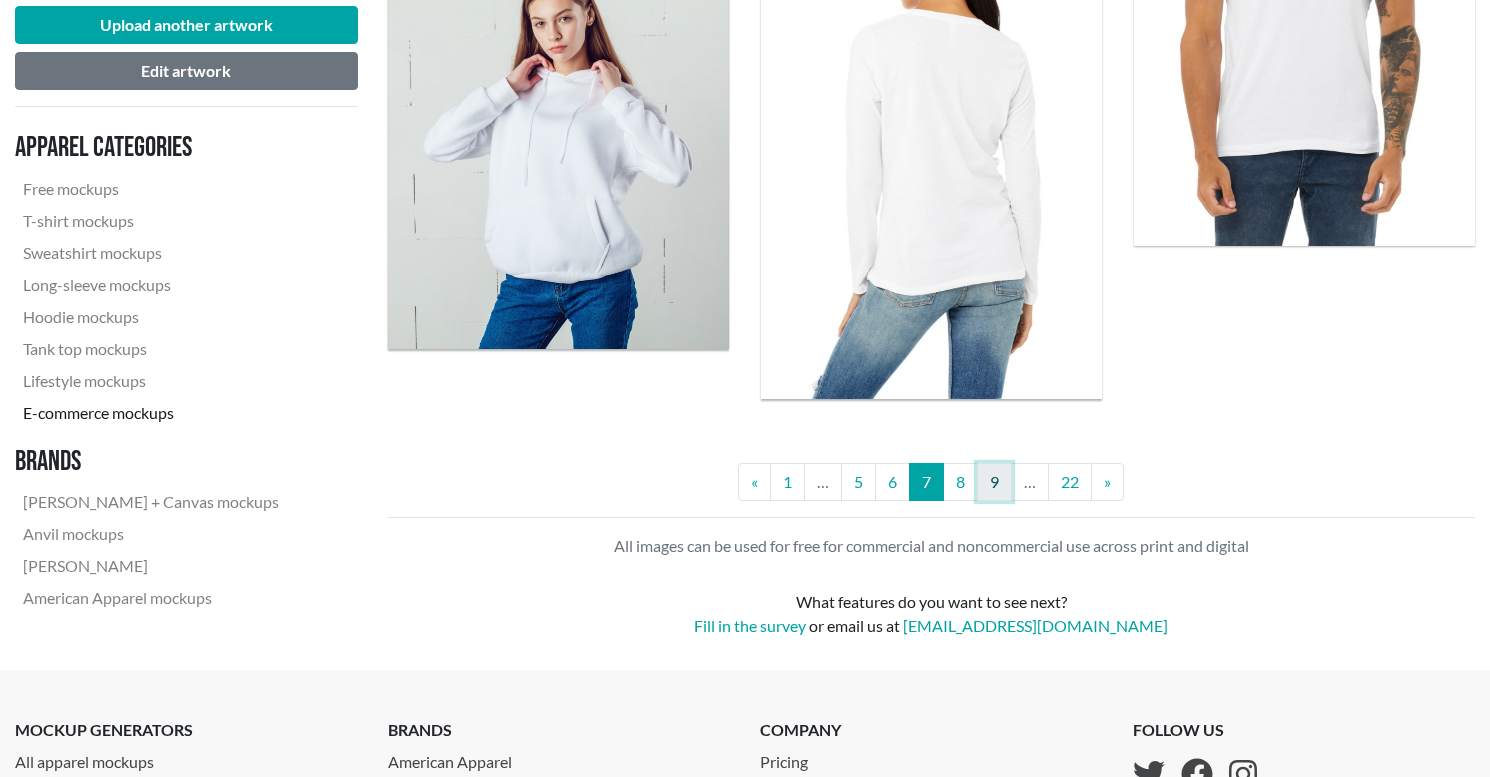 click on "9" at bounding box center (994, 482) 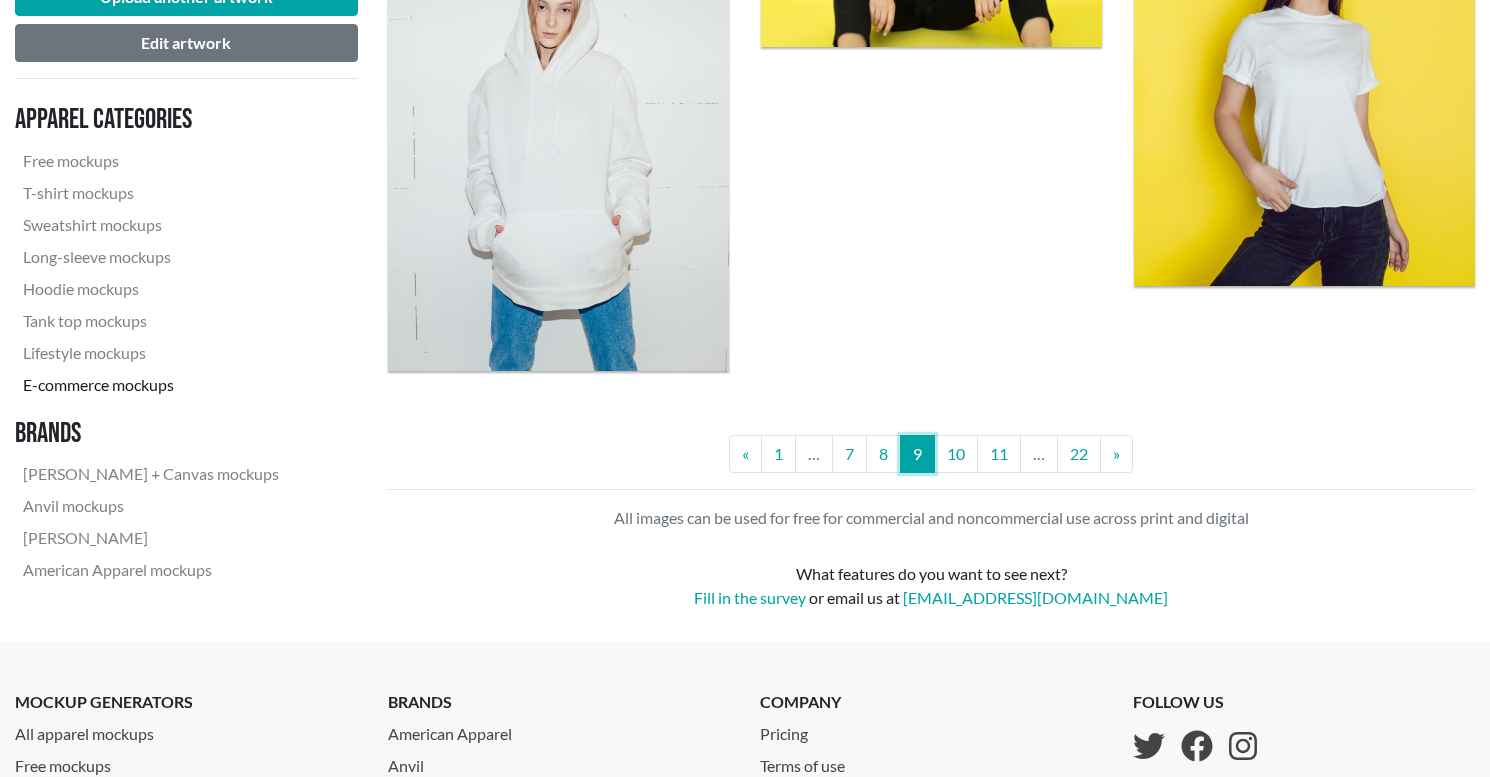 scroll, scrollTop: 4408, scrollLeft: 0, axis: vertical 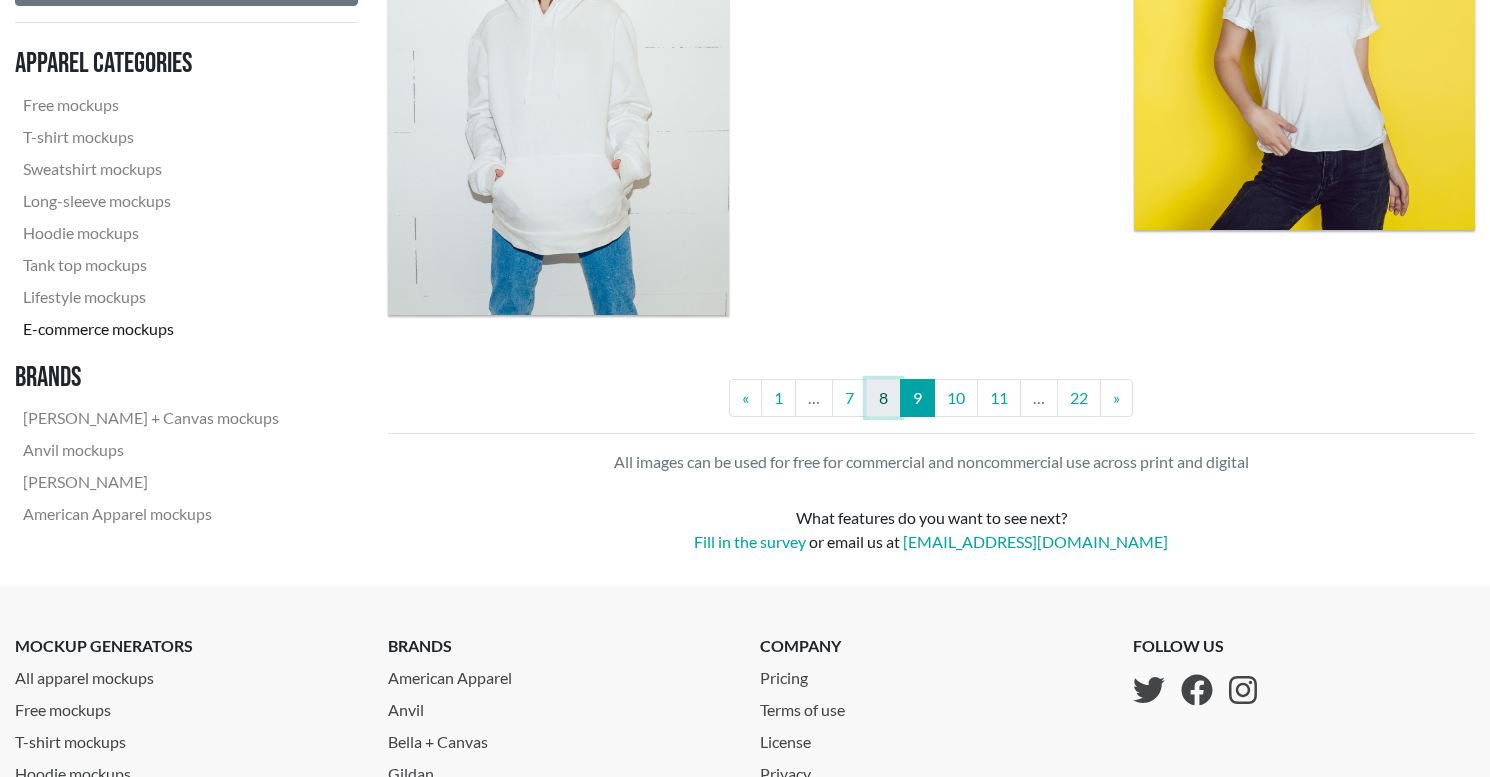 click on "8" at bounding box center [883, 398] 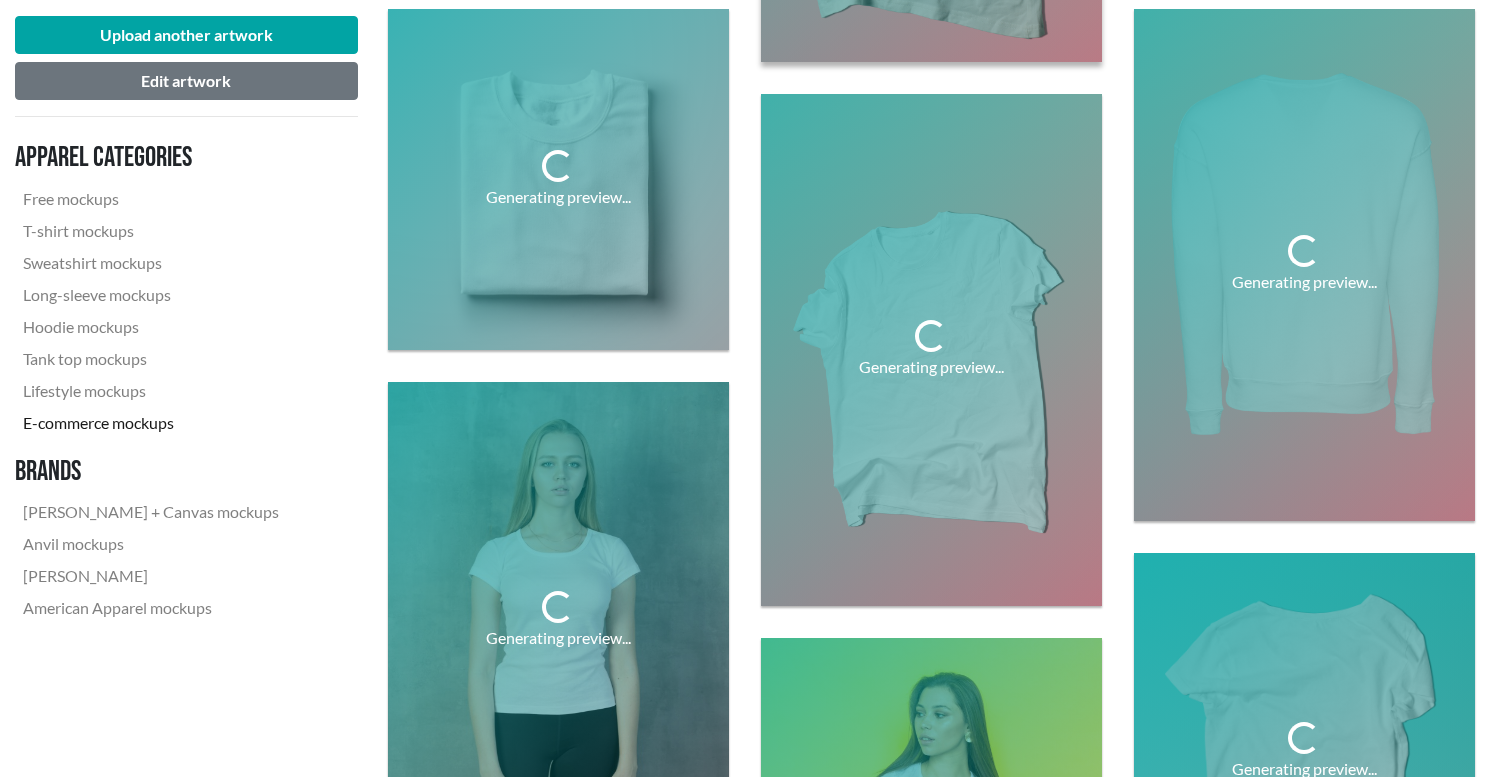 scroll, scrollTop: 1140, scrollLeft: 0, axis: vertical 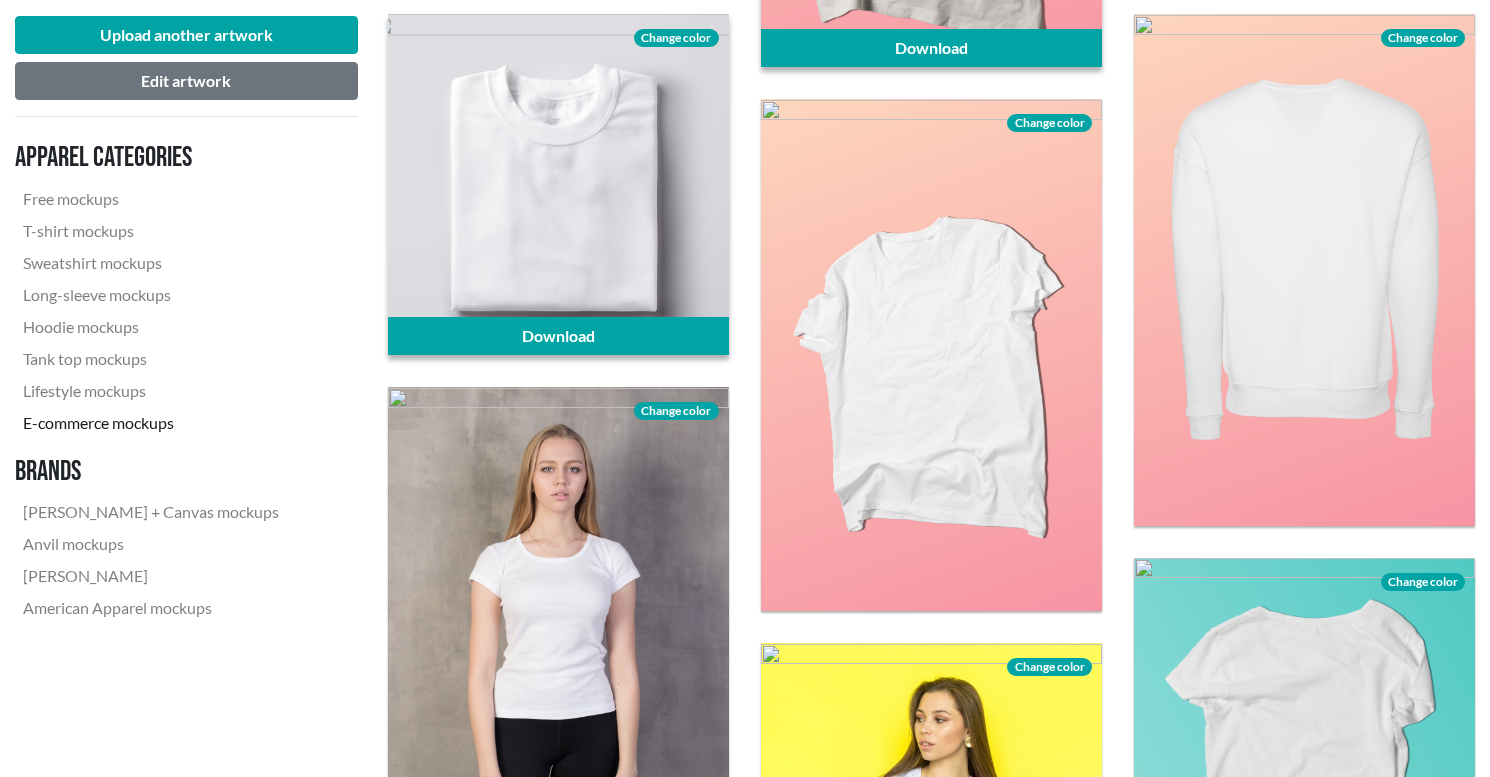 click on "Change color" at bounding box center (676, 38) 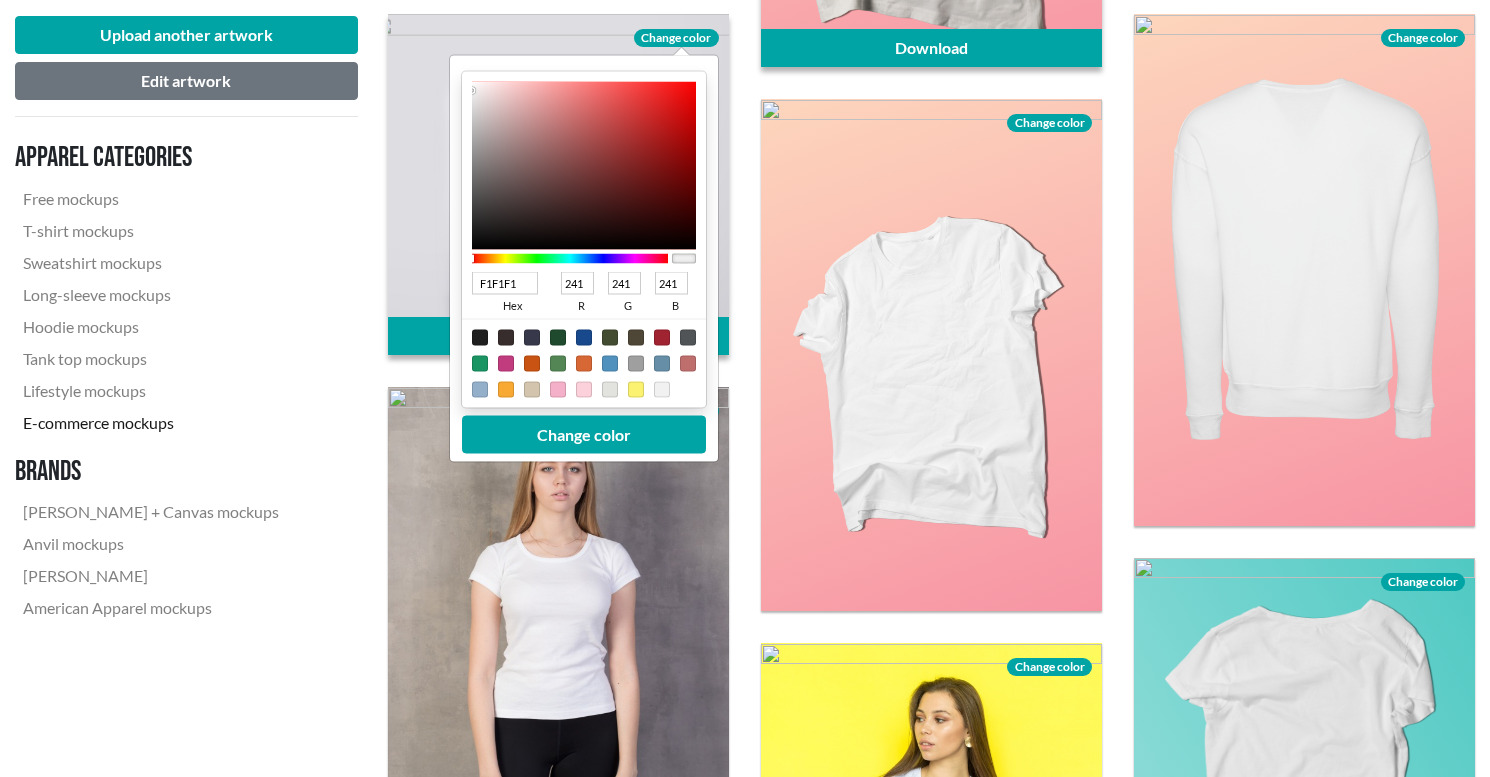drag, startPoint x: 534, startPoint y: 284, endPoint x: 425, endPoint y: 282, distance: 109.01835 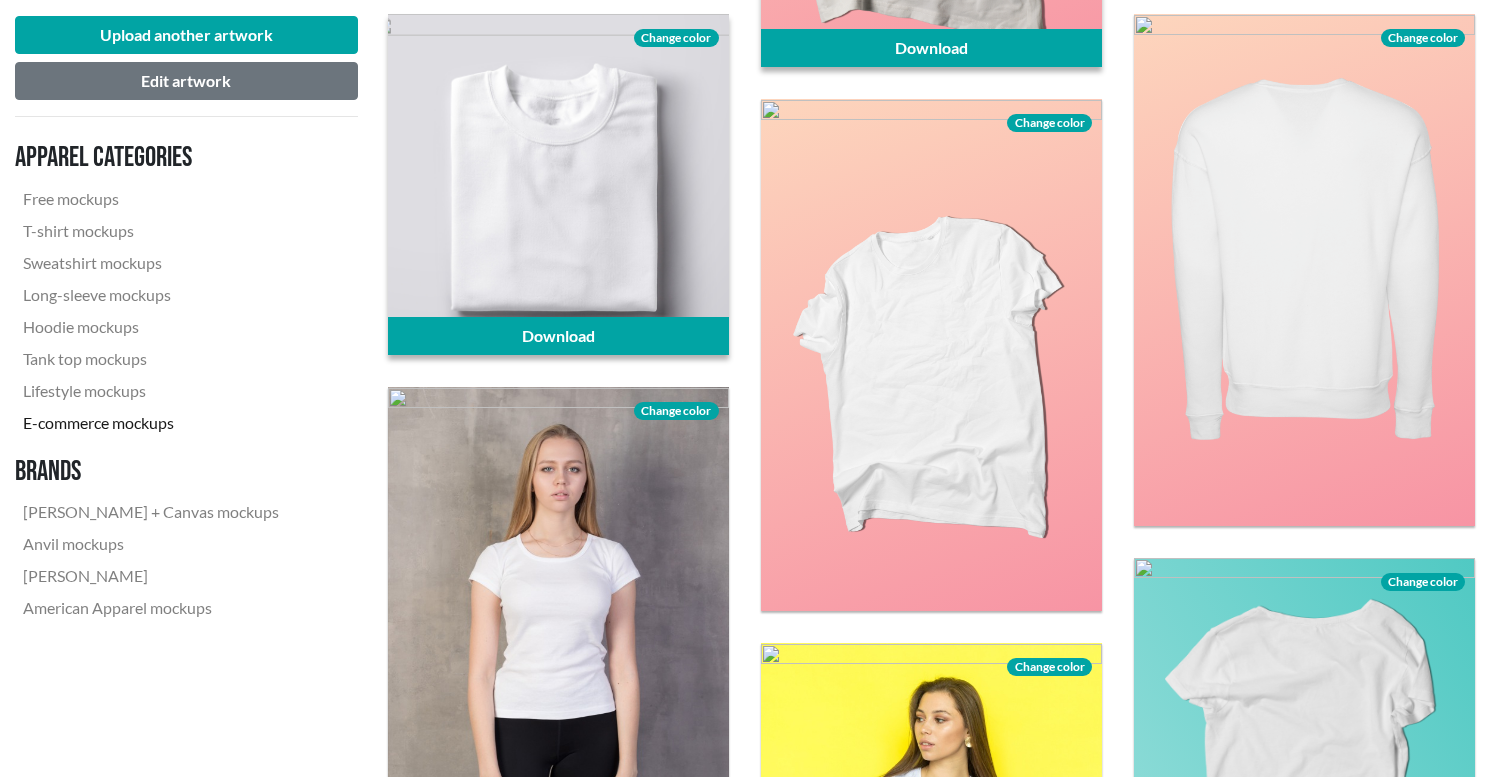 click on "Change color" at bounding box center [676, 38] 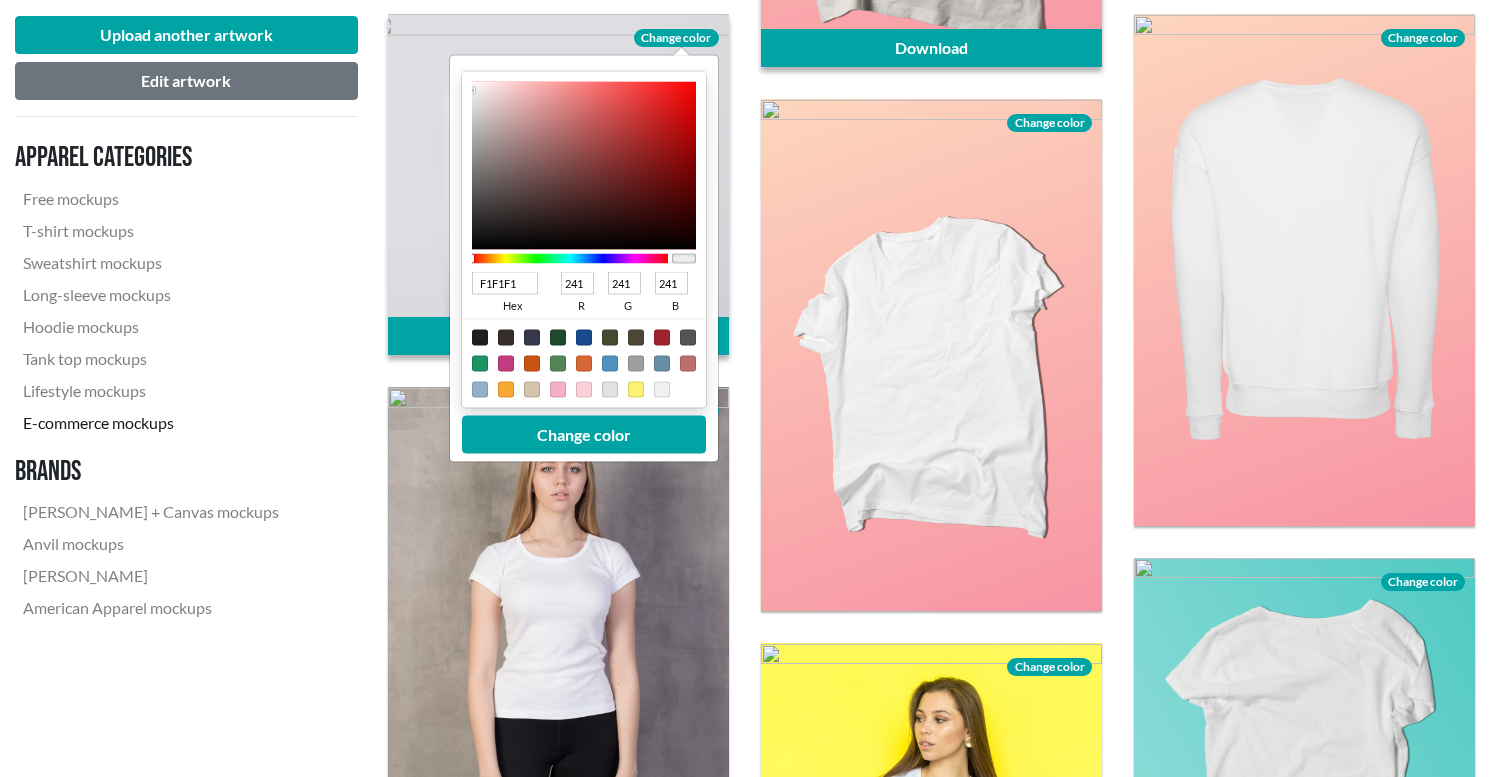click on "F1F1F1" at bounding box center (505, 283) 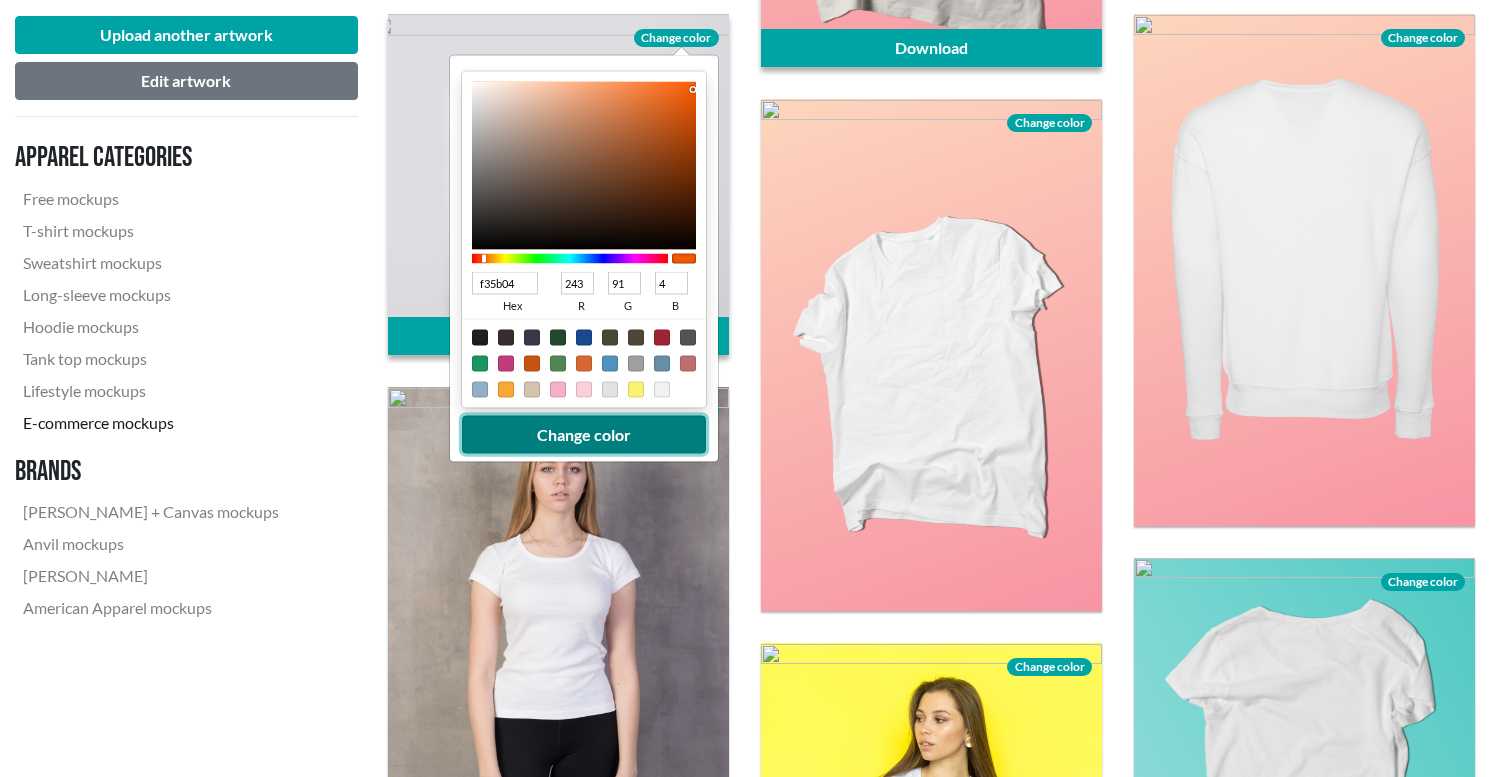 type on "F35B04" 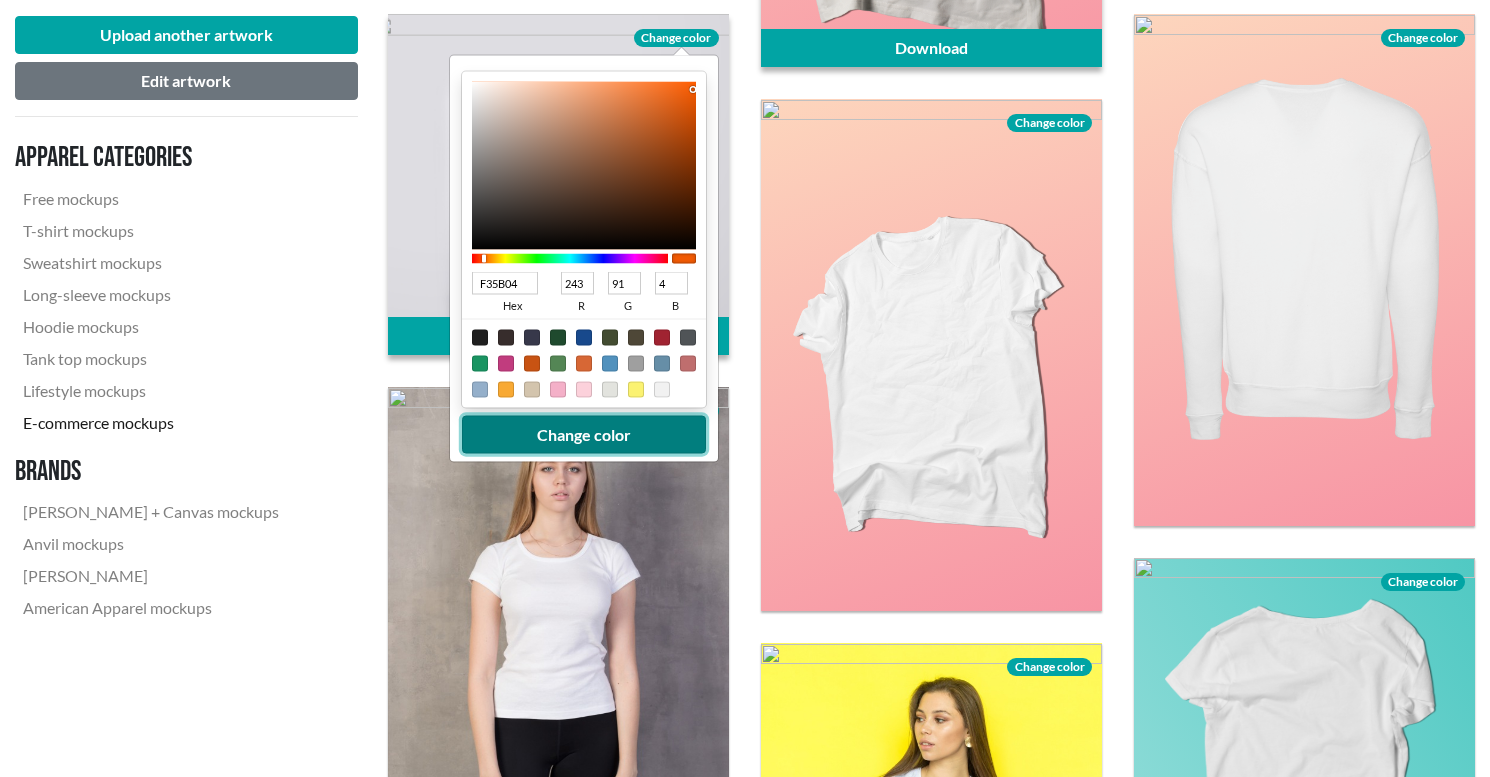click on "Change color" at bounding box center (584, 434) 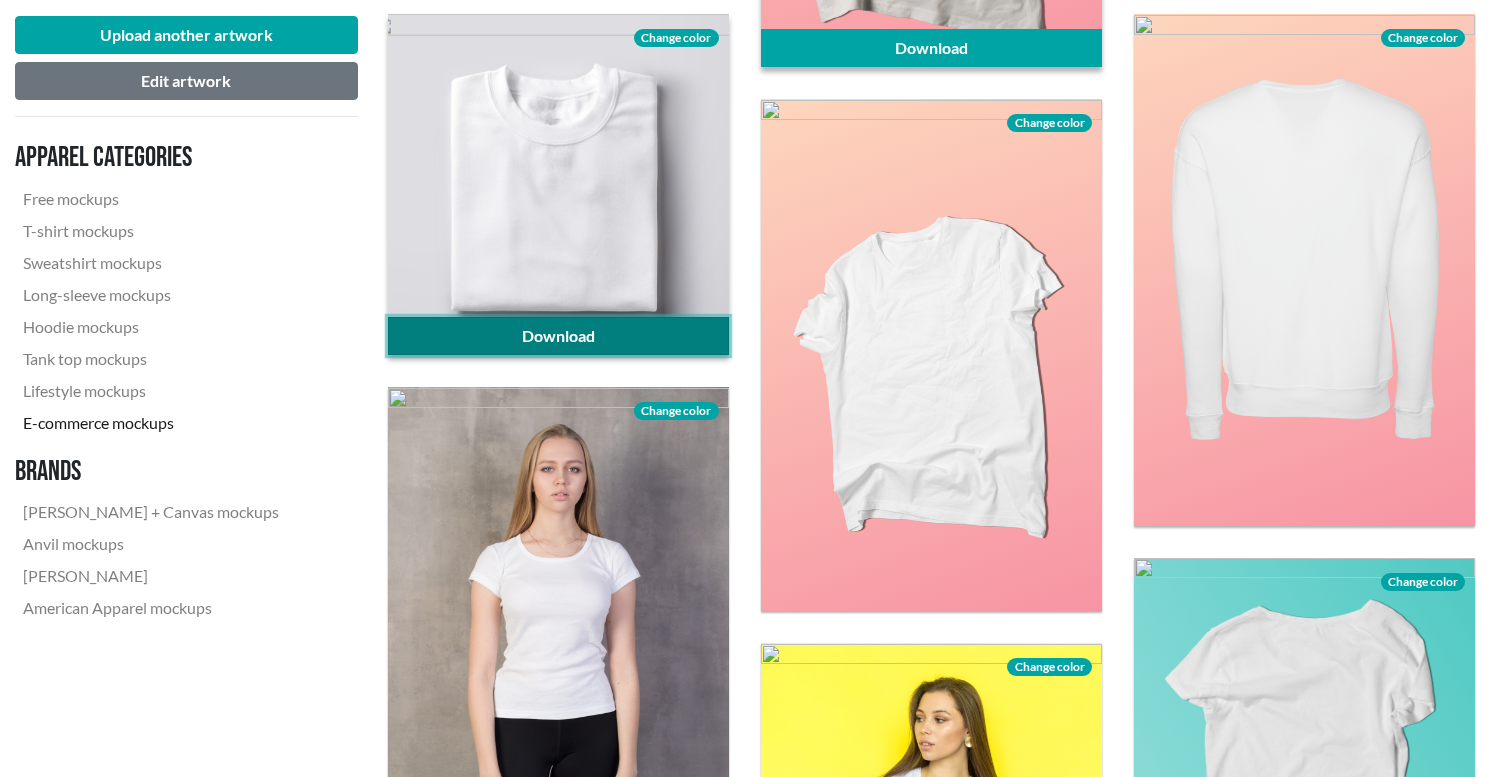 click on "Download" 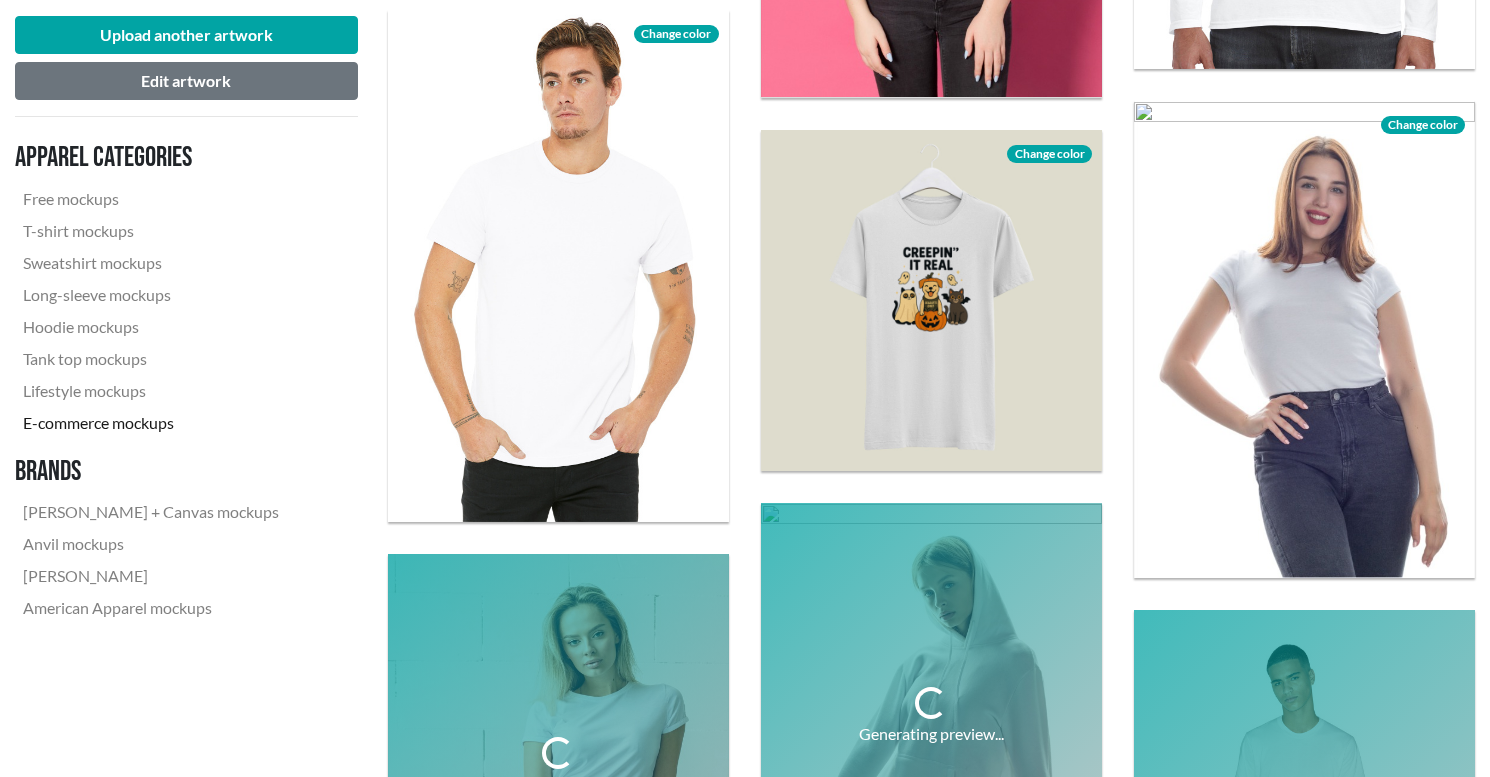 scroll, scrollTop: 3547, scrollLeft: 0, axis: vertical 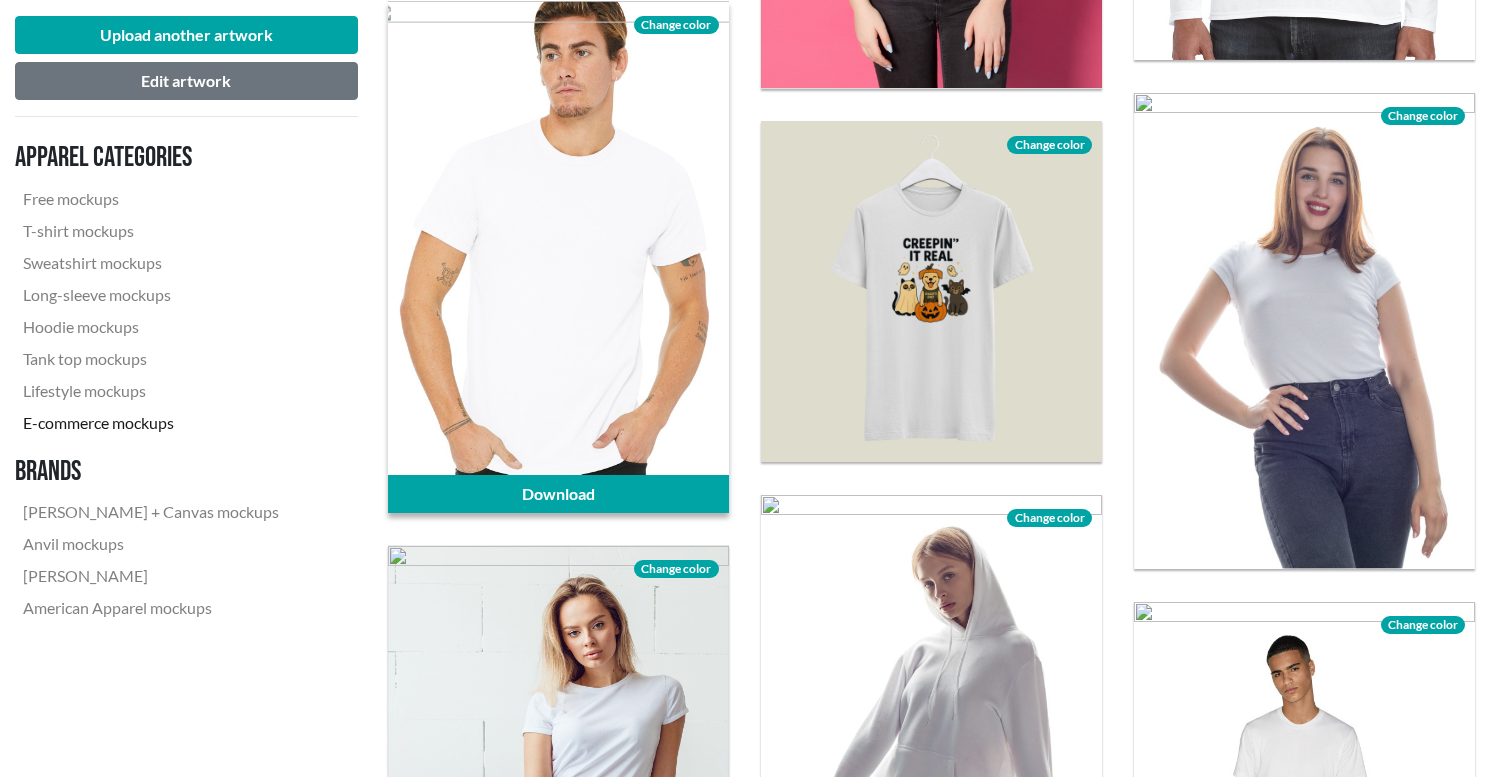 click on "Change color" at bounding box center (676, 25) 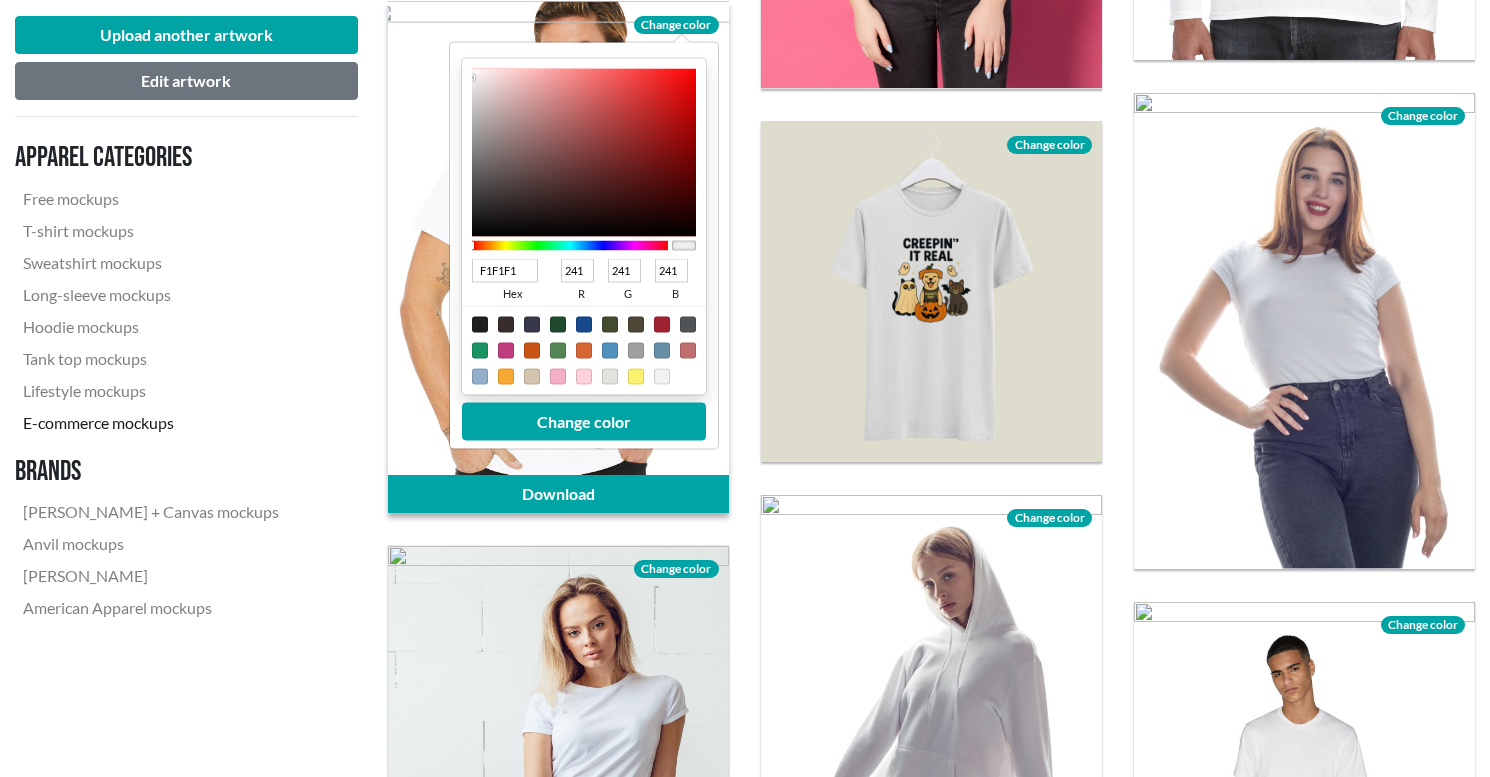click on "F1F1F1" at bounding box center (505, 271) 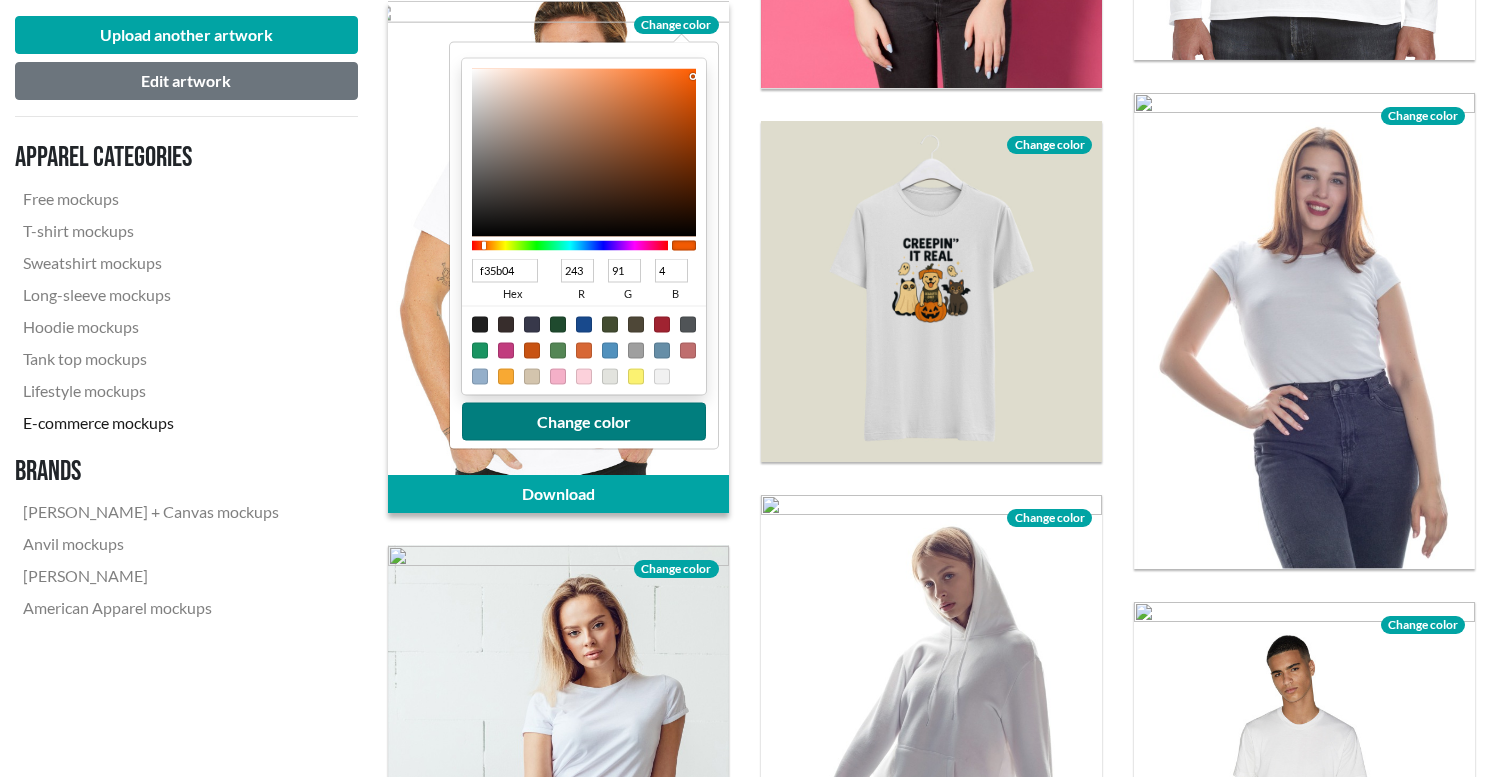 type on "f35b04" 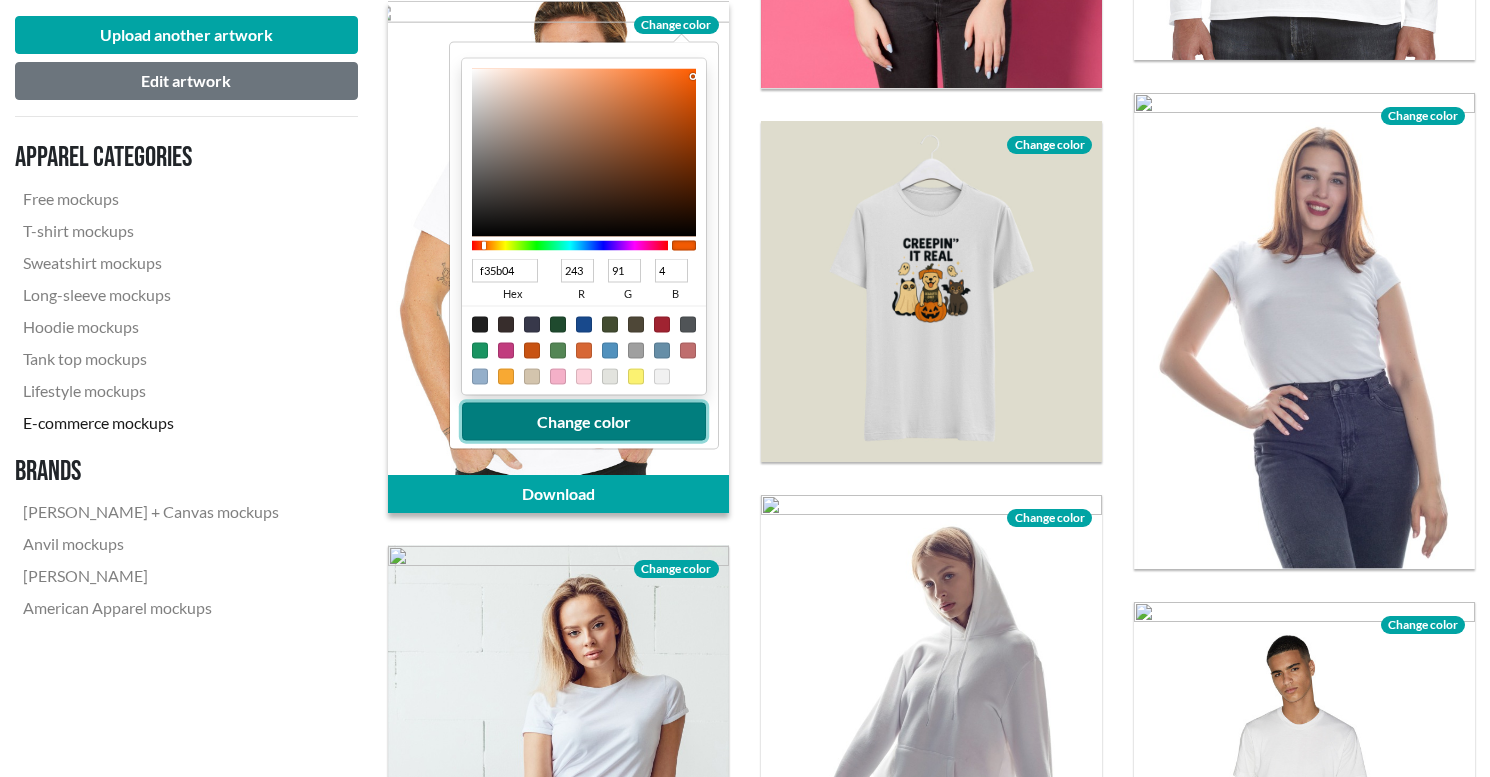 click on "Change color" at bounding box center [584, 422] 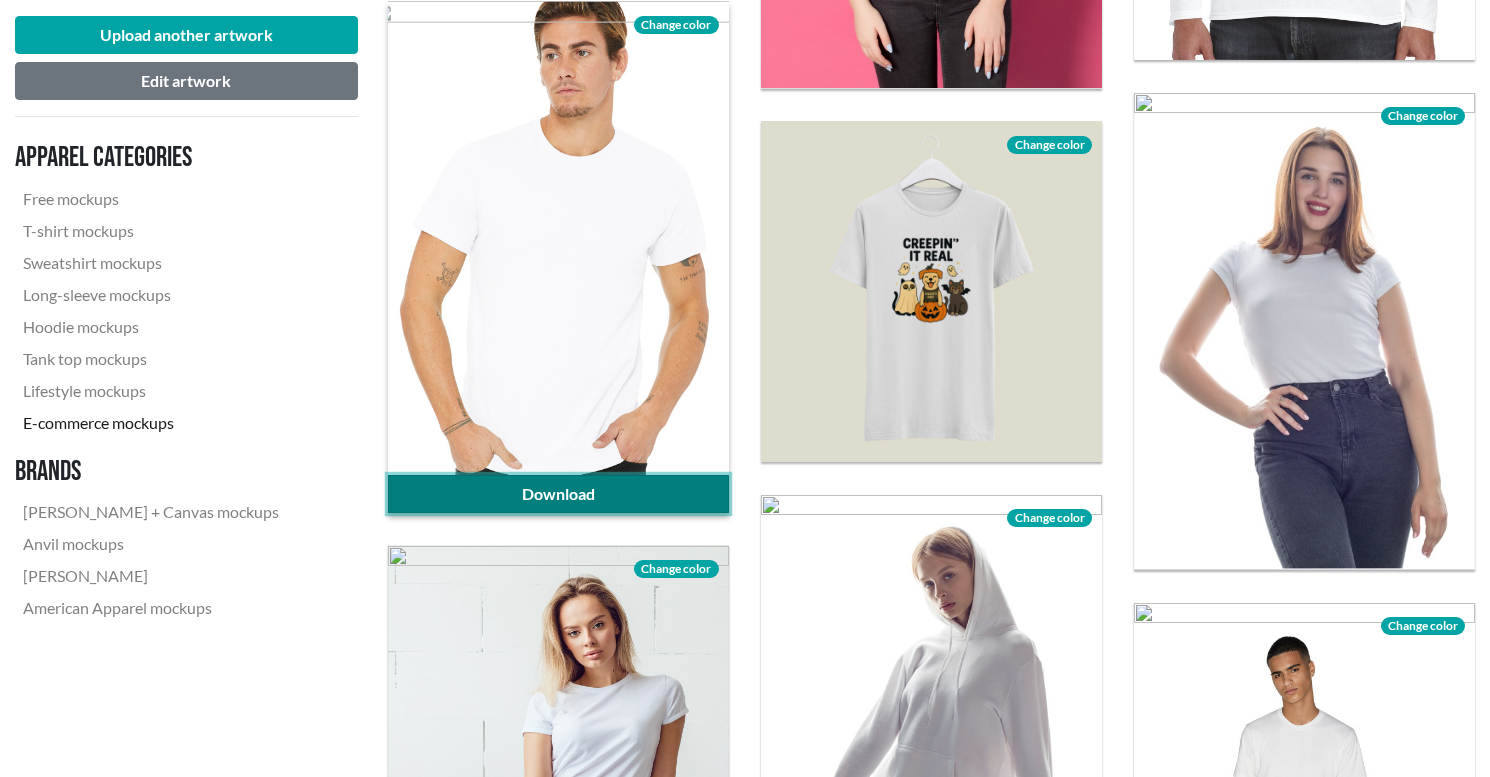 click on "Download" 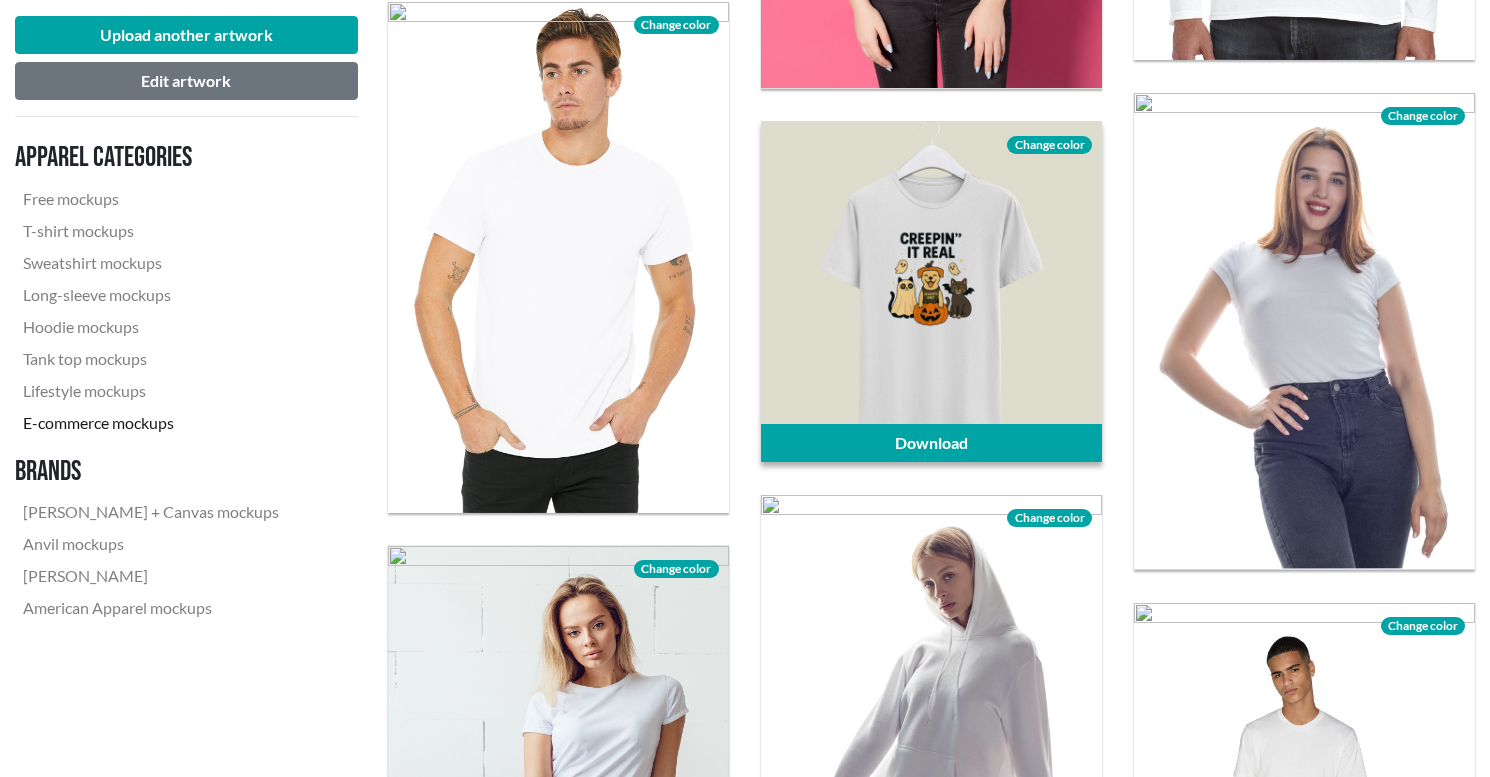 click on "Change color" at bounding box center [1049, 145] 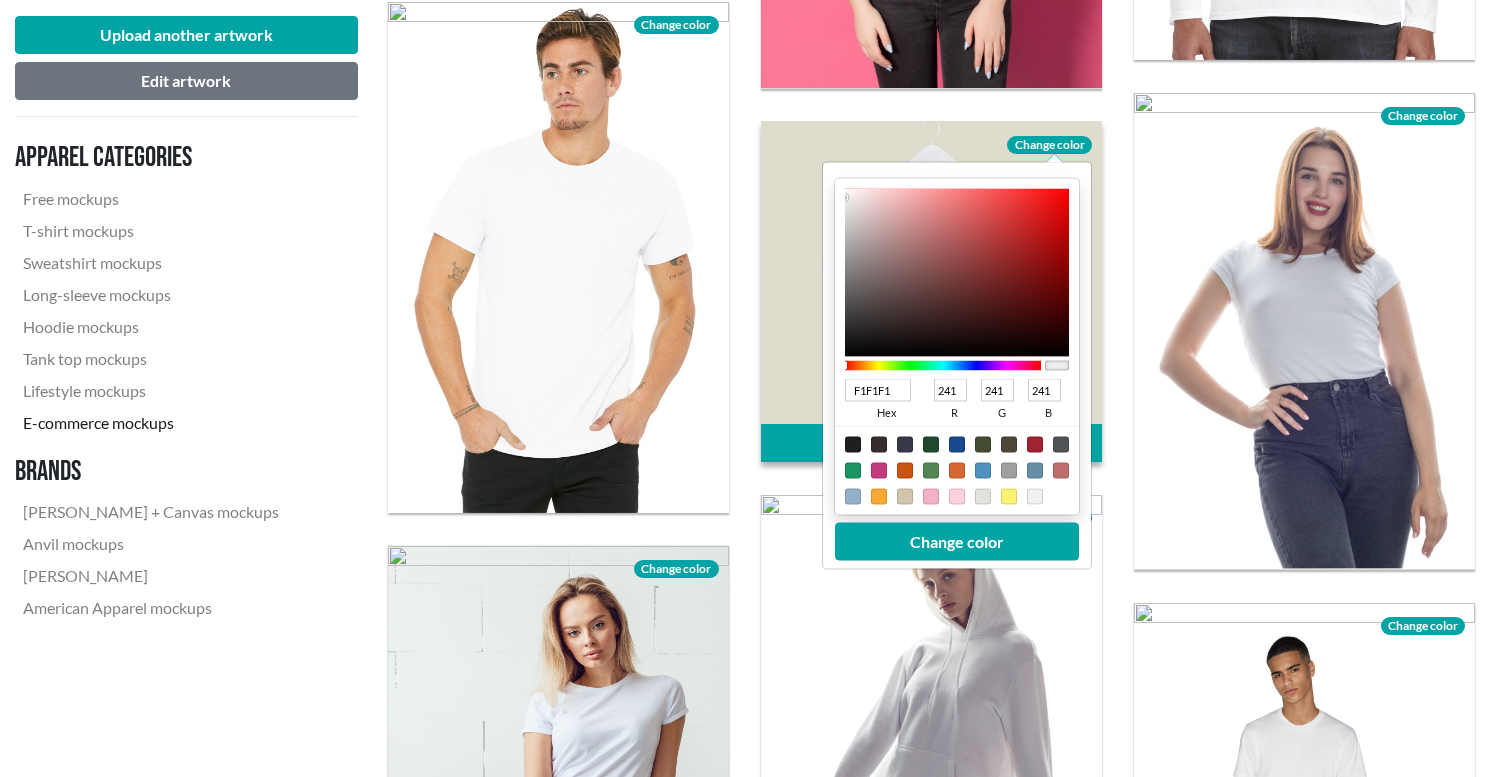 drag, startPoint x: 896, startPoint y: 392, endPoint x: 847, endPoint y: 390, distance: 49.0408 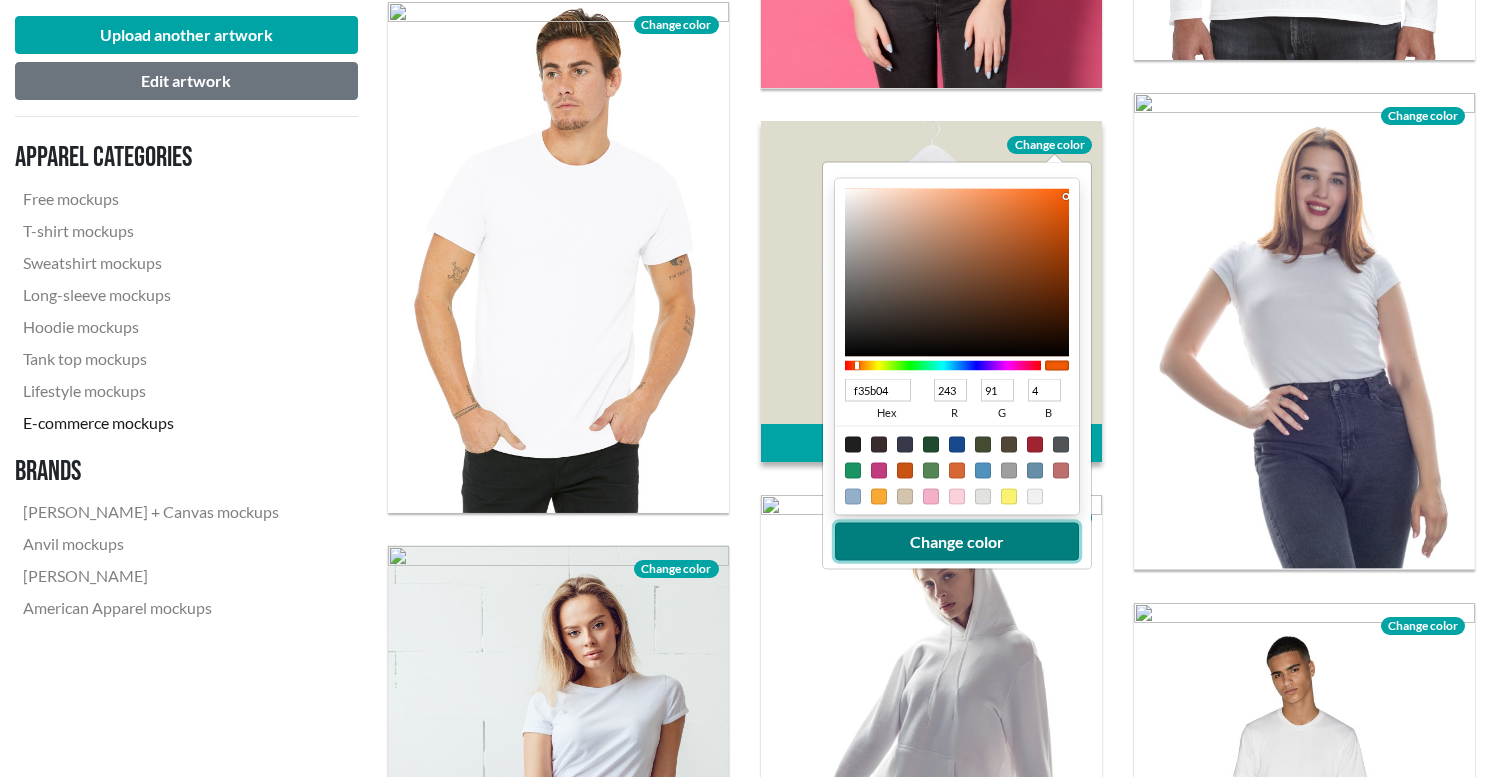 type on "F35B04" 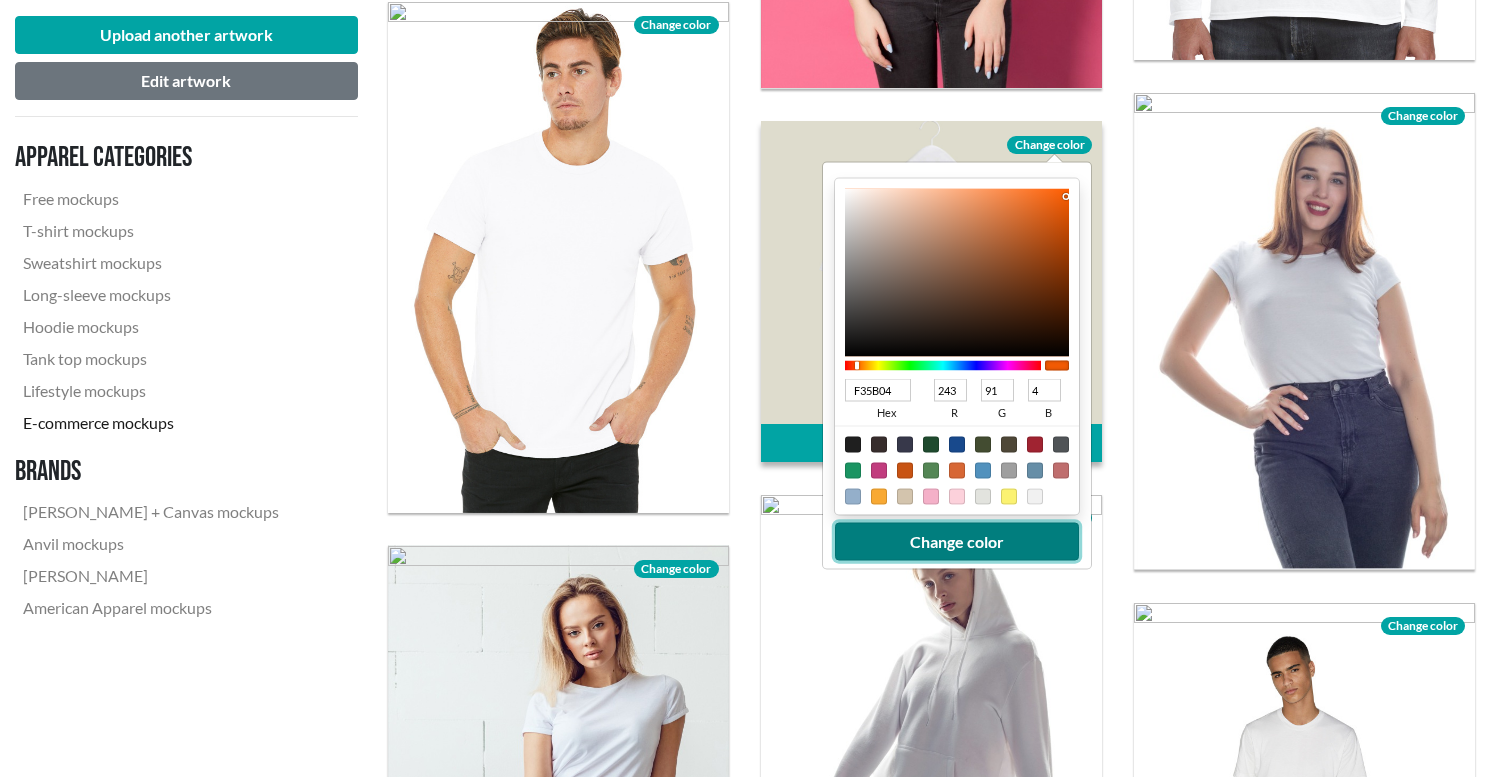 click on "Change color" at bounding box center [957, 541] 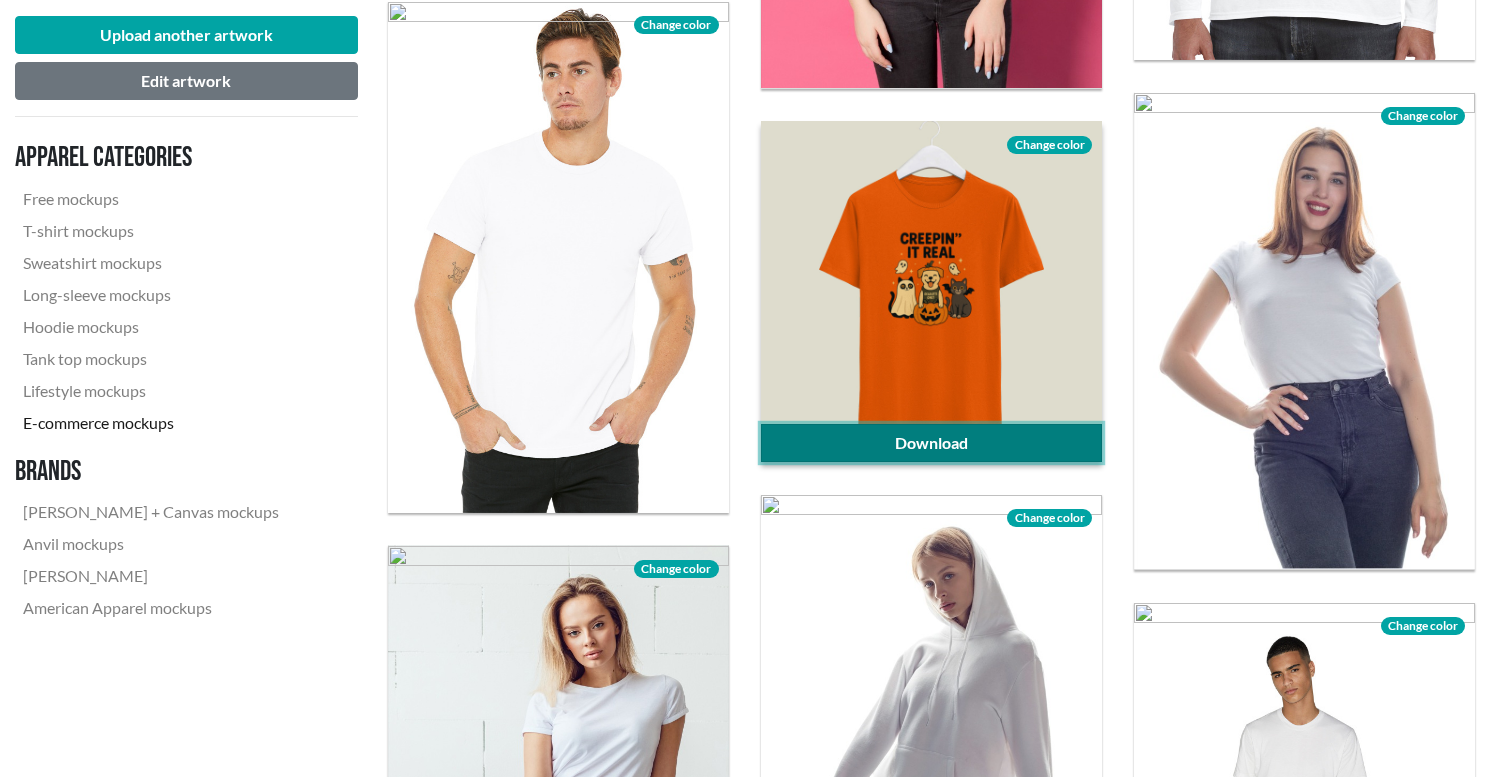 click on "Download" 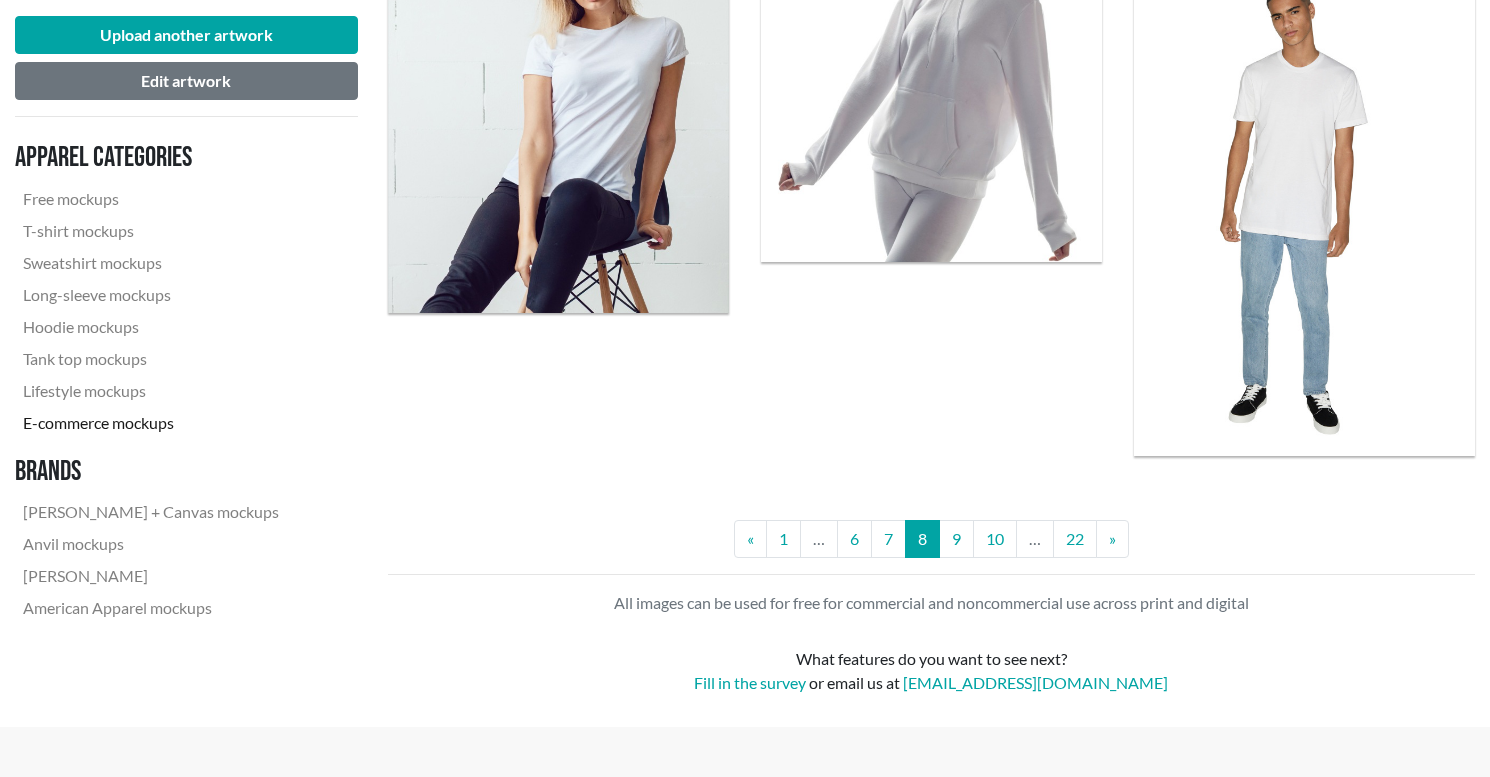 scroll, scrollTop: 4314, scrollLeft: 0, axis: vertical 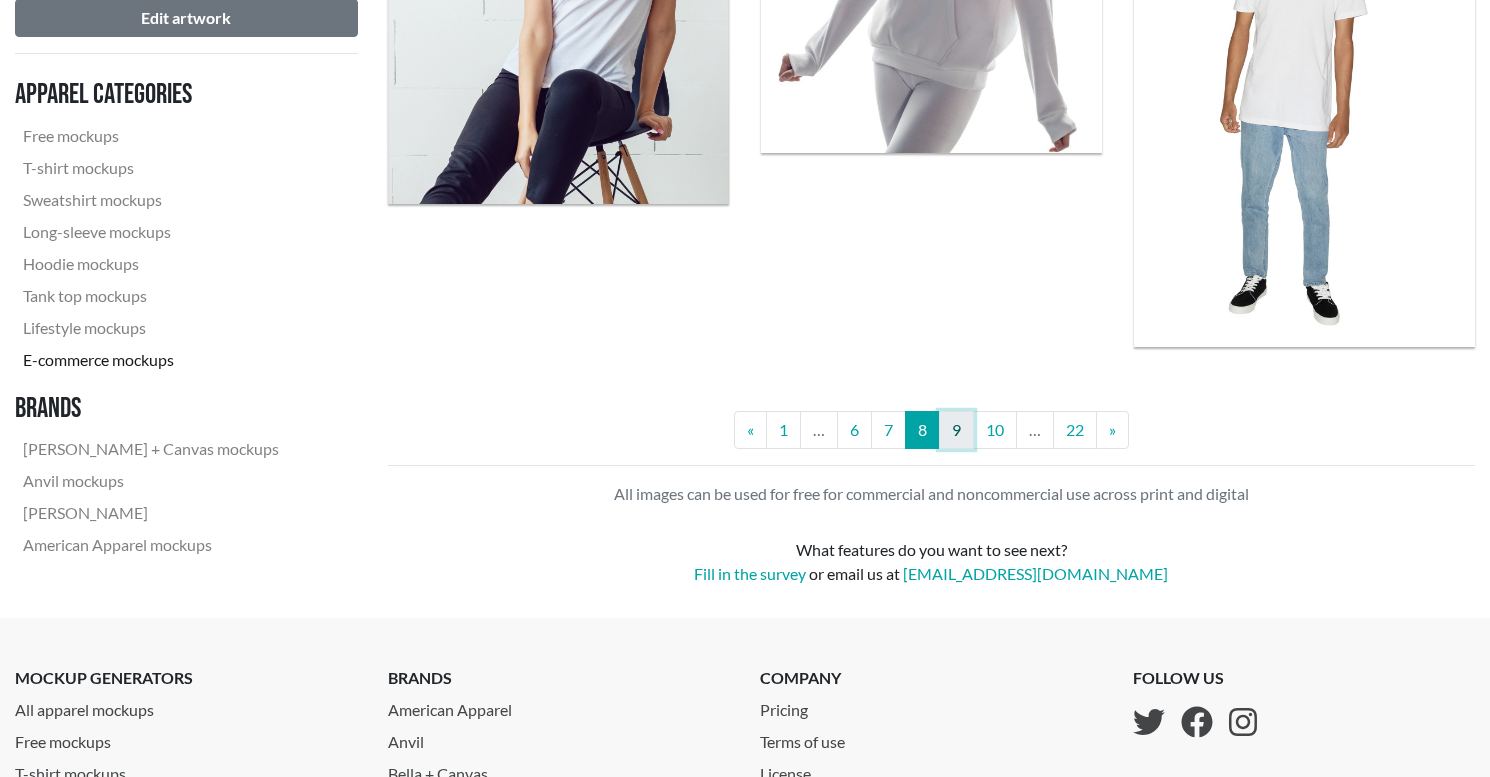 click on "9" at bounding box center (956, 430) 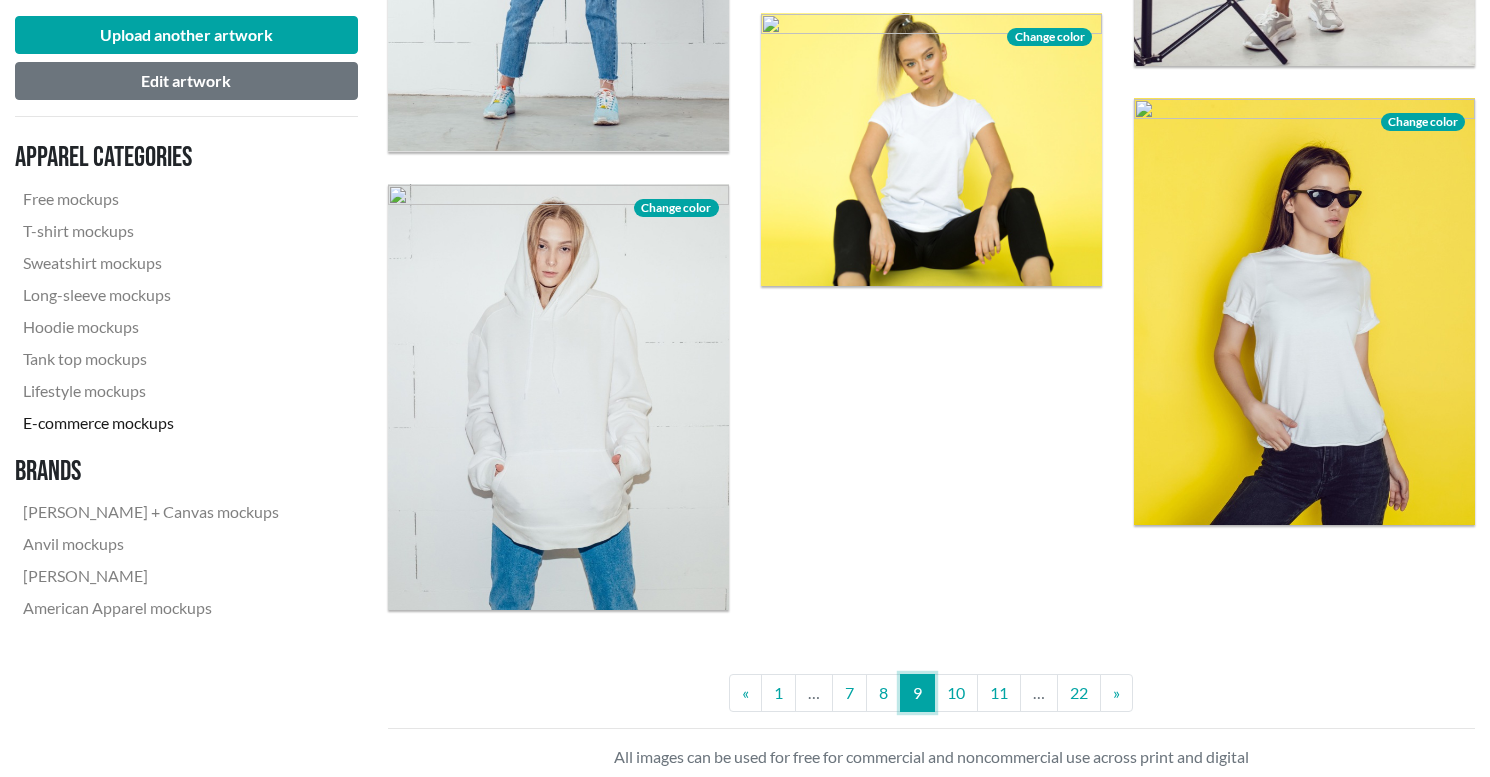scroll, scrollTop: 4183, scrollLeft: 0, axis: vertical 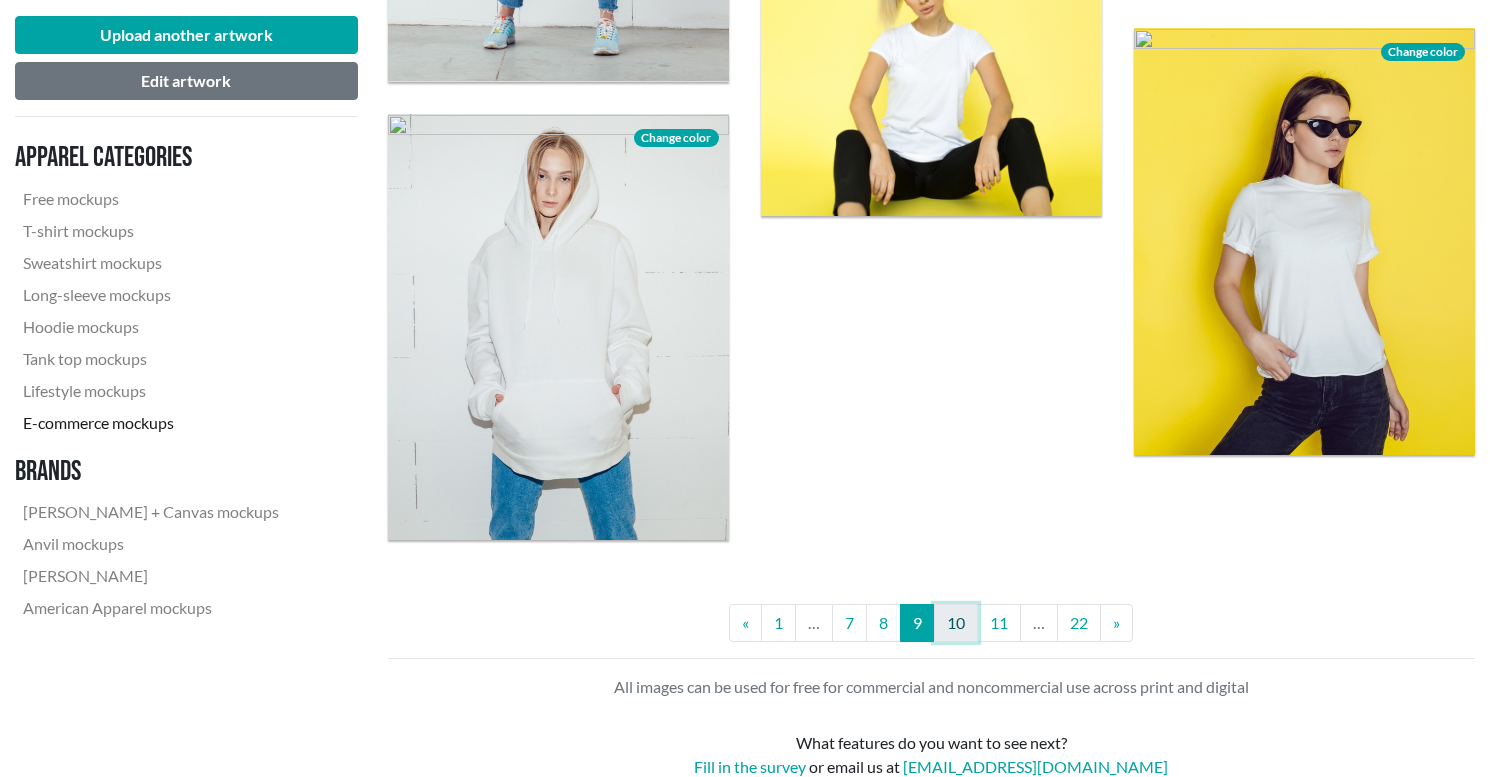 click on "10" at bounding box center [956, 623] 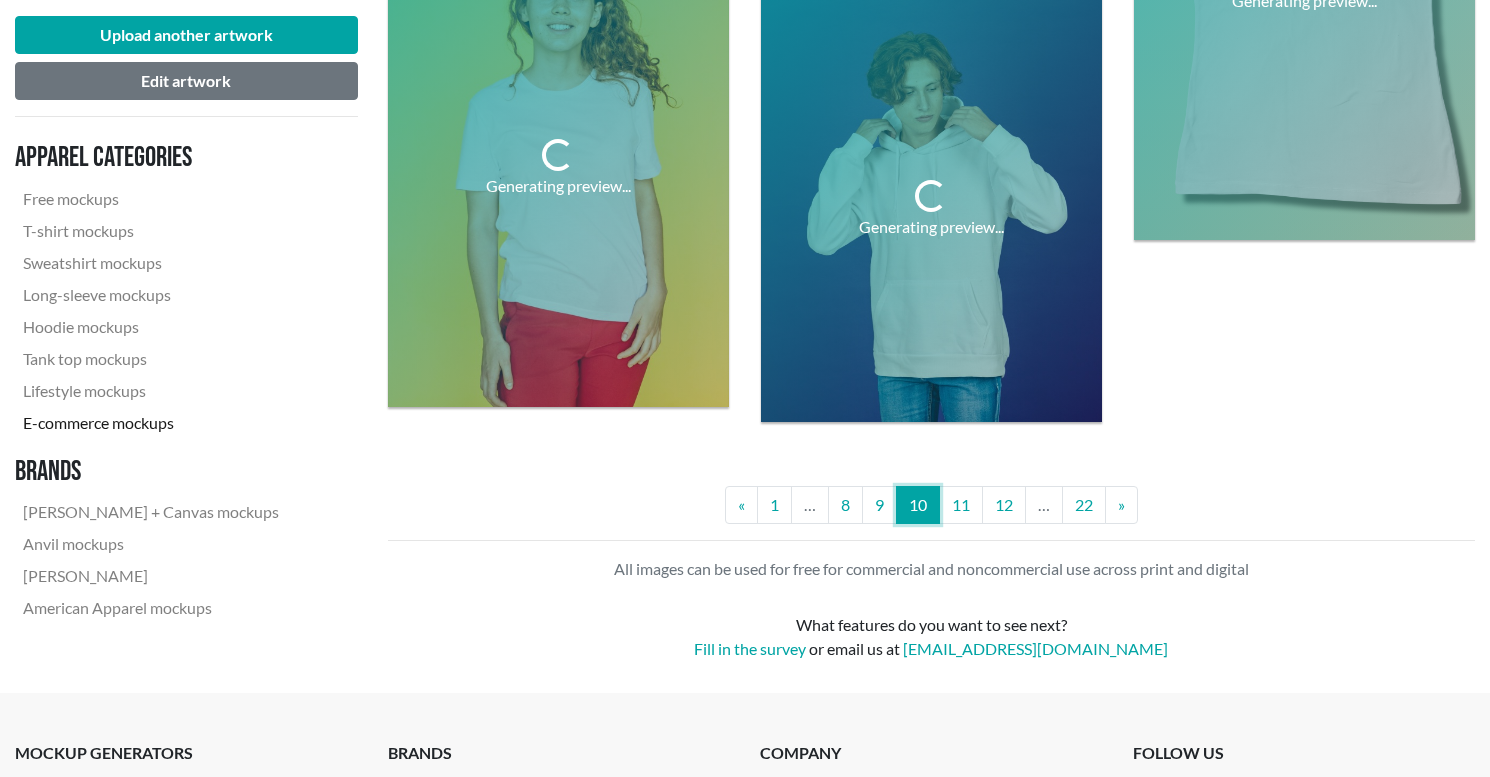 scroll, scrollTop: 3995, scrollLeft: 0, axis: vertical 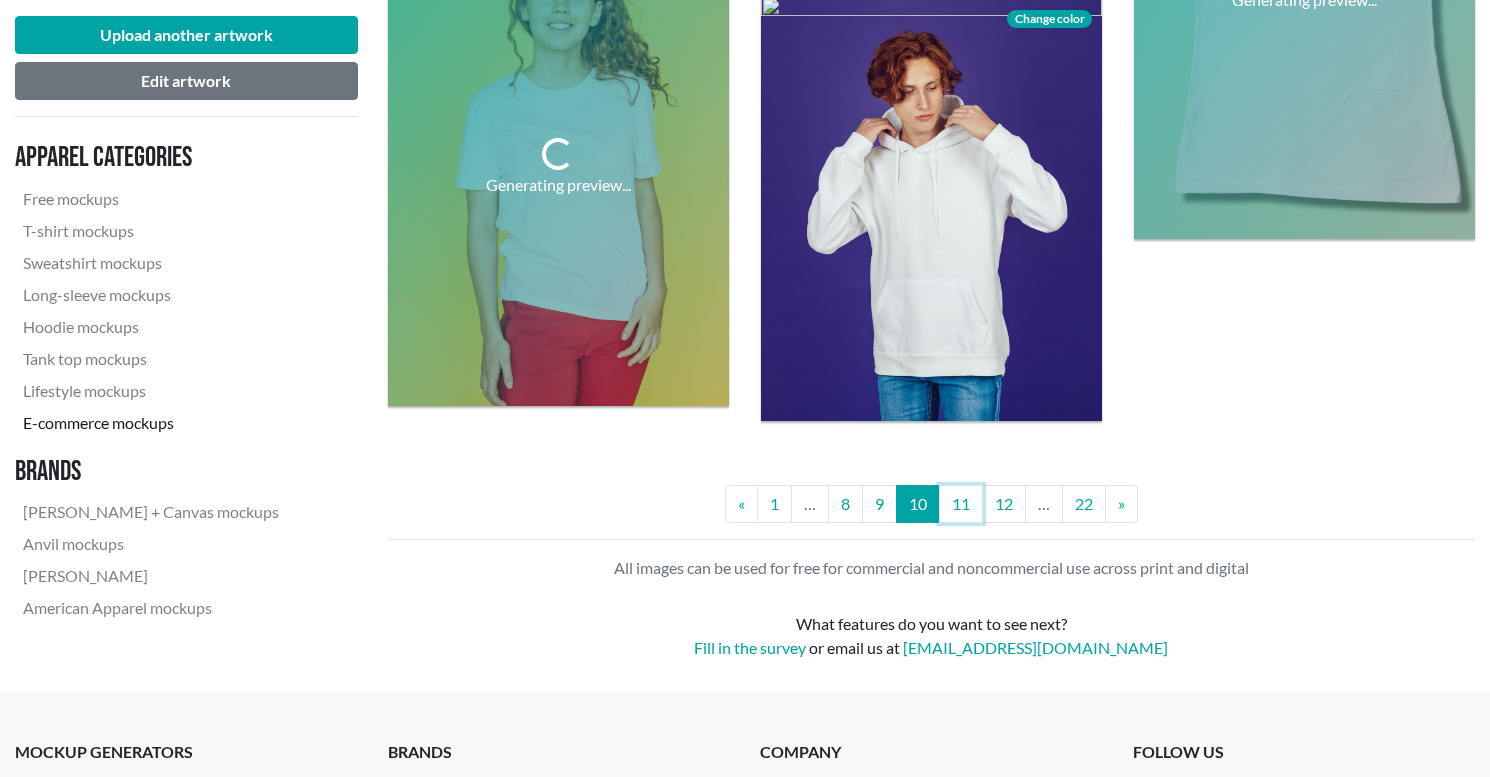 click on "11" at bounding box center [961, 504] 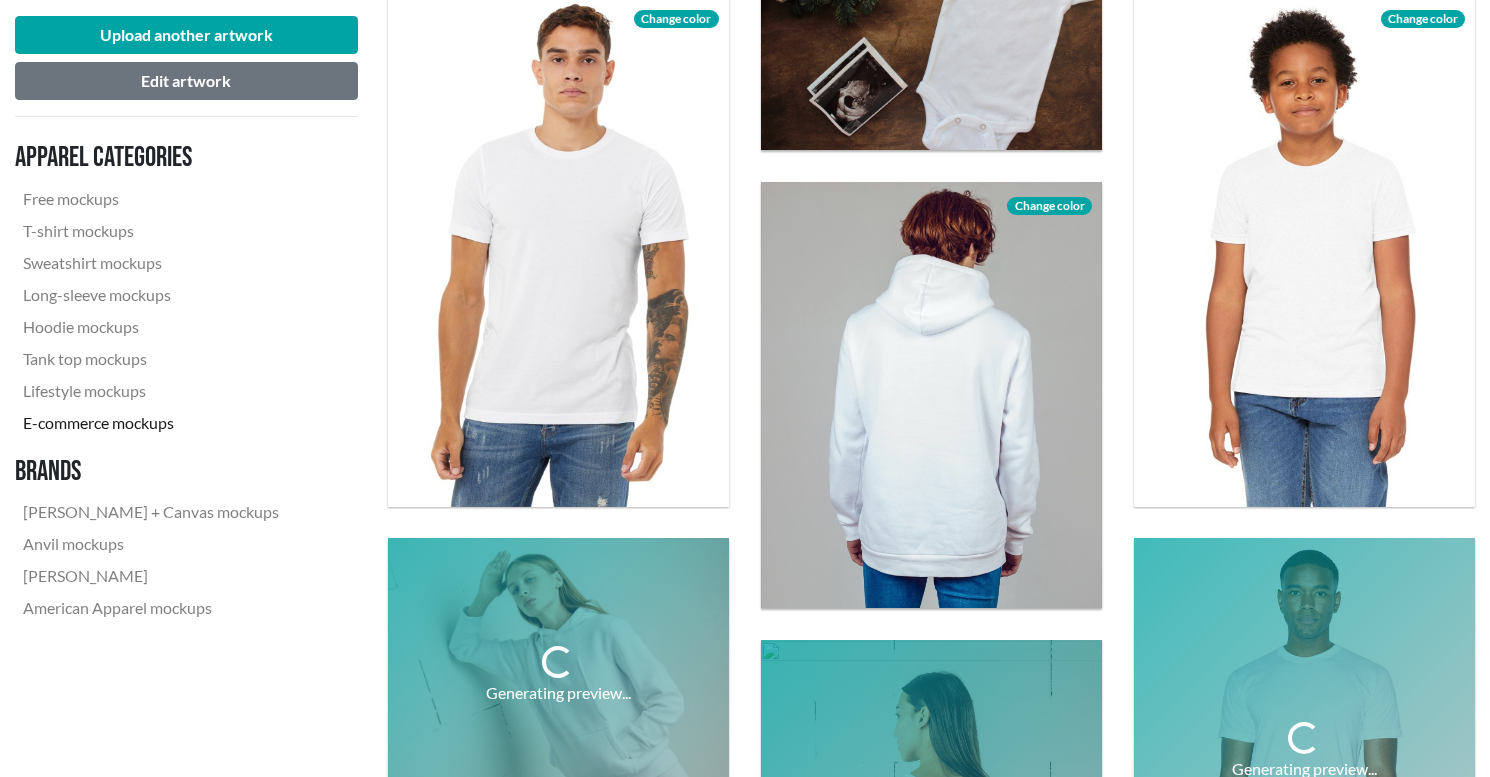 scroll, scrollTop: 2556, scrollLeft: 0, axis: vertical 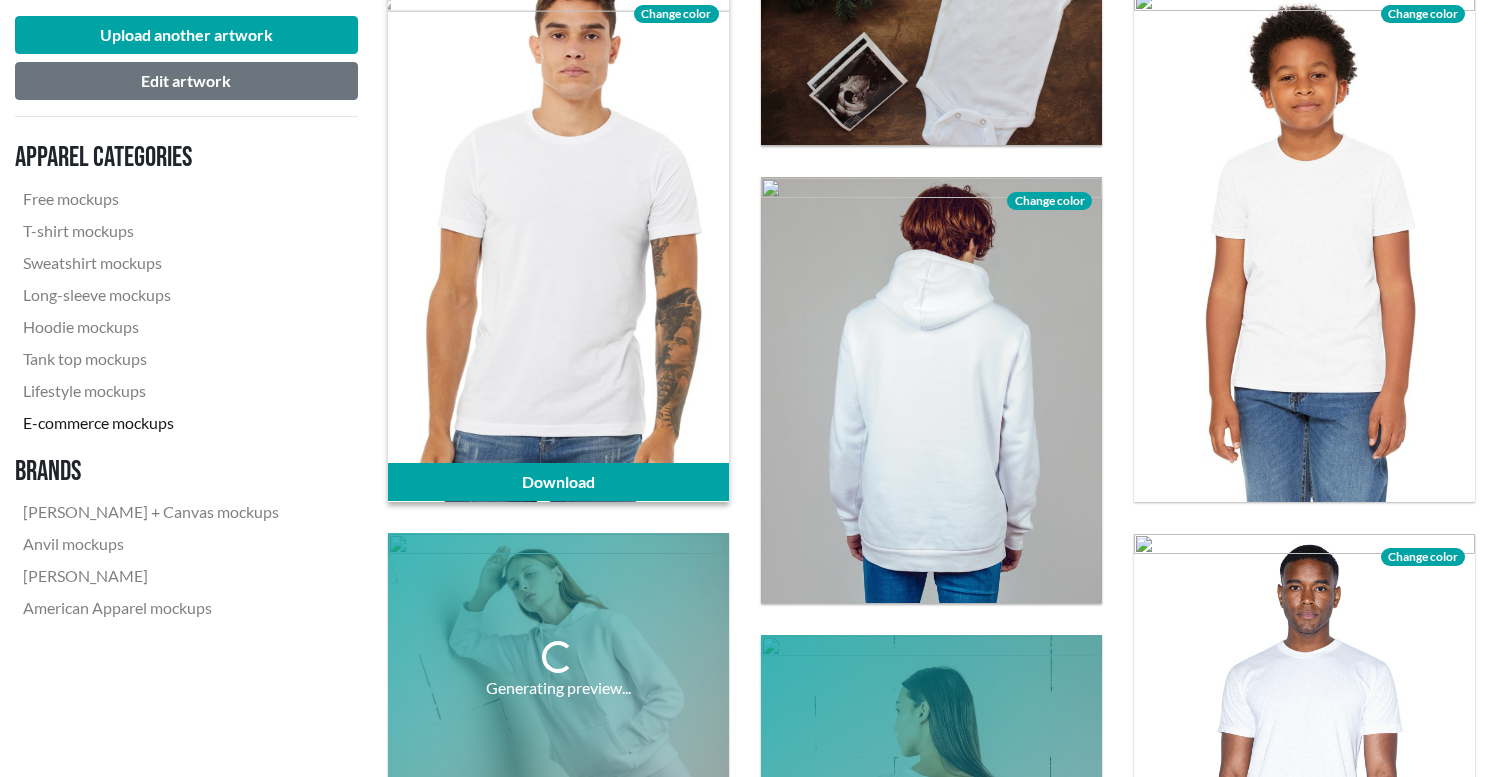 click on "Change color" at bounding box center [676, 14] 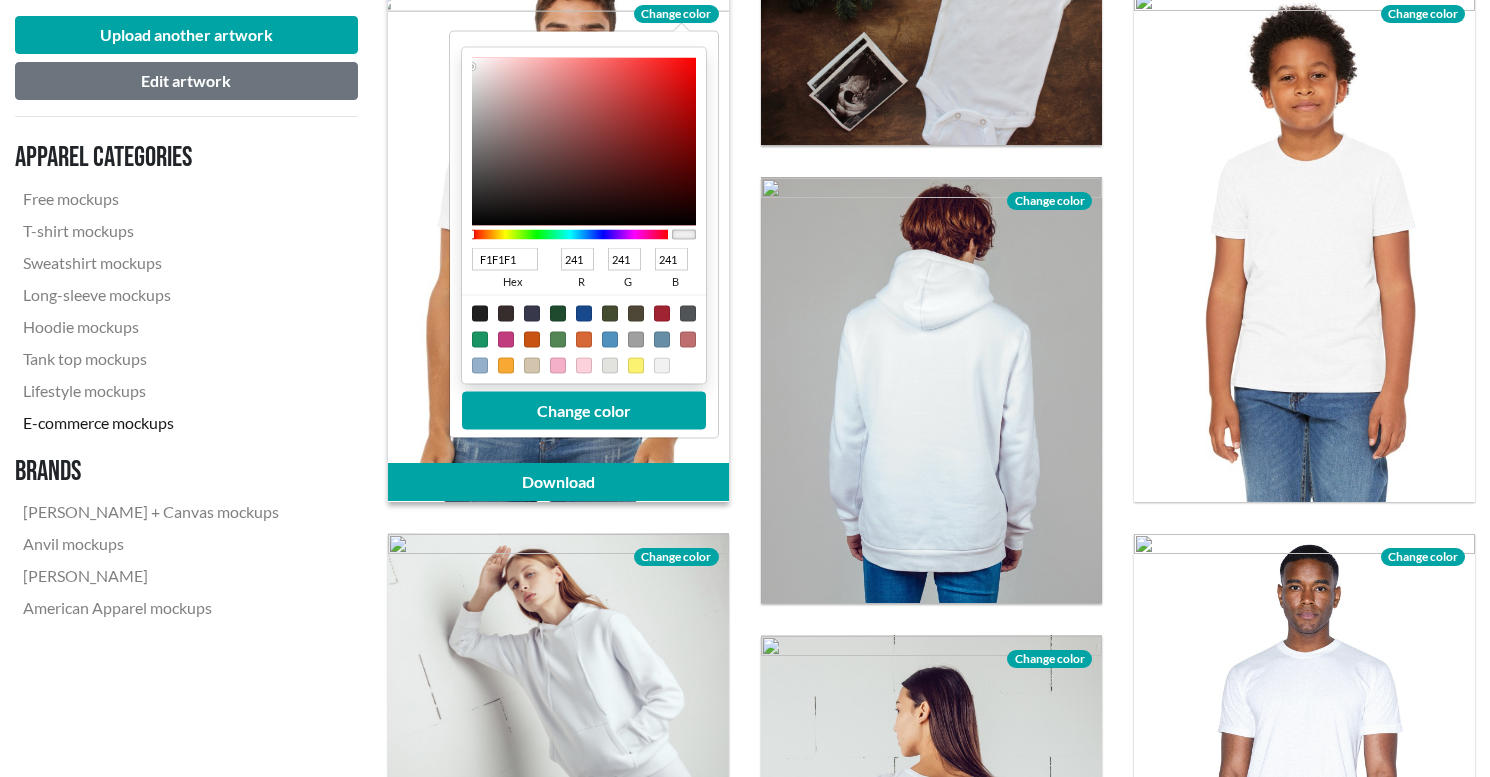drag, startPoint x: 523, startPoint y: 264, endPoint x: 467, endPoint y: 262, distance: 56.0357 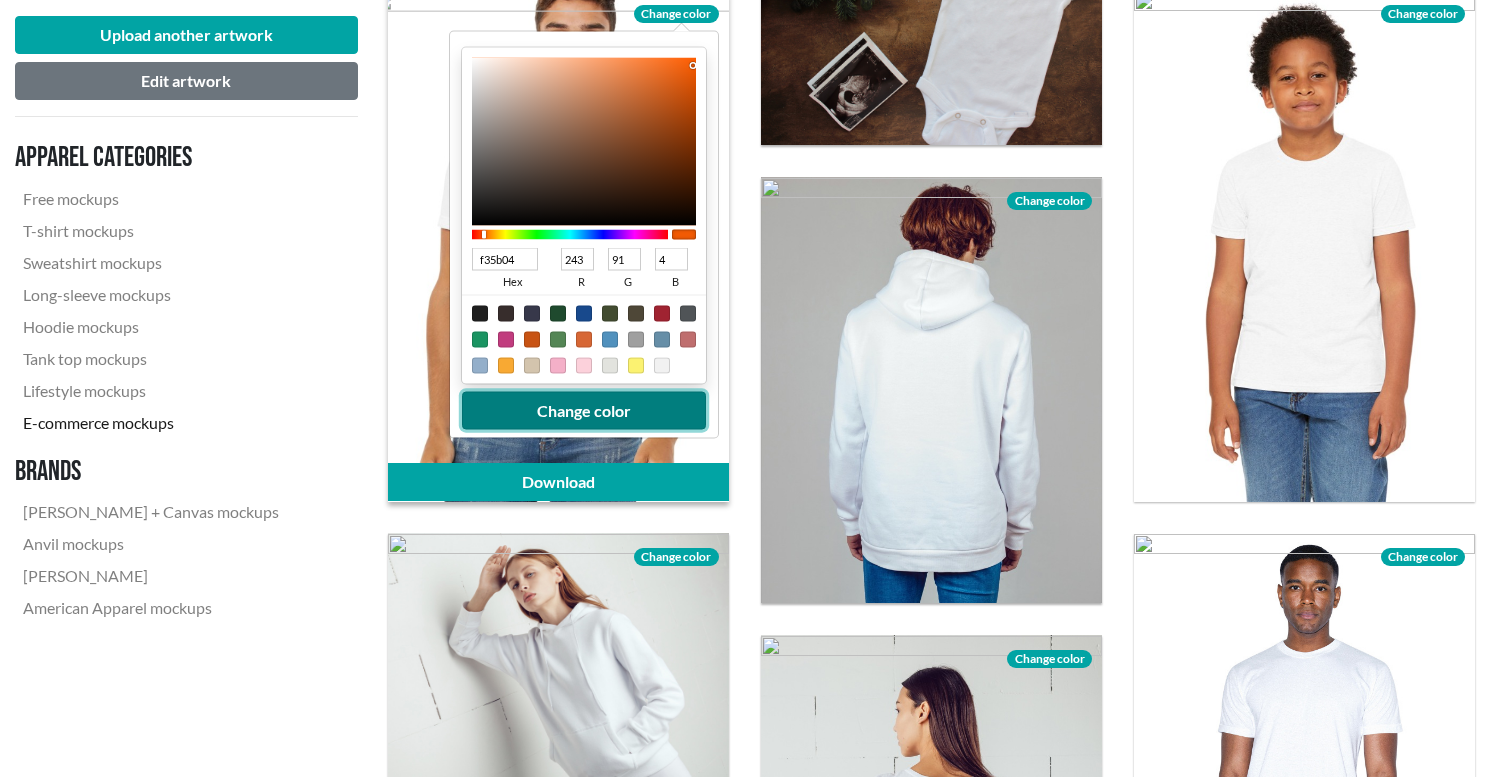 type on "F35B04" 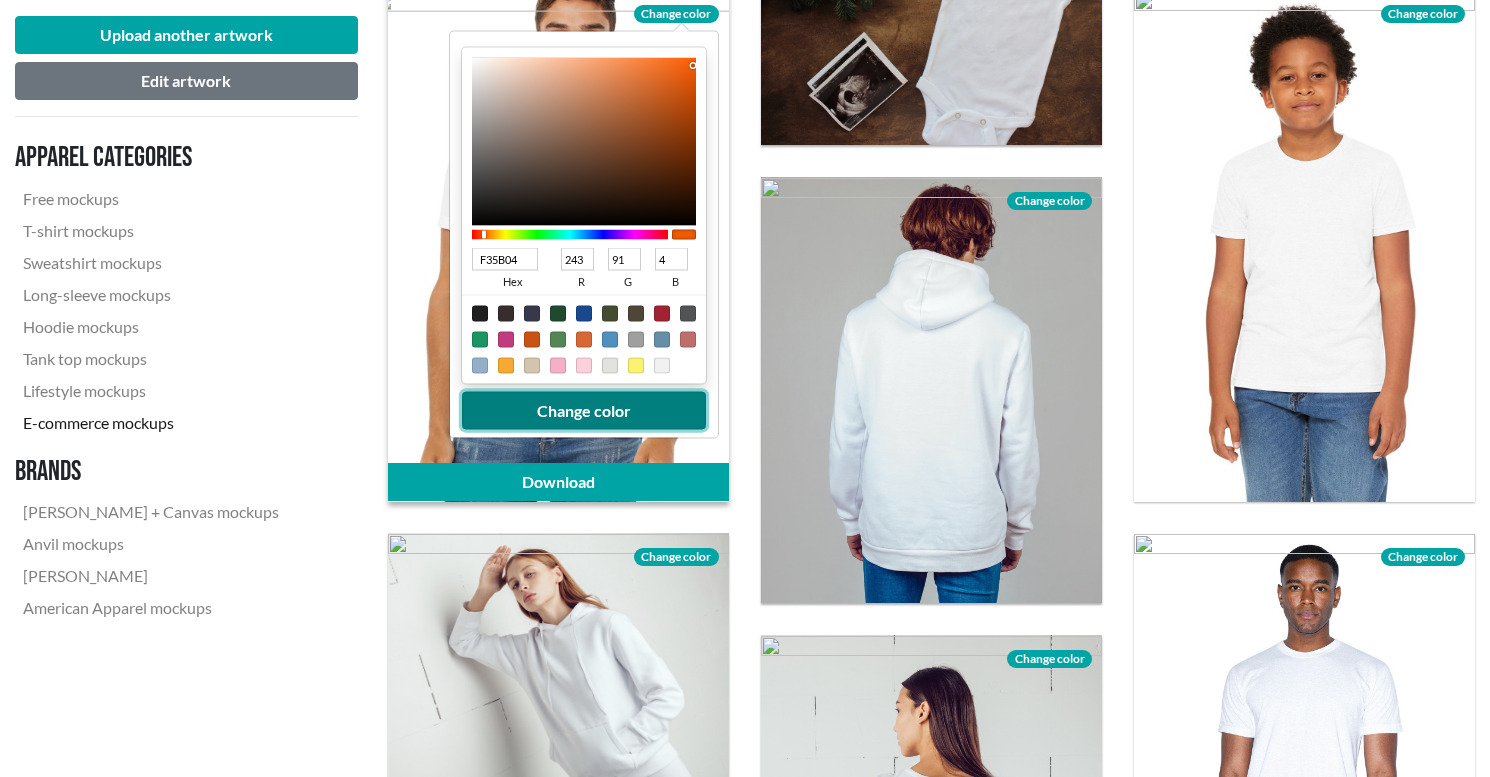 click on "Change color" at bounding box center (584, 410) 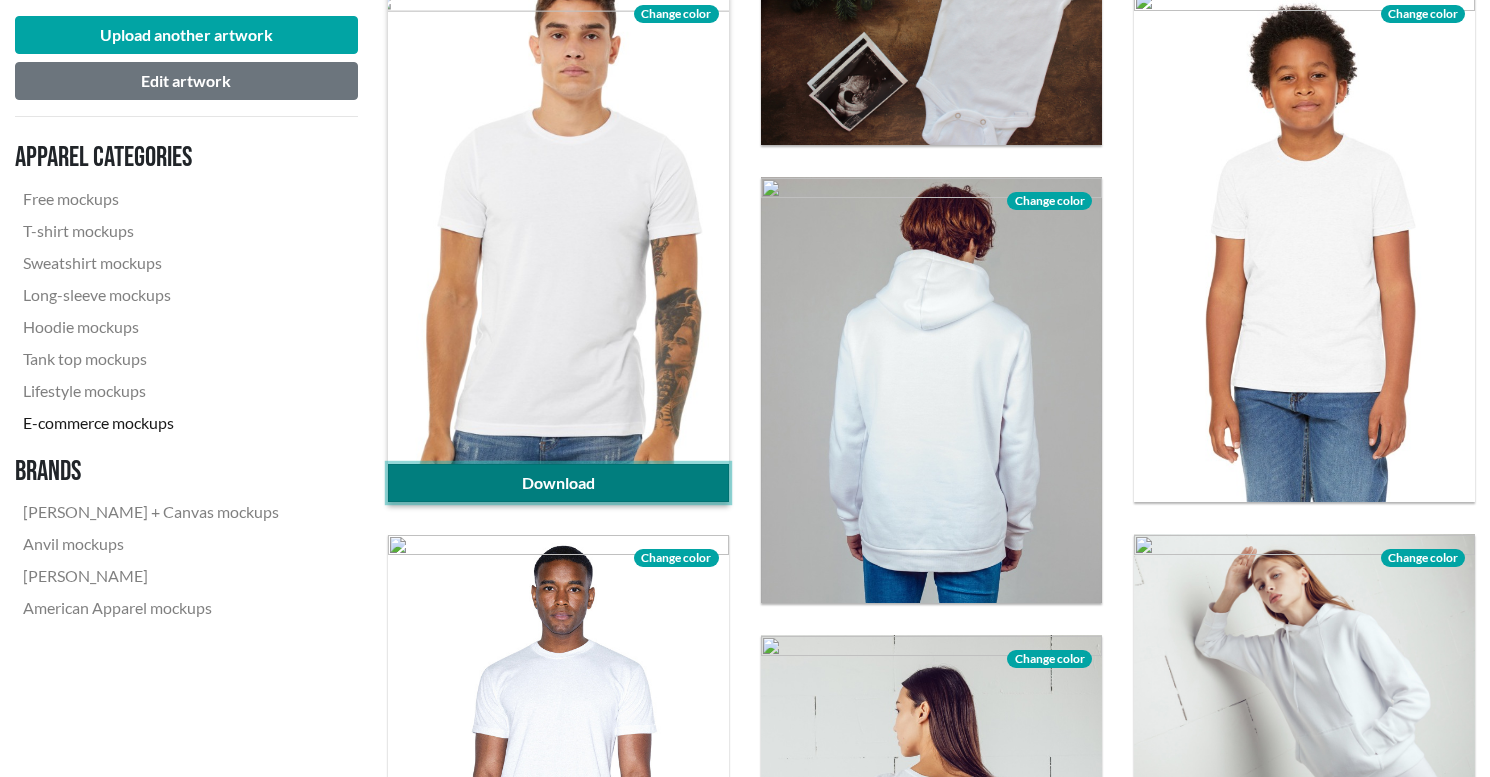 click on "Download" 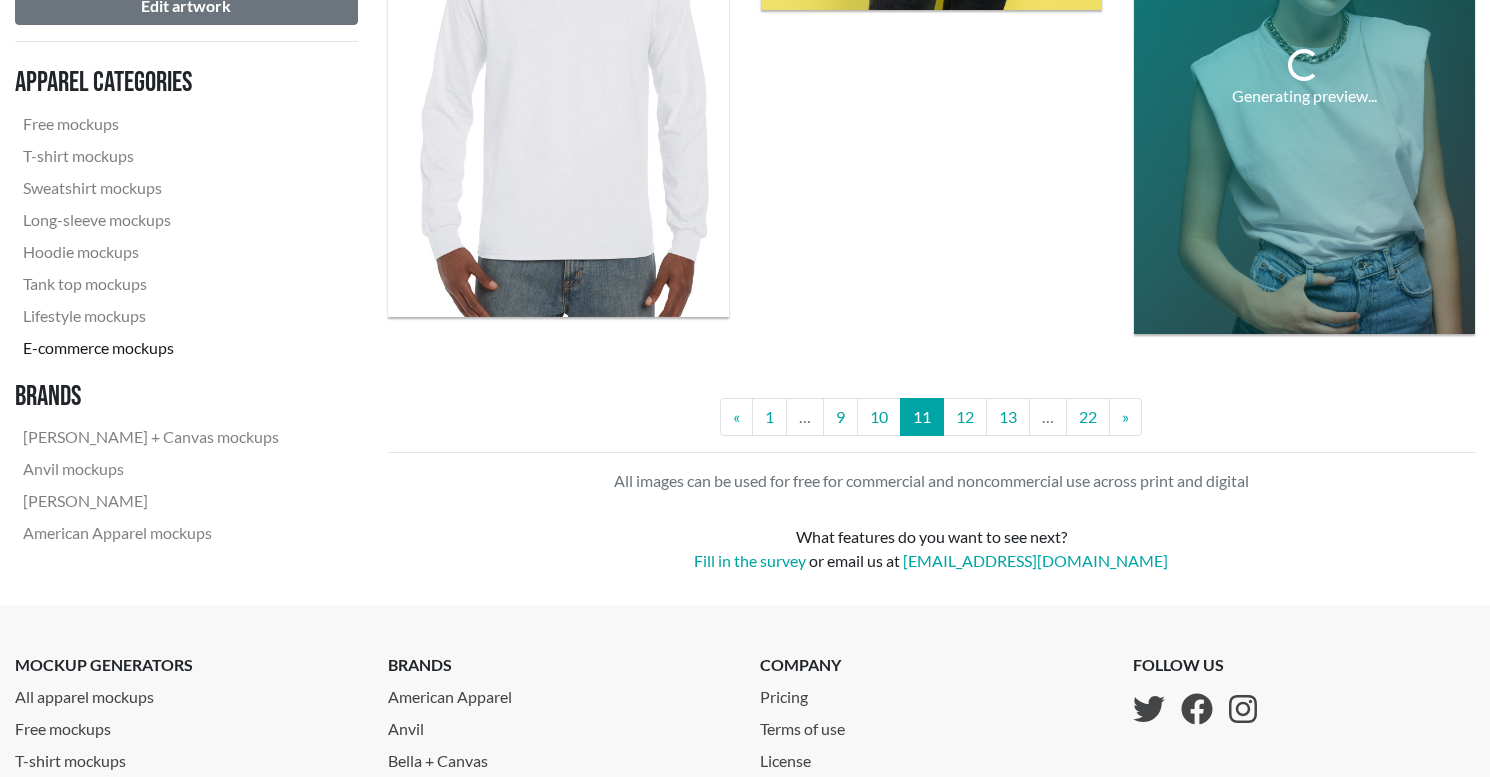scroll, scrollTop: 4135, scrollLeft: 0, axis: vertical 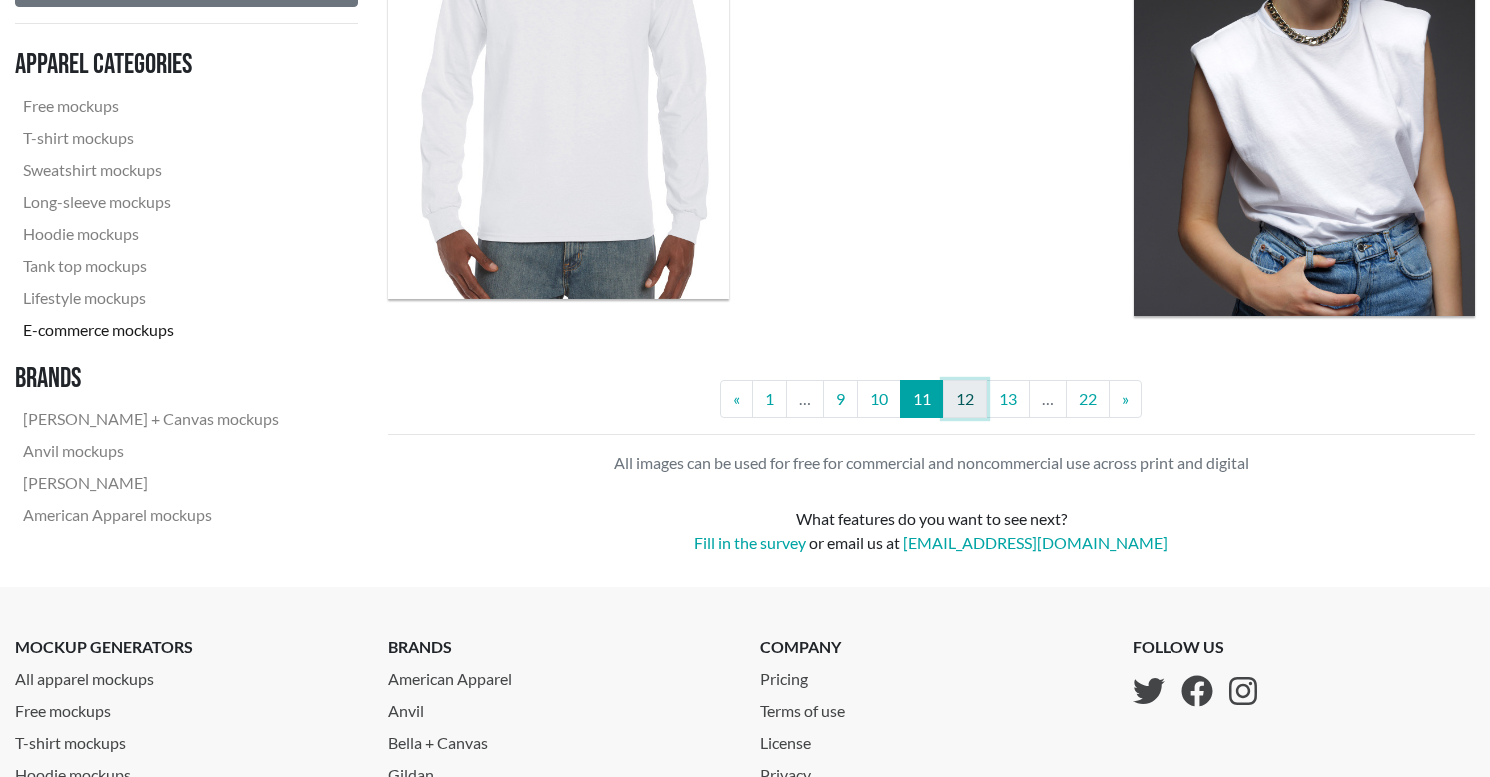click on "12" at bounding box center [965, 399] 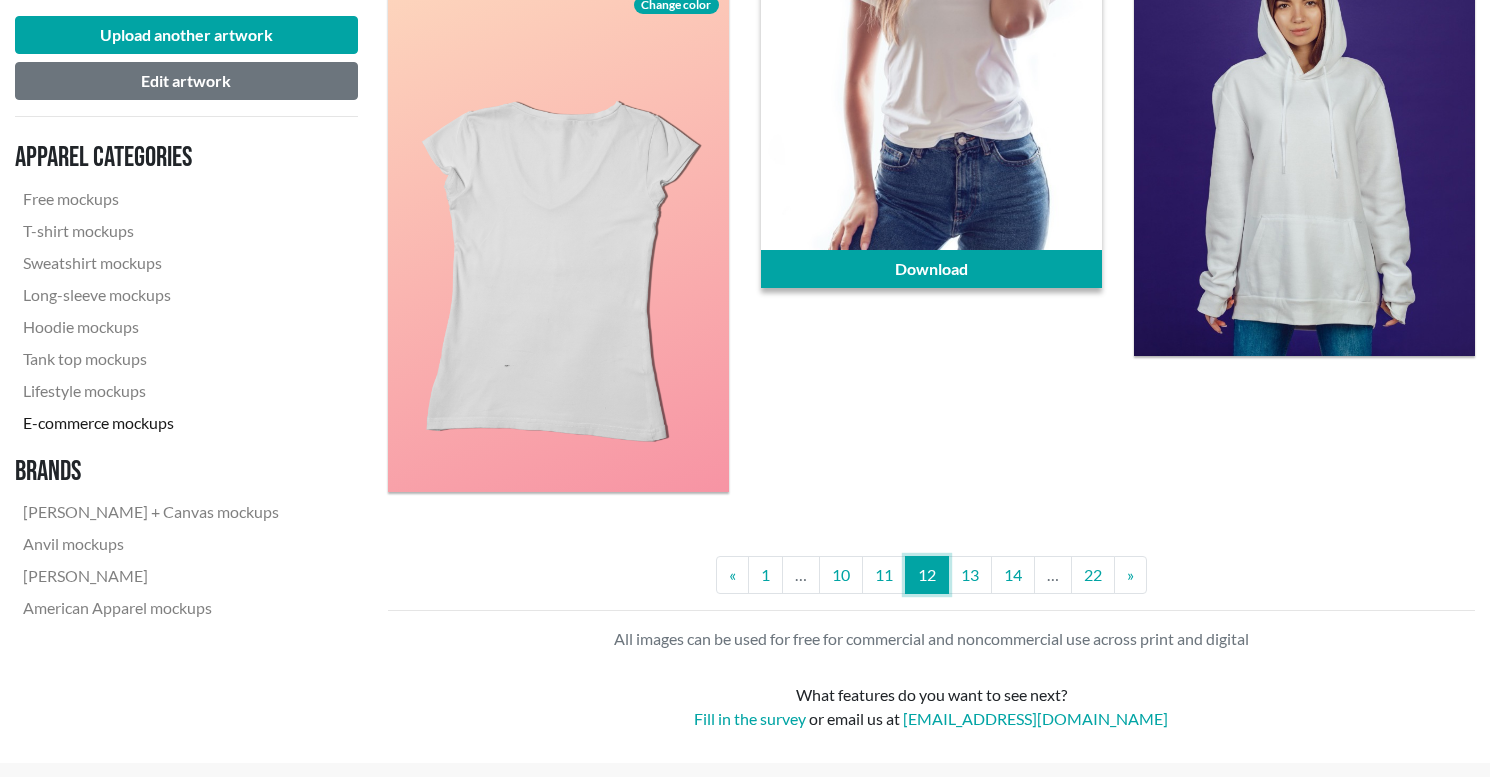 scroll, scrollTop: 4335, scrollLeft: 0, axis: vertical 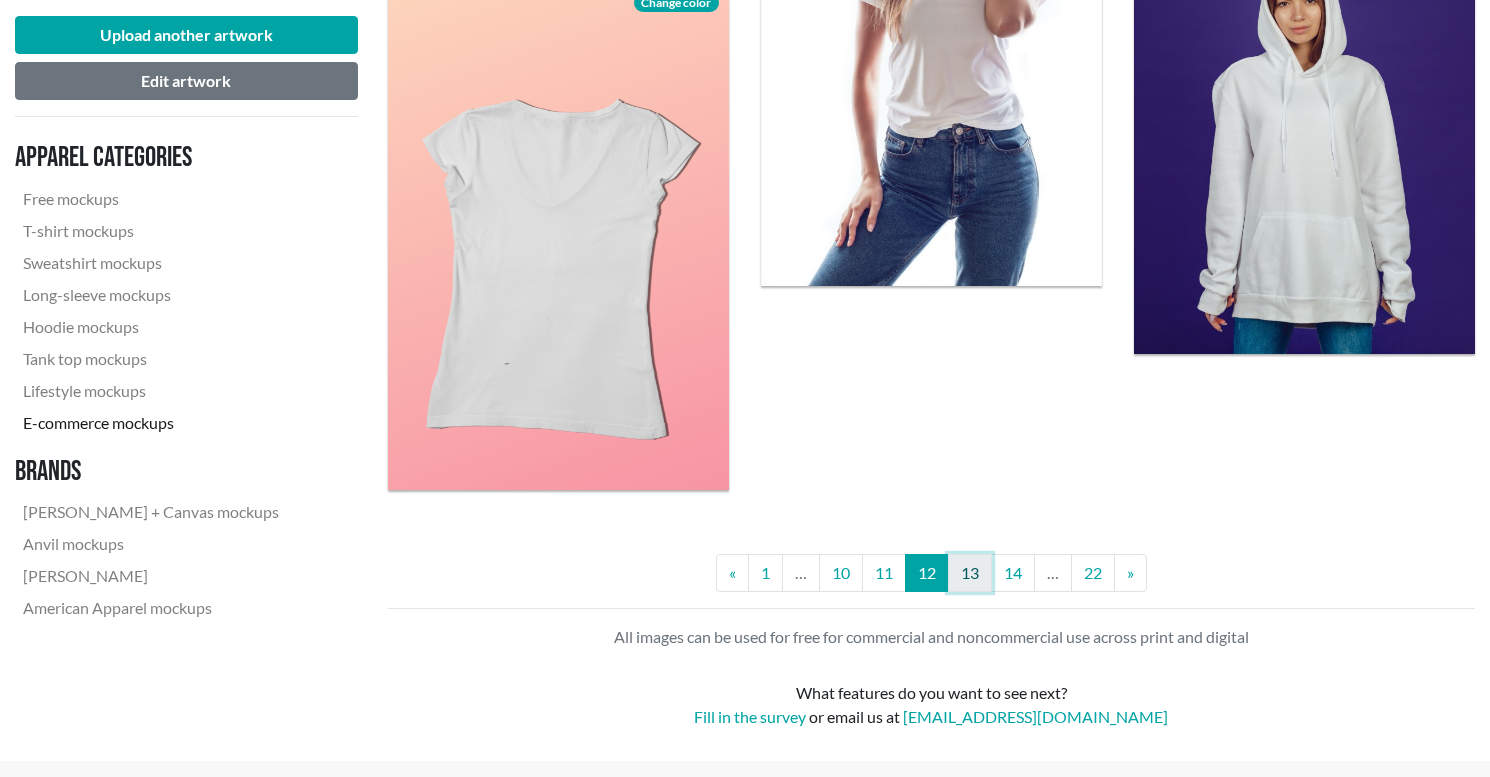 click on "13" at bounding box center (970, 573) 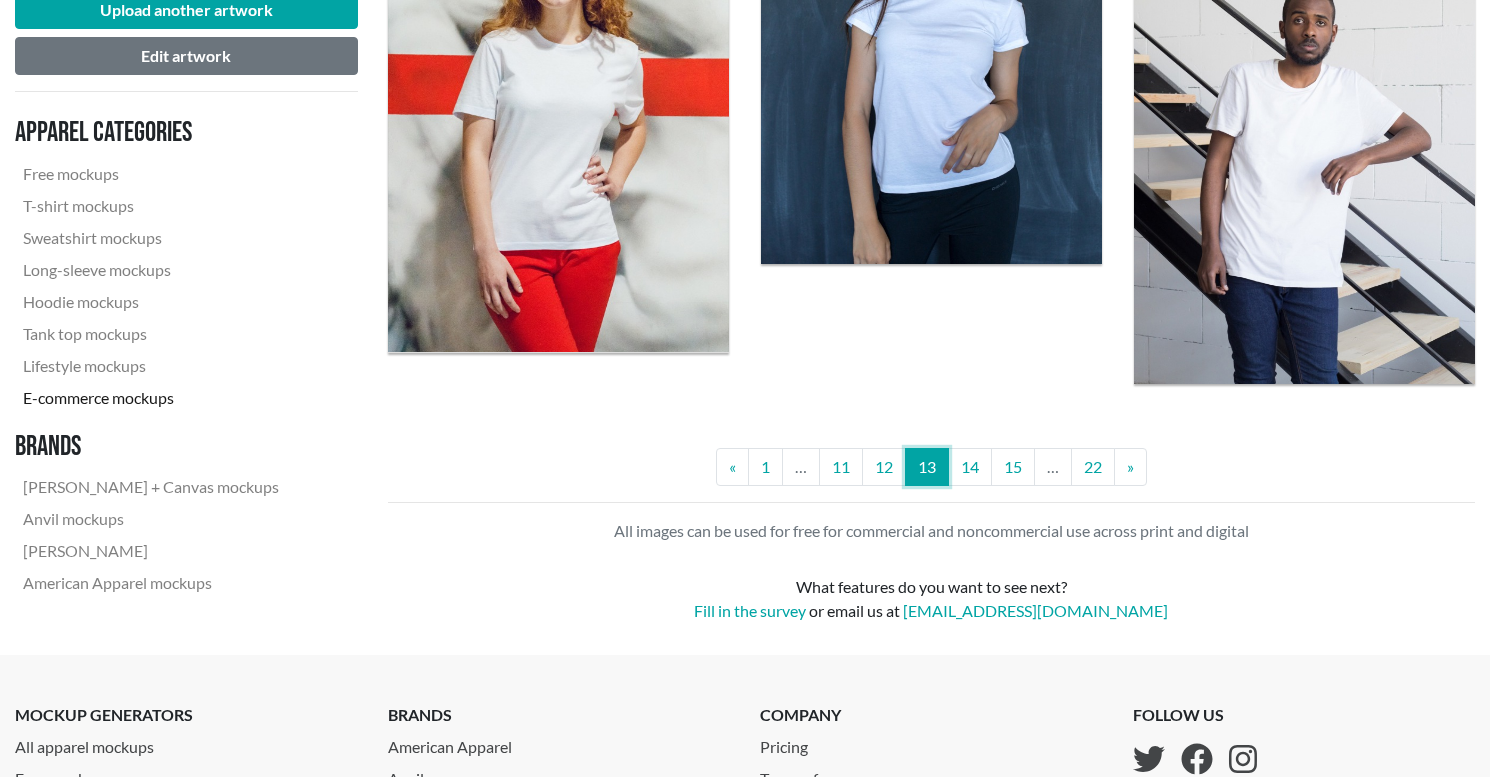 scroll, scrollTop: 4275, scrollLeft: 0, axis: vertical 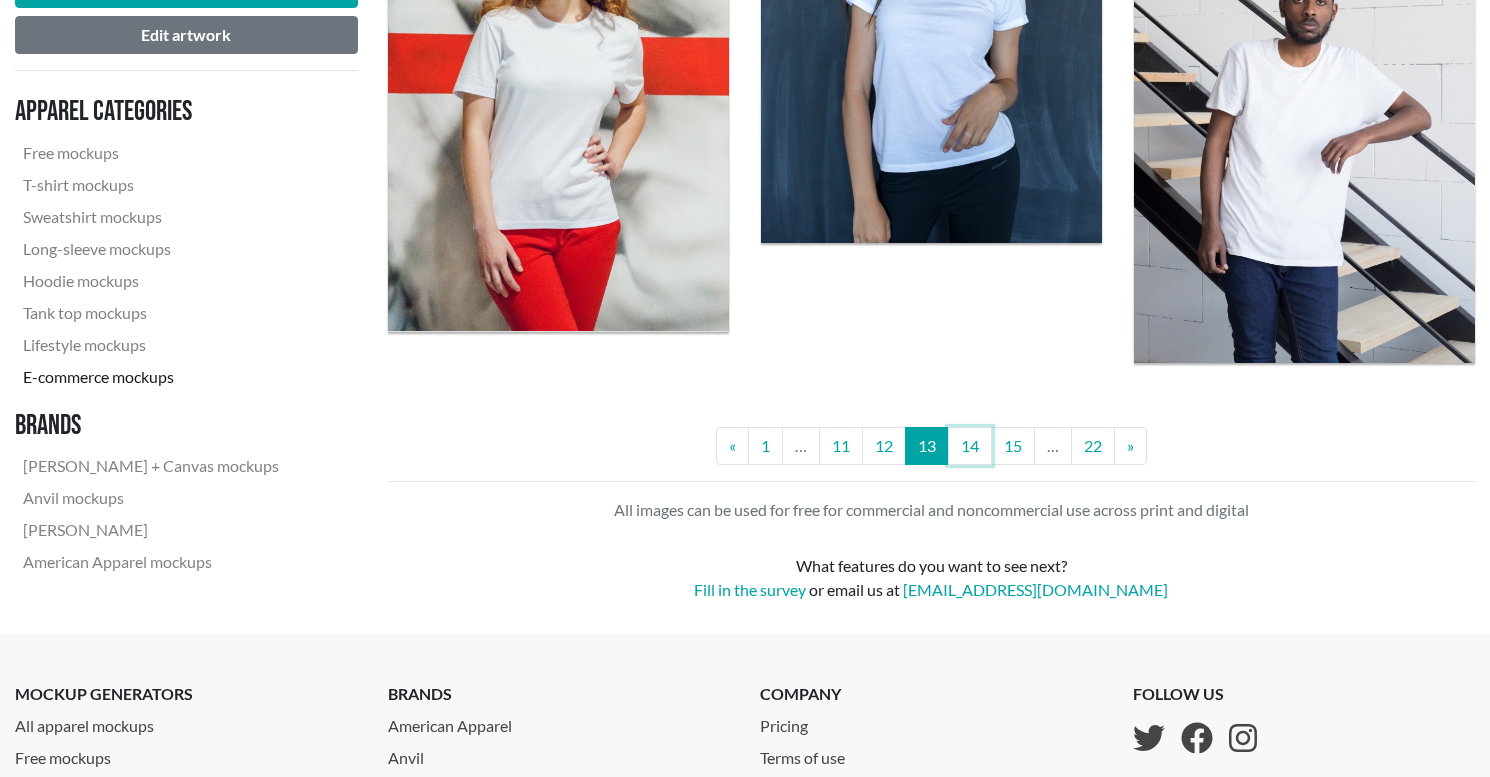 click on "14" at bounding box center (970, 446) 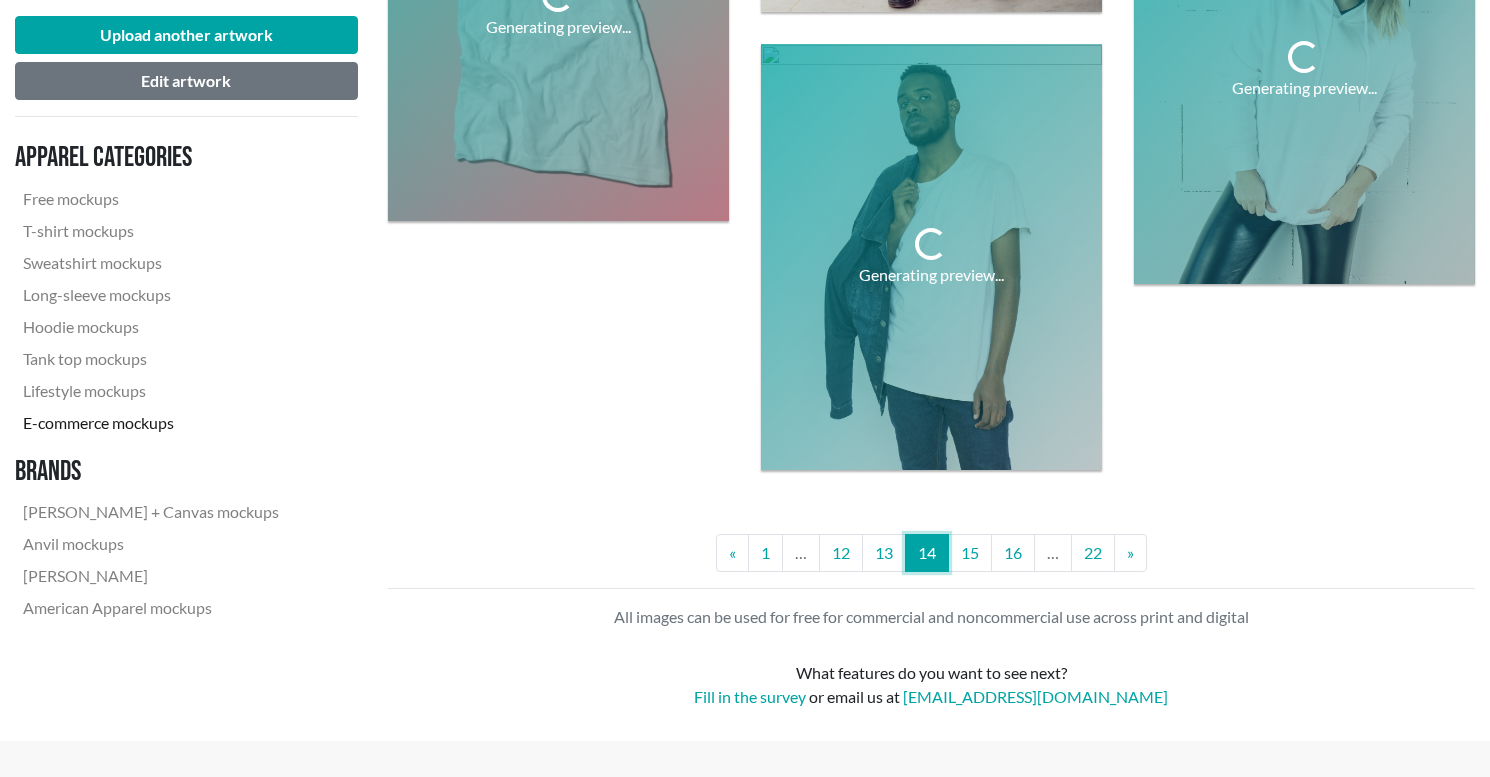 scroll, scrollTop: 4133, scrollLeft: 0, axis: vertical 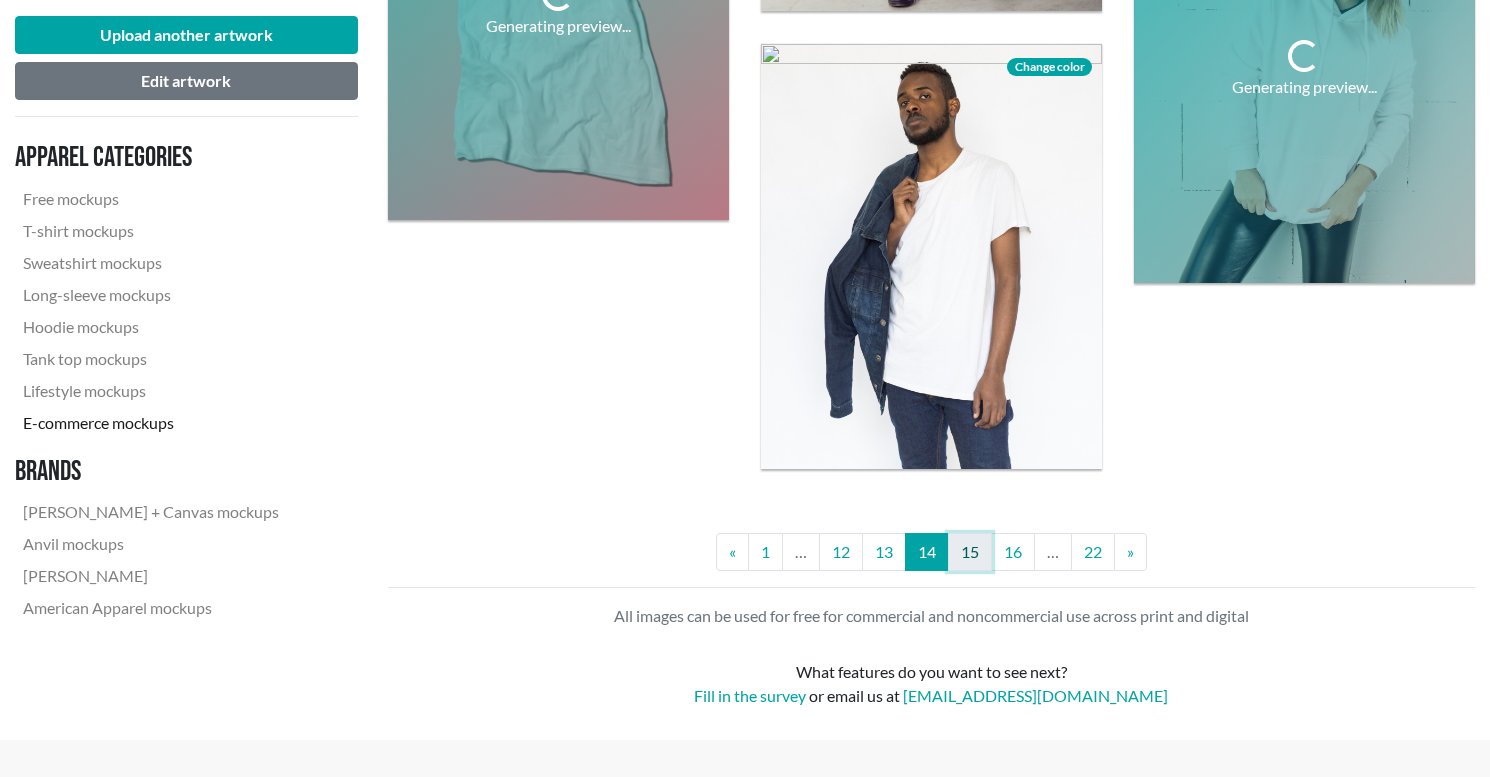 click on "15" at bounding box center (970, 552) 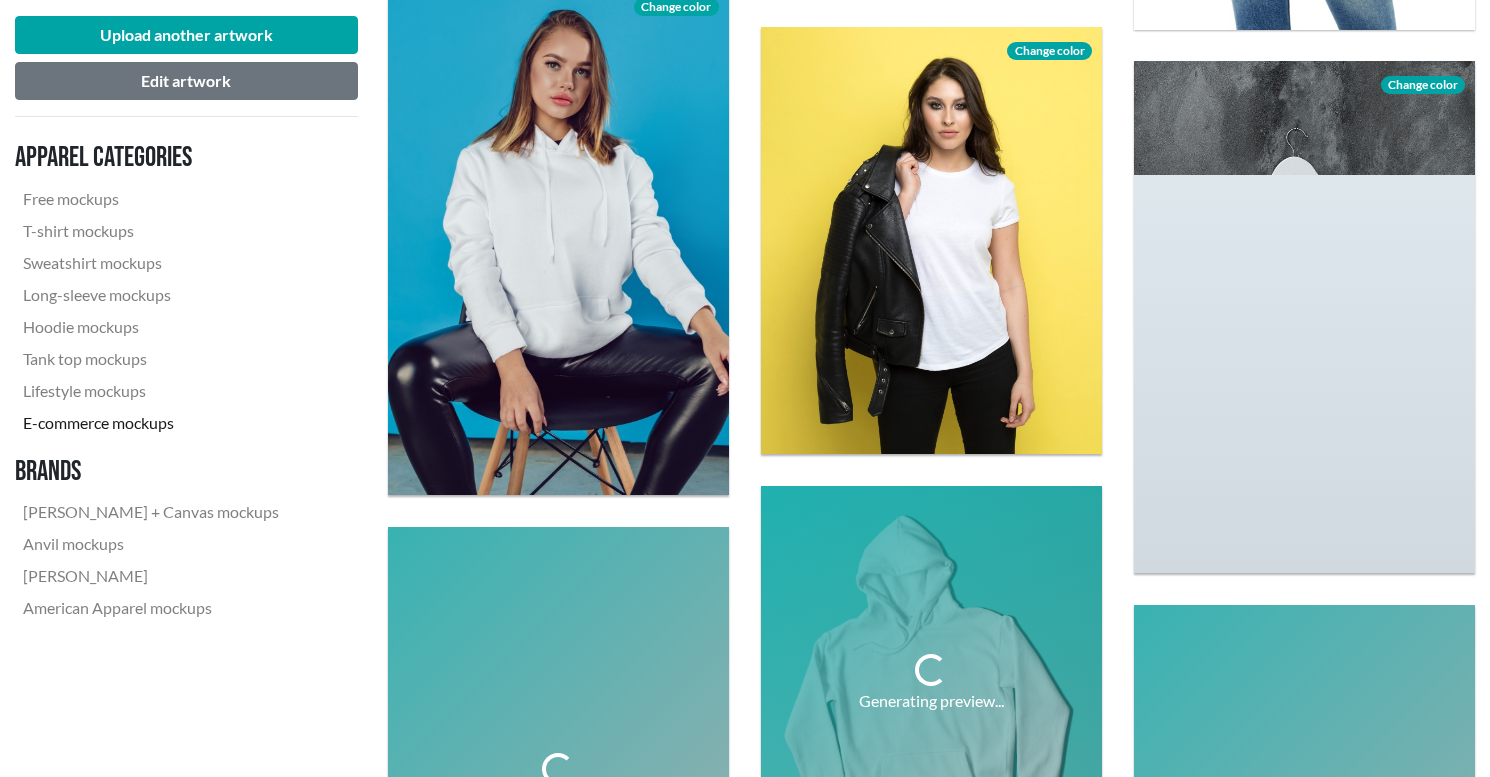 scroll, scrollTop: 1638, scrollLeft: 0, axis: vertical 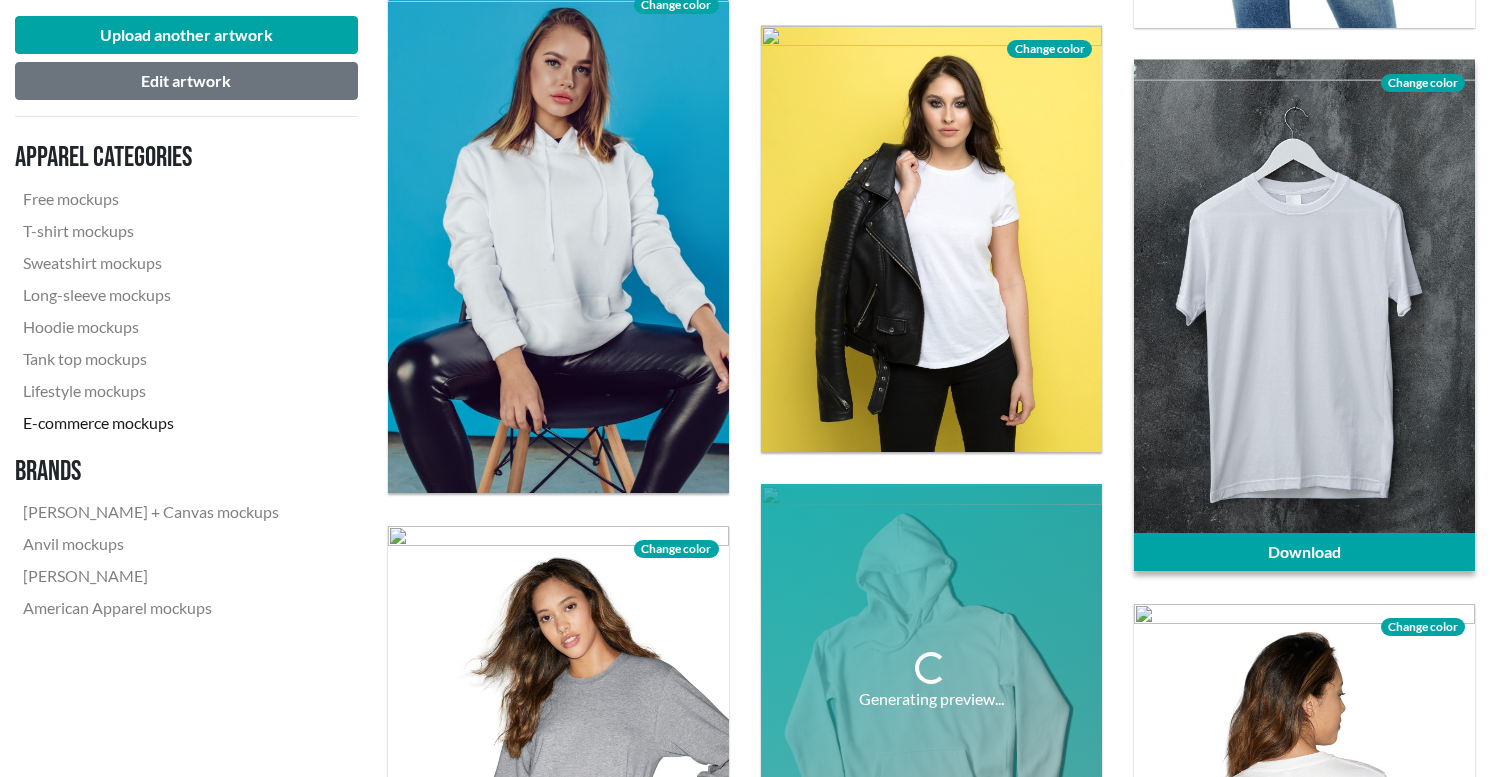 click on "Change color" at bounding box center [1423, 83] 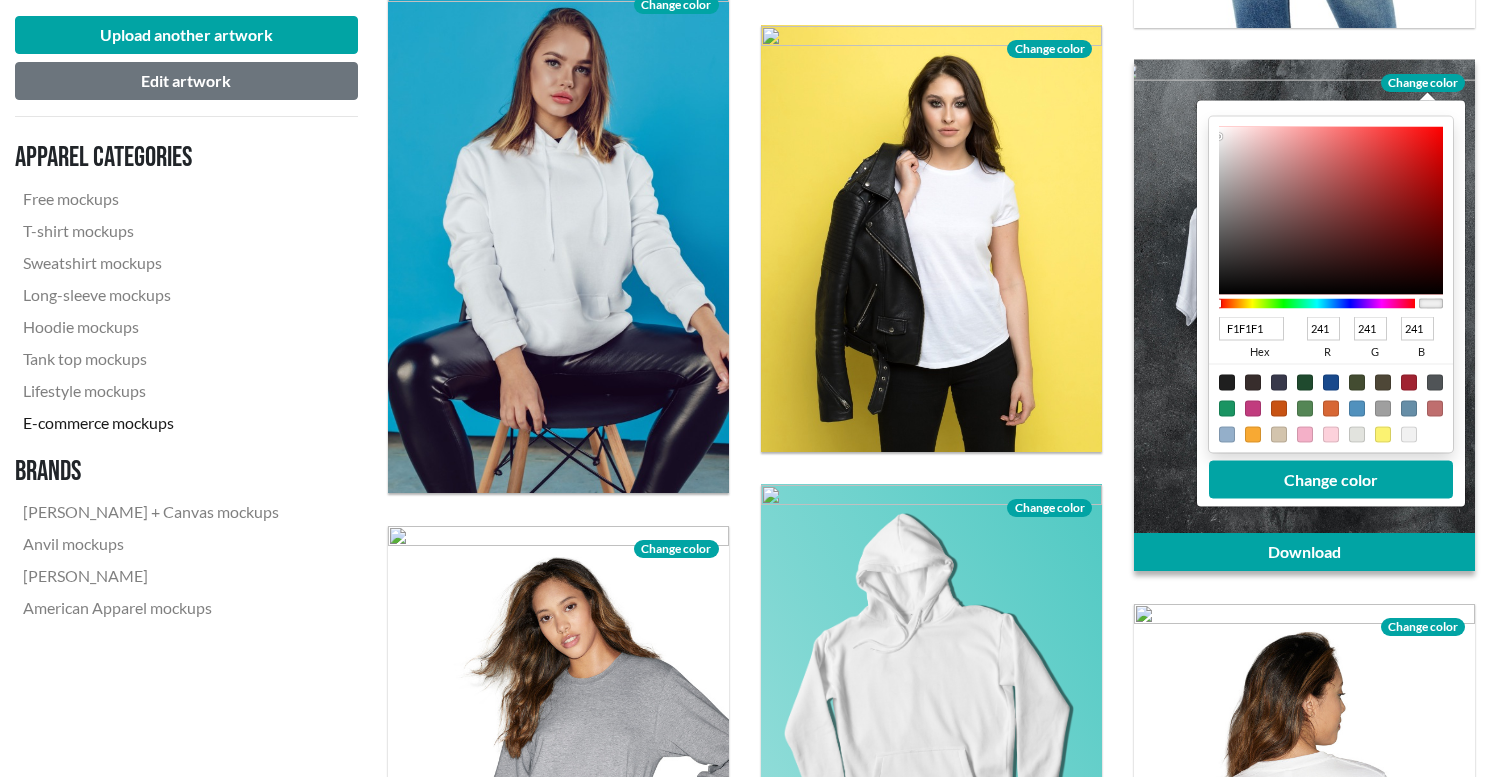 drag, startPoint x: 1267, startPoint y: 332, endPoint x: 1209, endPoint y: 332, distance: 58 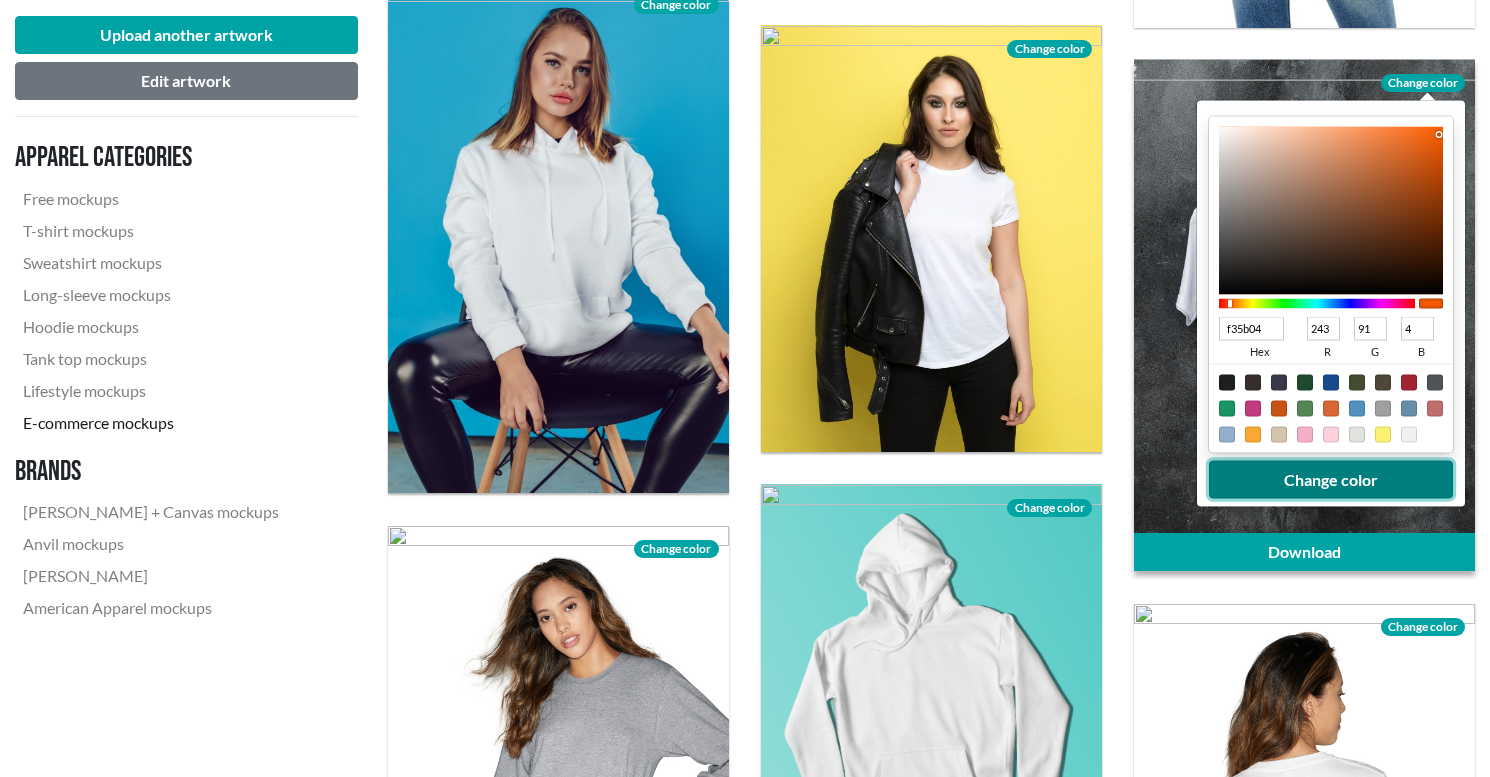 type on "F35B04" 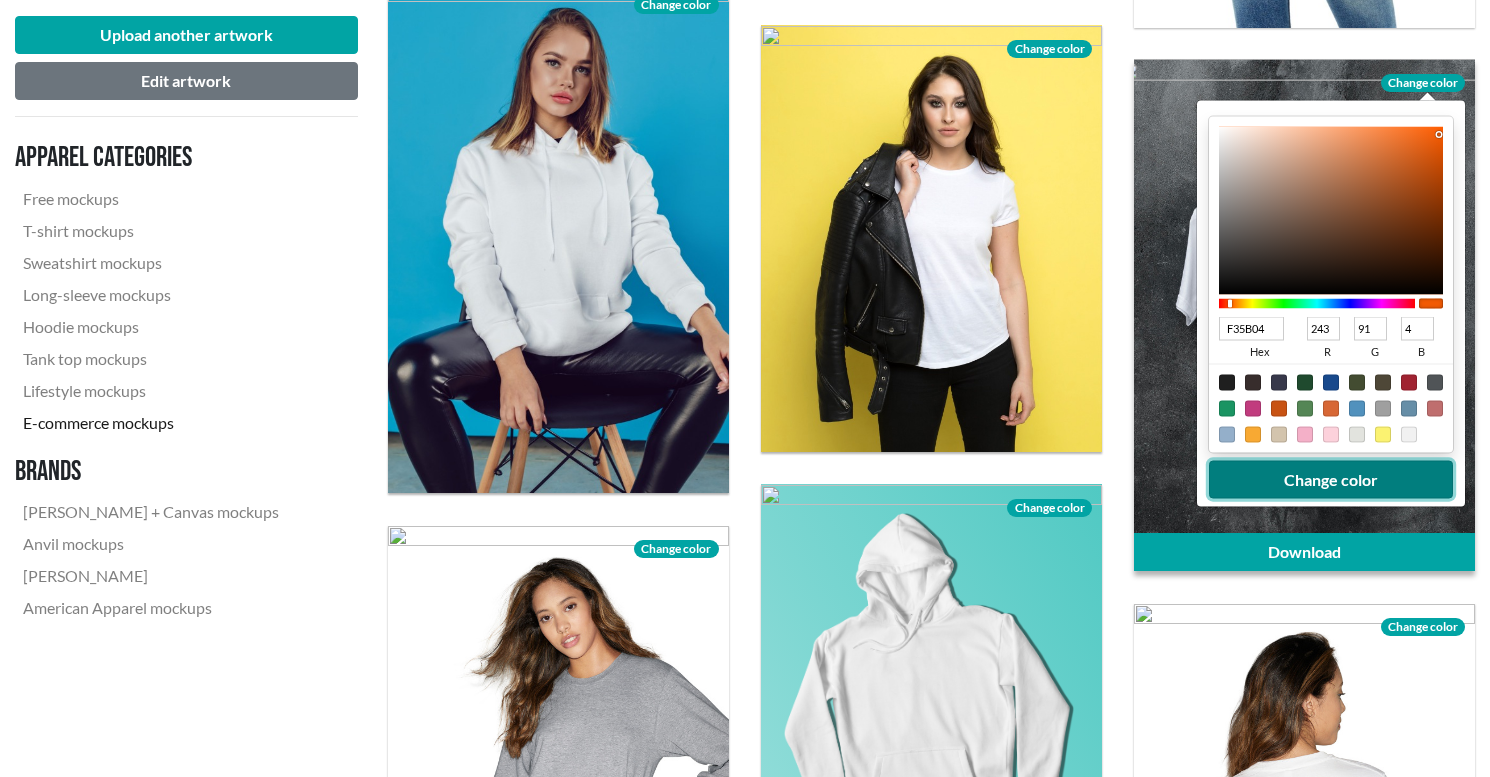 click on "Change color" at bounding box center (1331, 480) 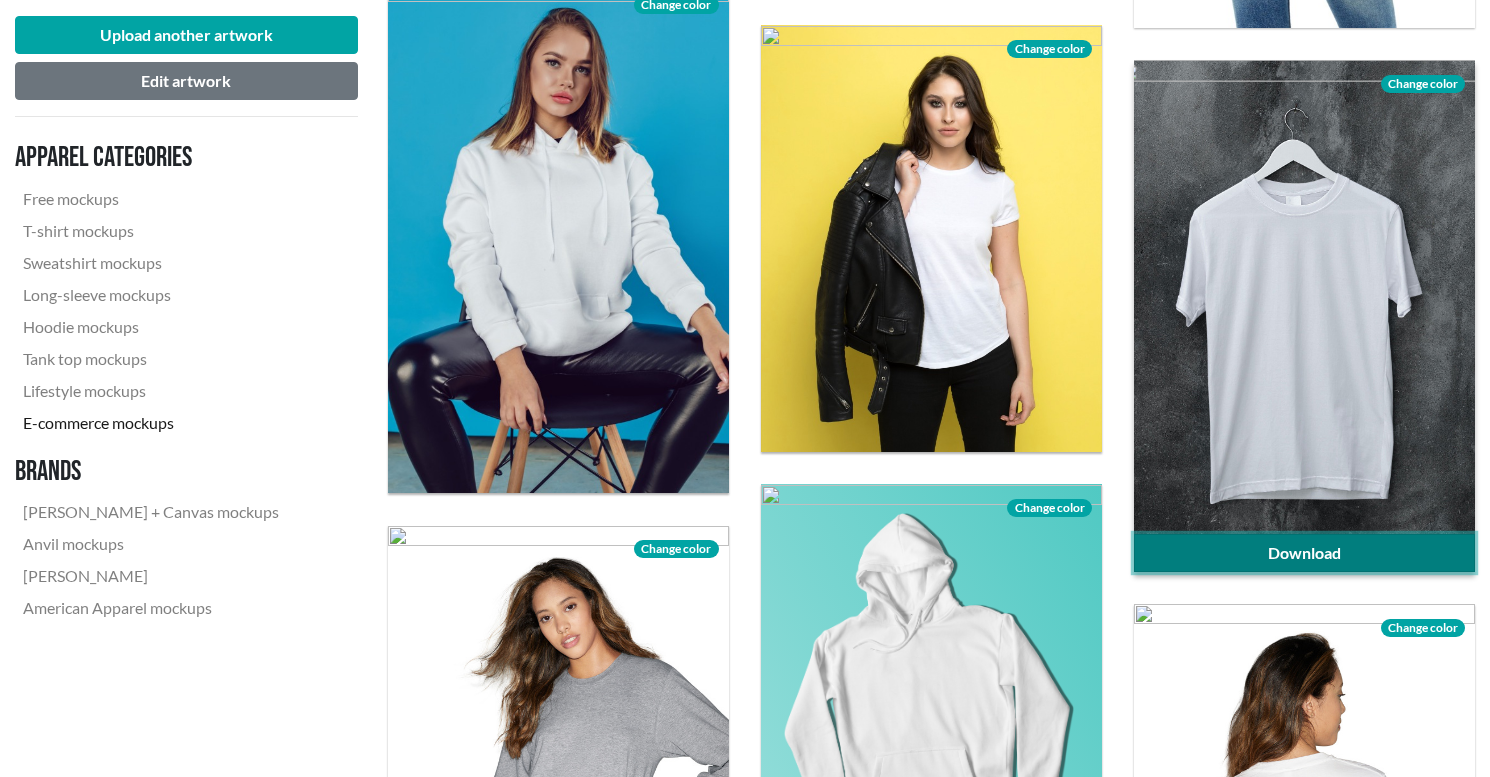 click on "Download" 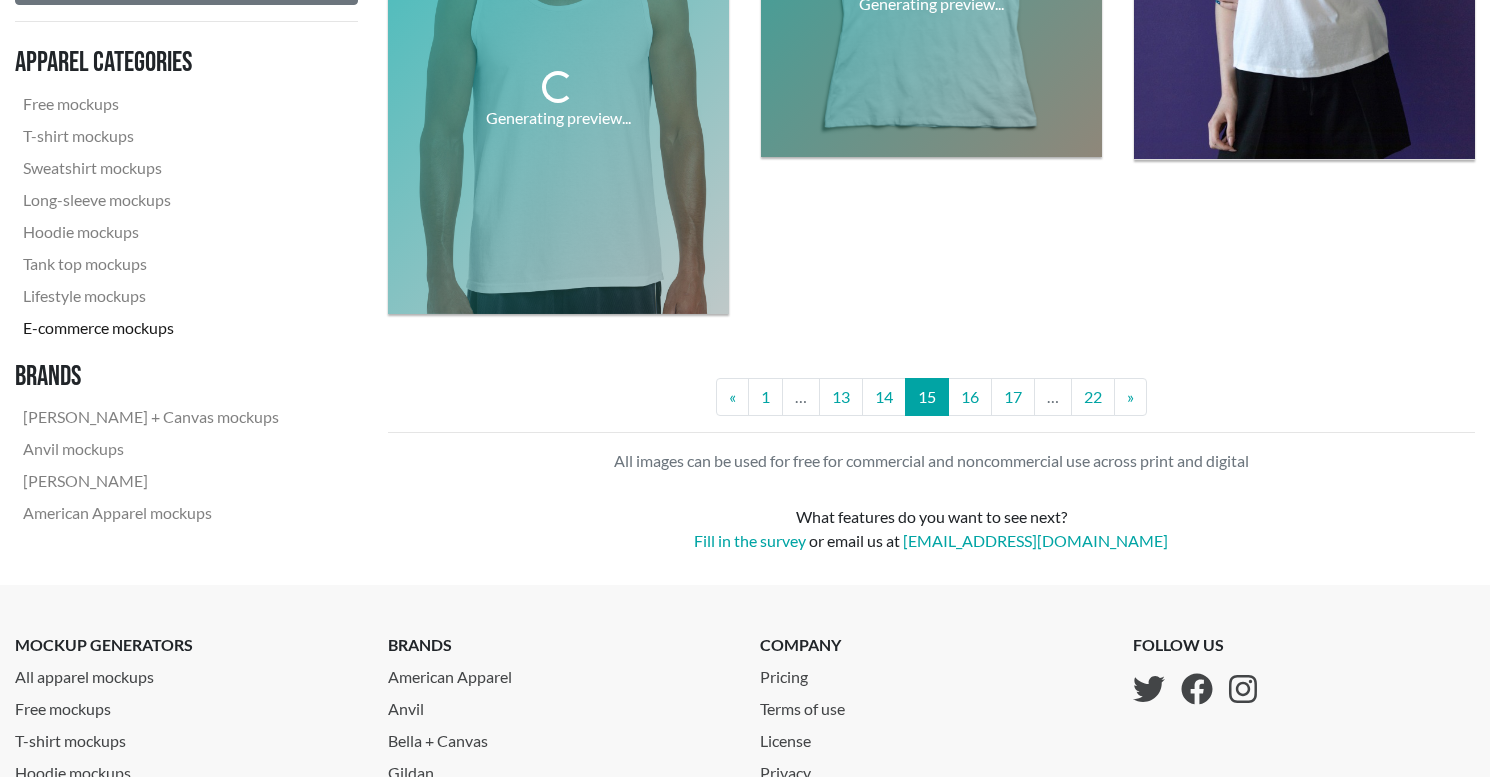 scroll, scrollTop: 4336, scrollLeft: 0, axis: vertical 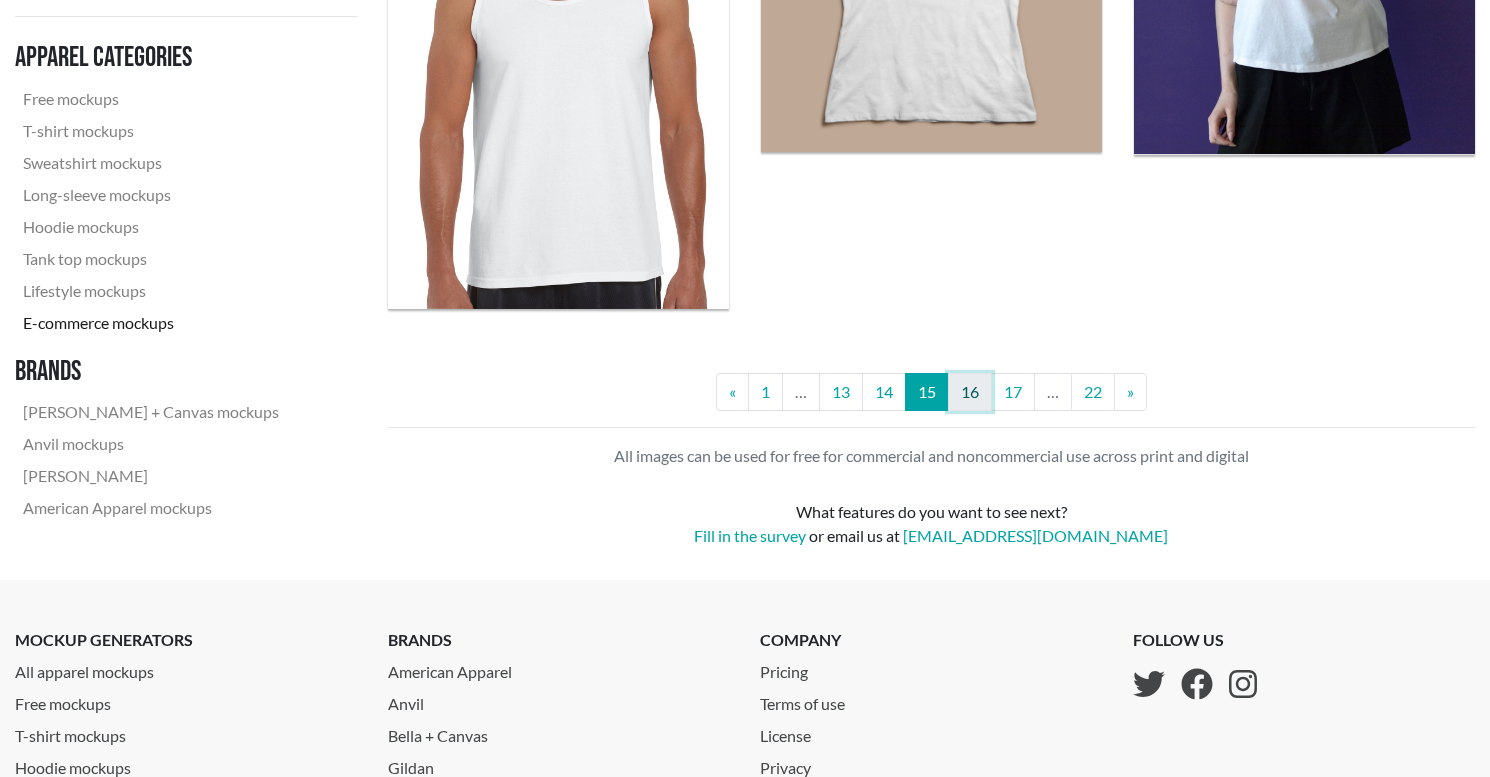 click on "16" at bounding box center (970, 392) 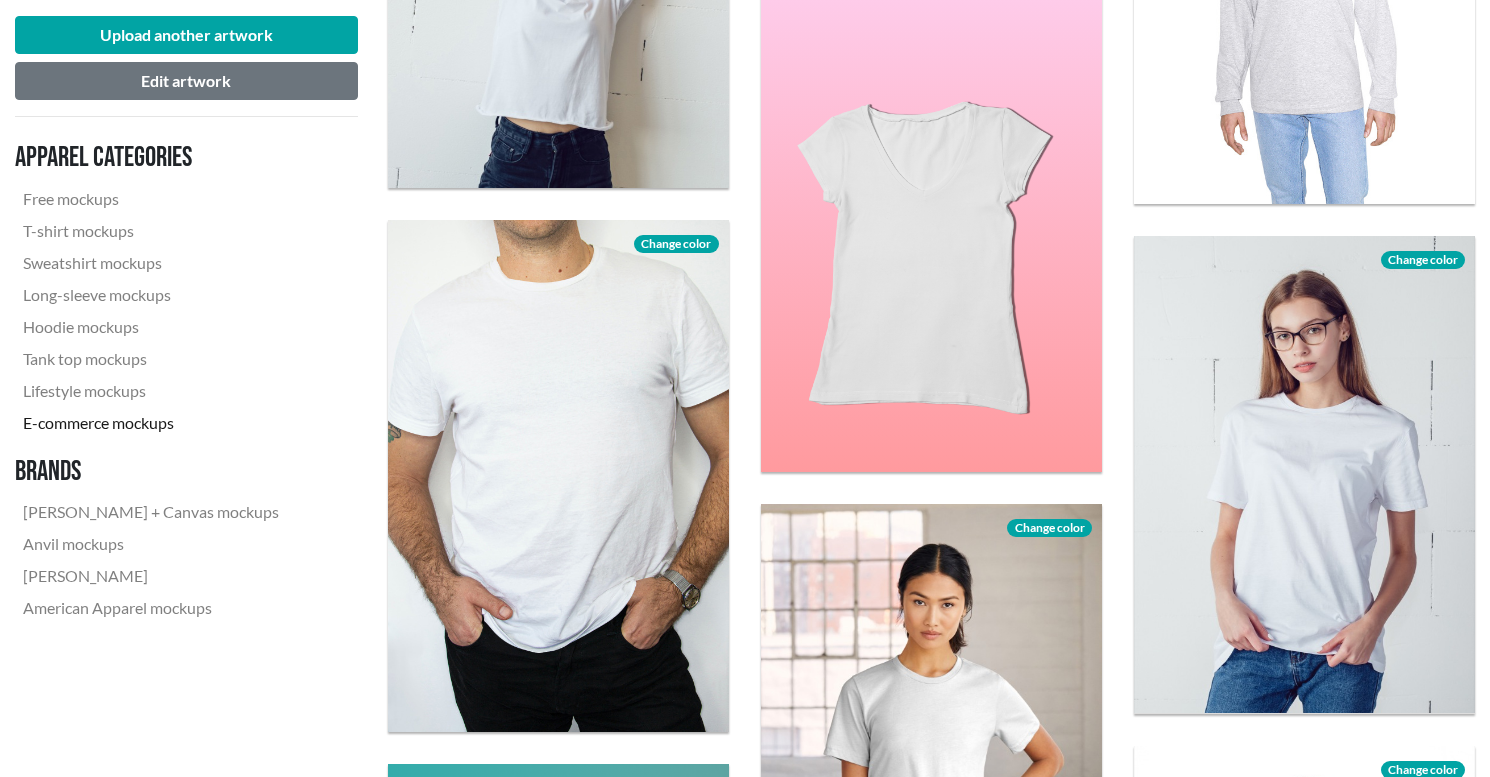 scroll, scrollTop: 2767, scrollLeft: 0, axis: vertical 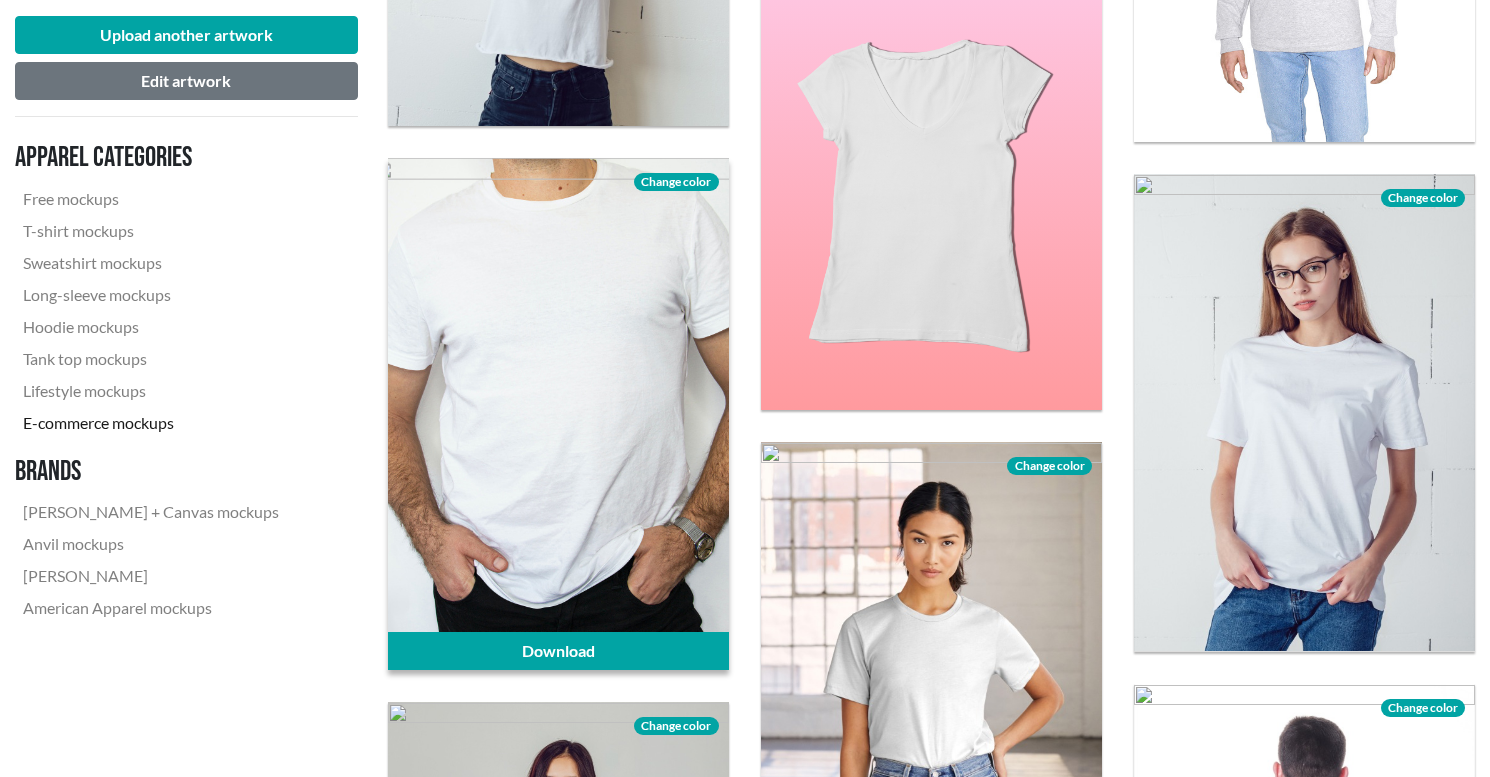 click on "Change color" at bounding box center (676, 182) 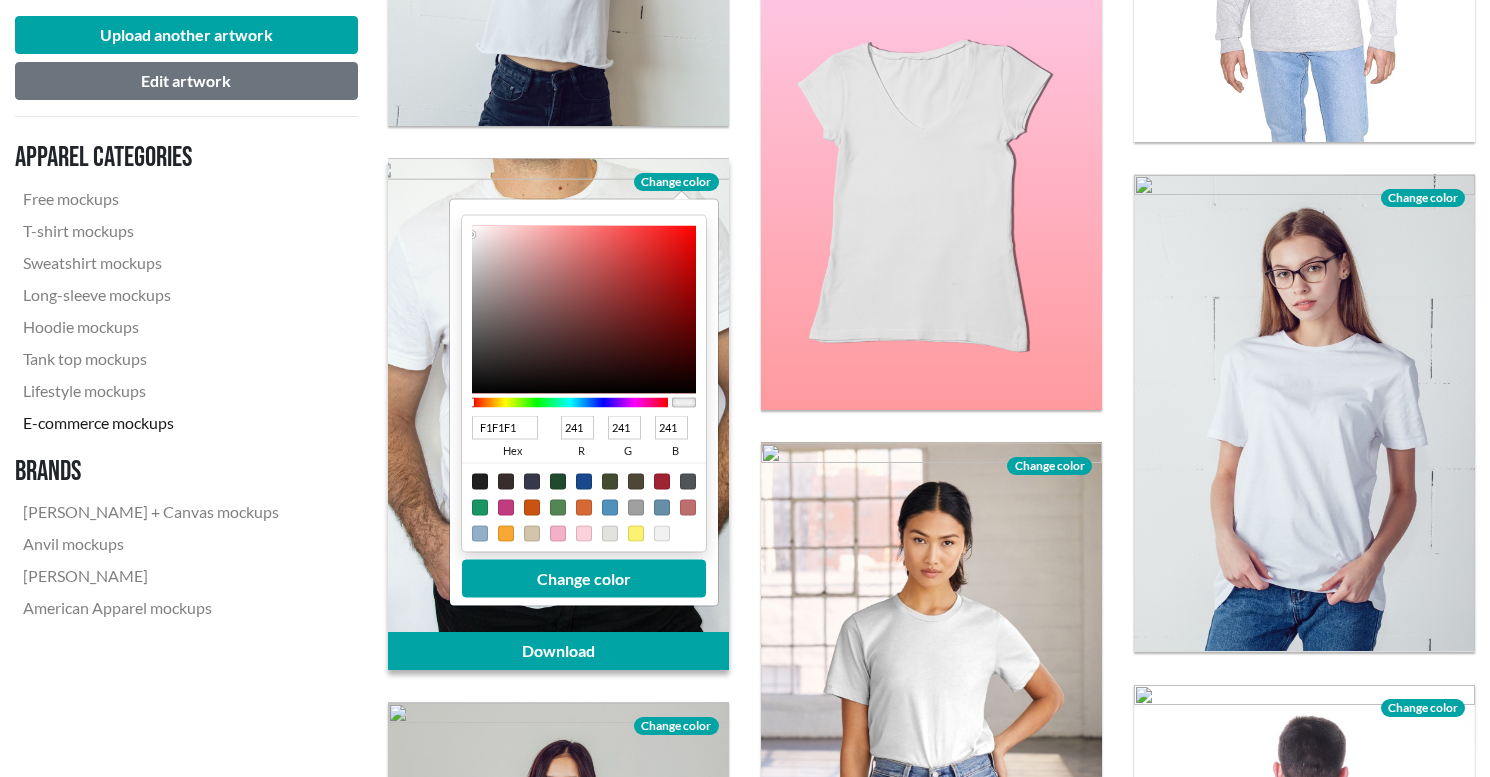 drag, startPoint x: 530, startPoint y: 421, endPoint x: 436, endPoint y: 421, distance: 94 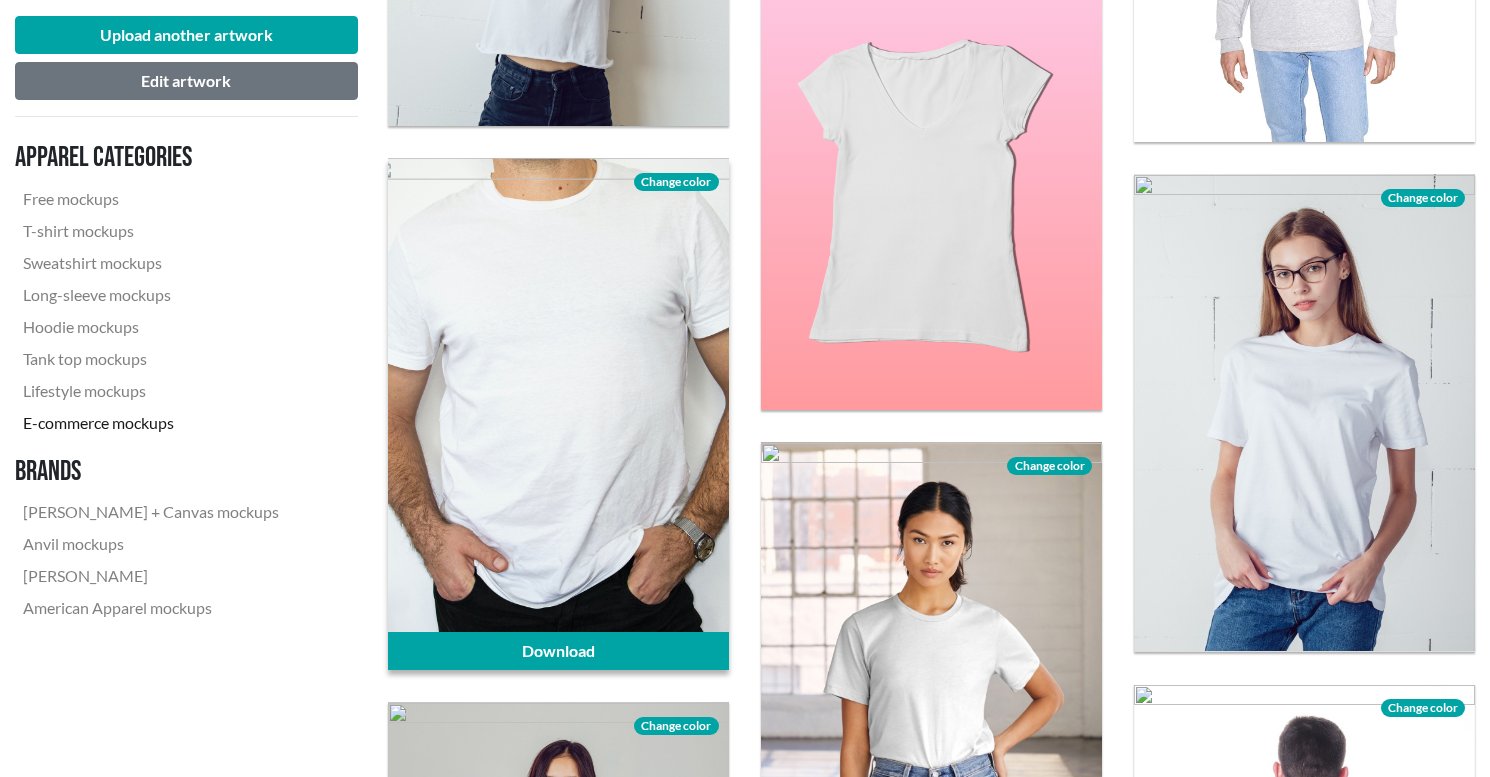 click on "Change color" at bounding box center [676, 182] 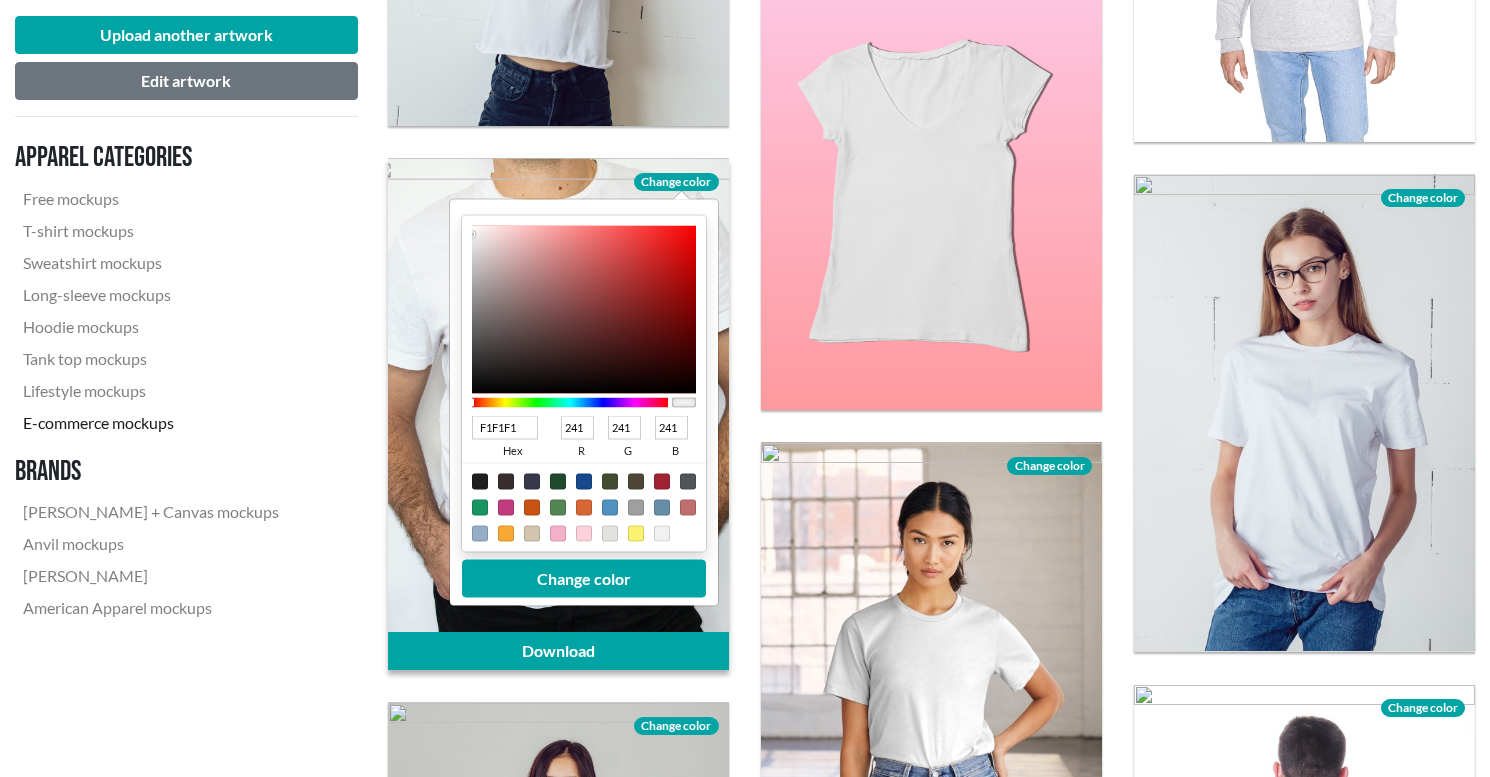 drag, startPoint x: 527, startPoint y: 430, endPoint x: 478, endPoint y: 425, distance: 49.25444 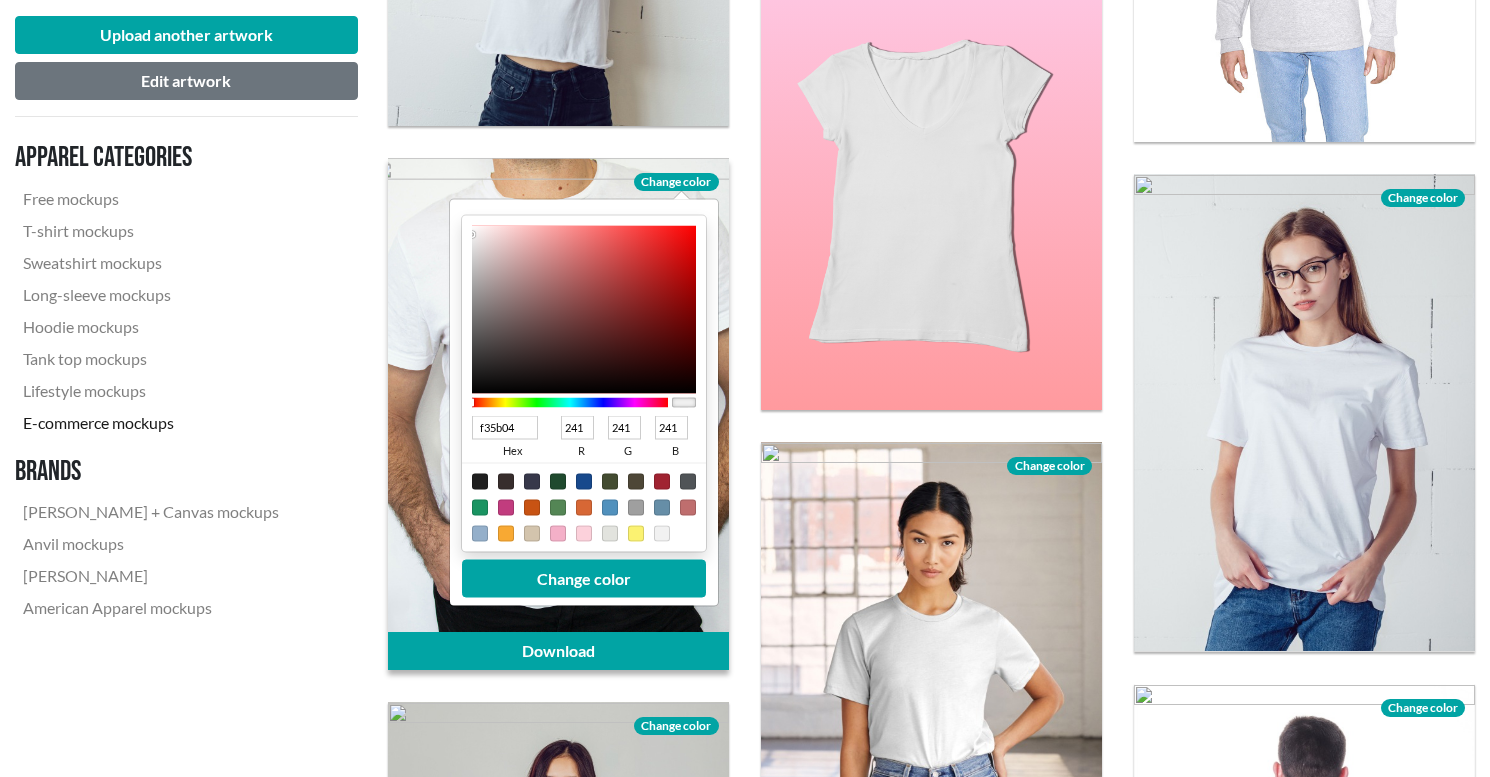 type on "243" 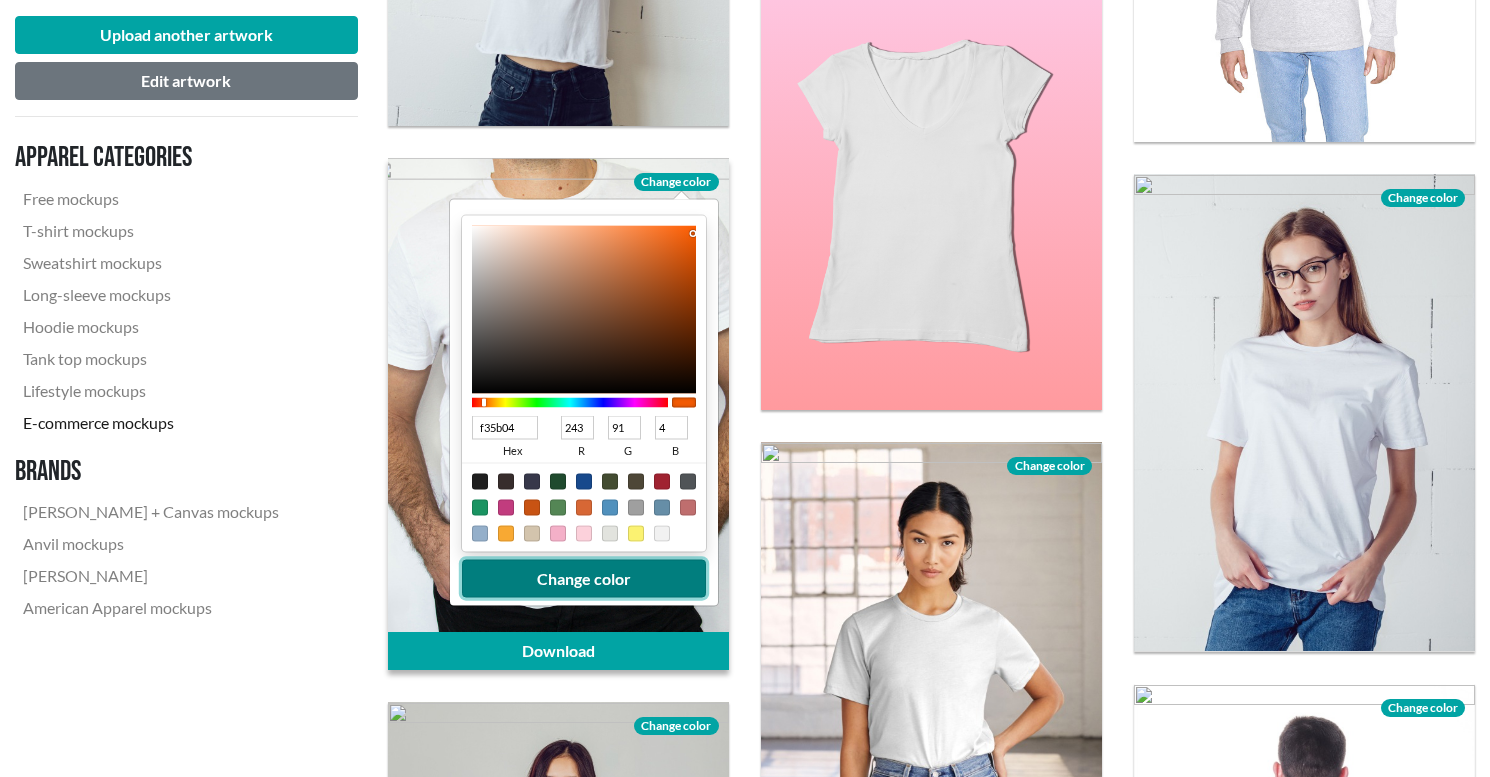 type on "F35B04" 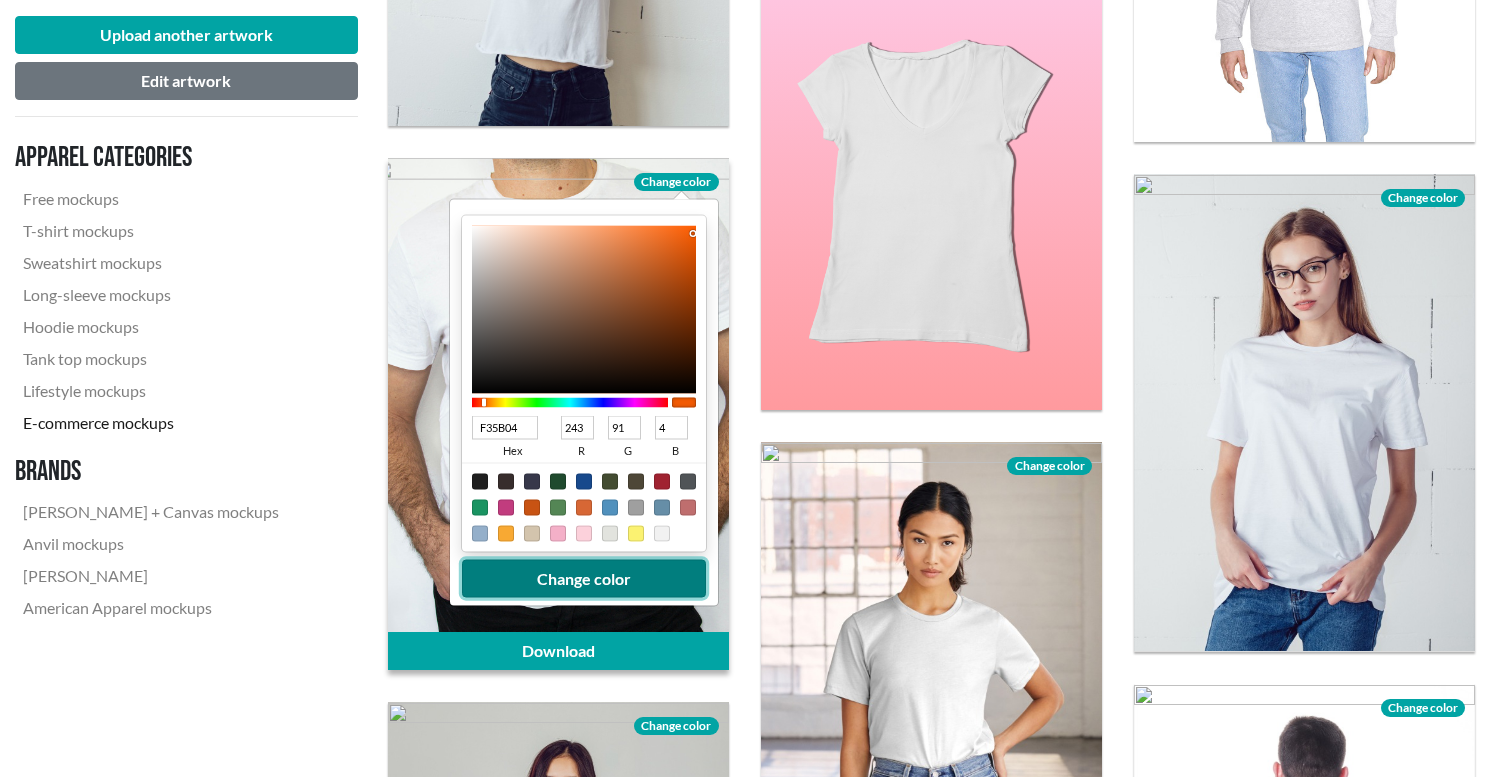 click on "Change color" at bounding box center (584, 579) 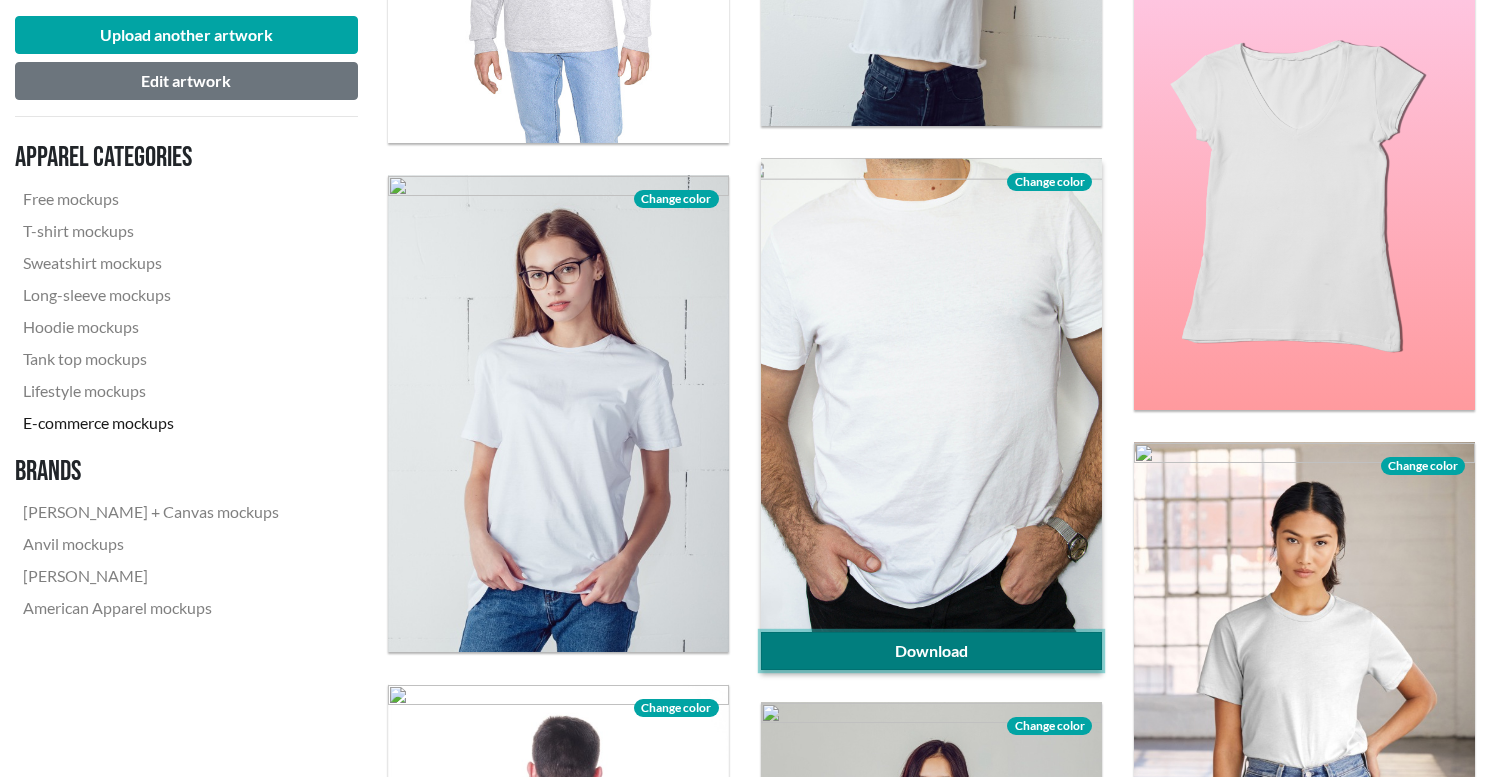 click on "Download" 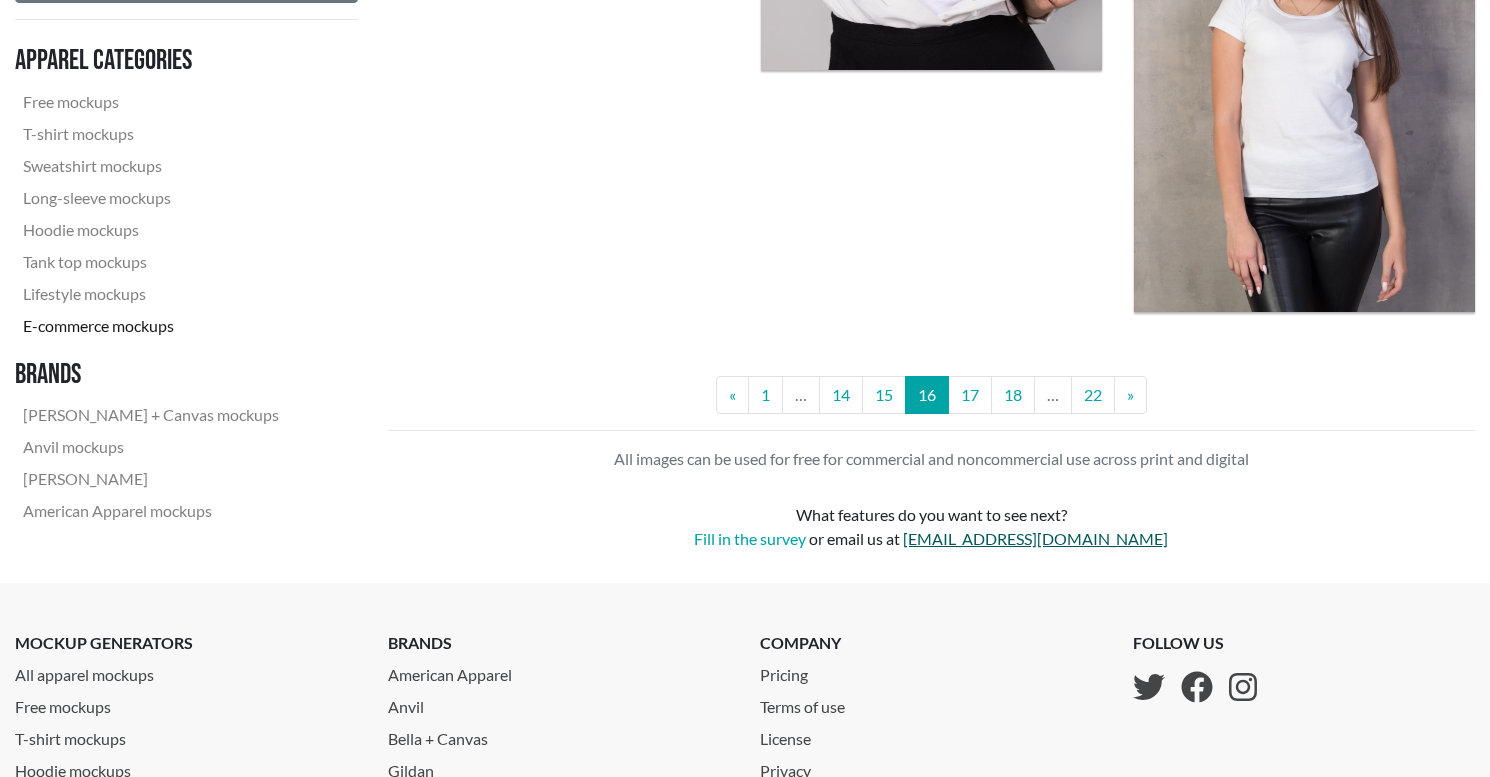 scroll, scrollTop: 4382, scrollLeft: 0, axis: vertical 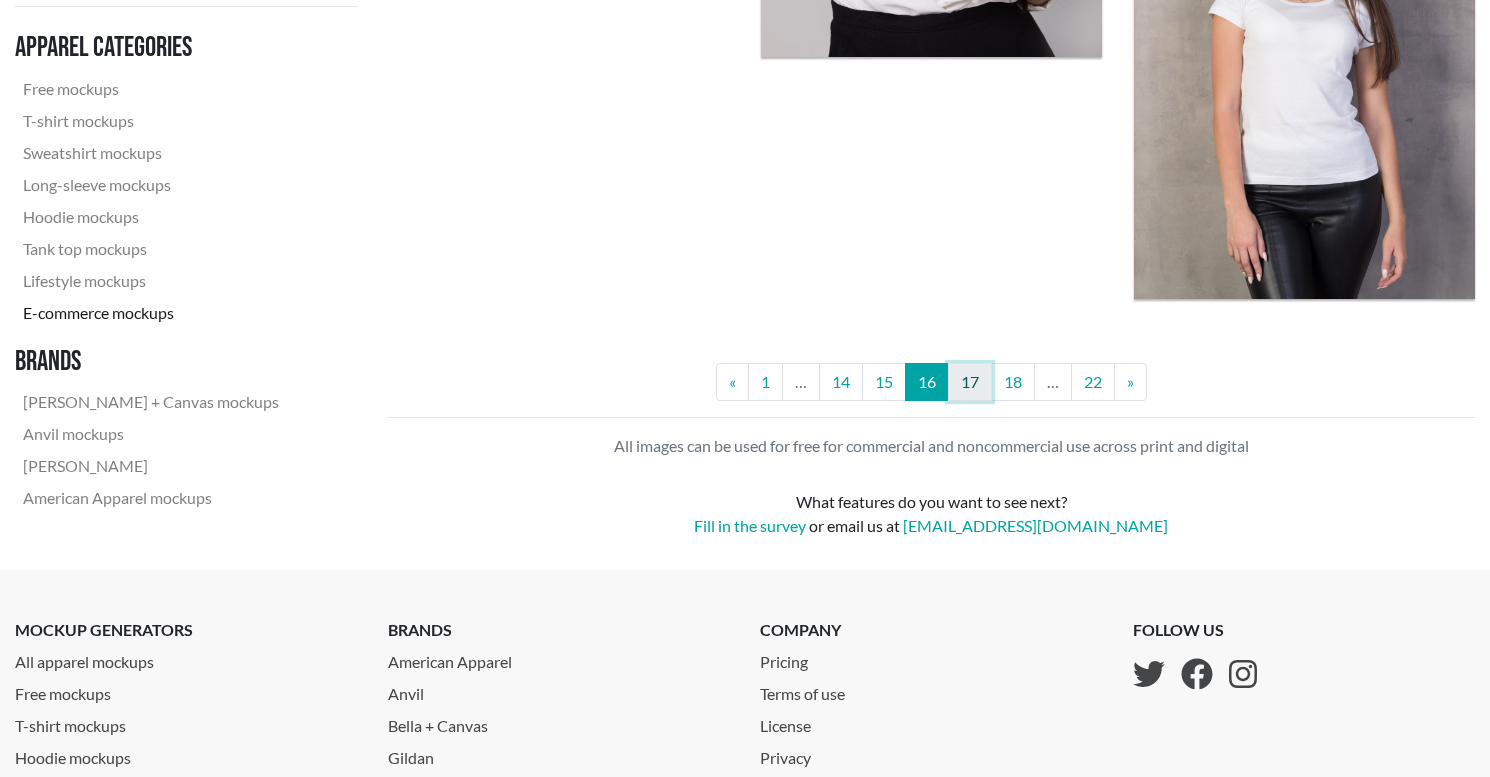 click on "17" at bounding box center (970, 382) 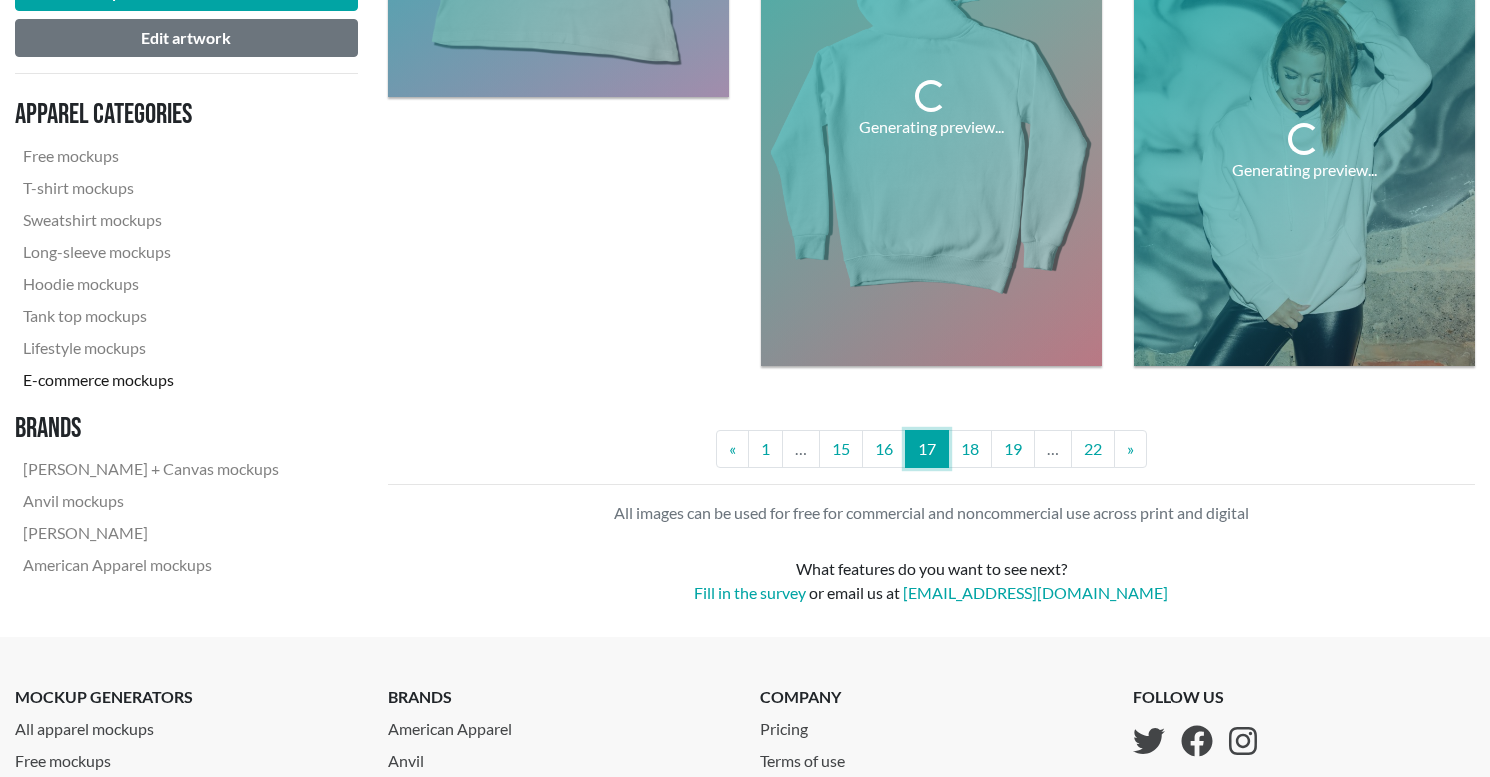scroll, scrollTop: 4443, scrollLeft: 0, axis: vertical 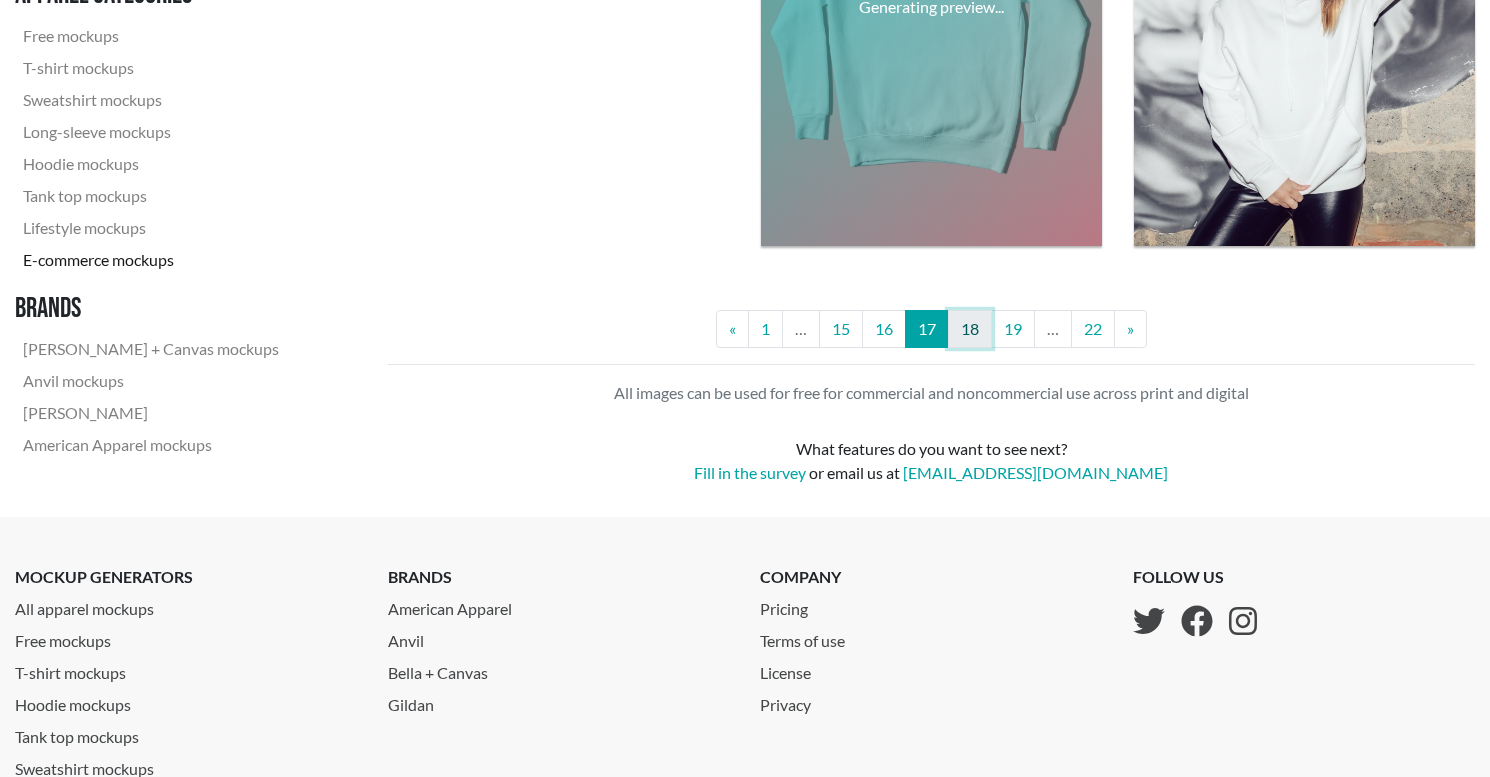 click on "18" at bounding box center (970, 329) 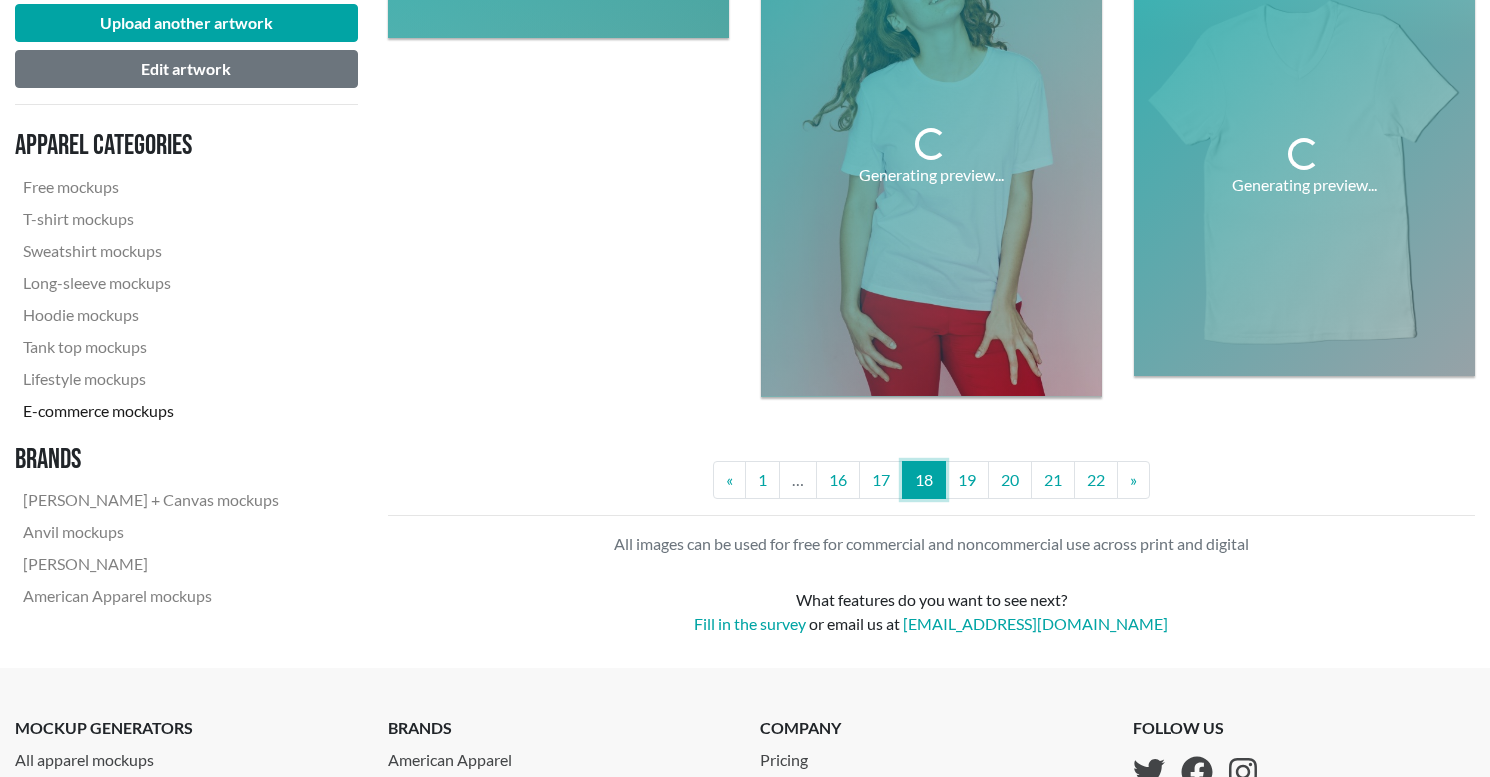 scroll, scrollTop: 4255, scrollLeft: 0, axis: vertical 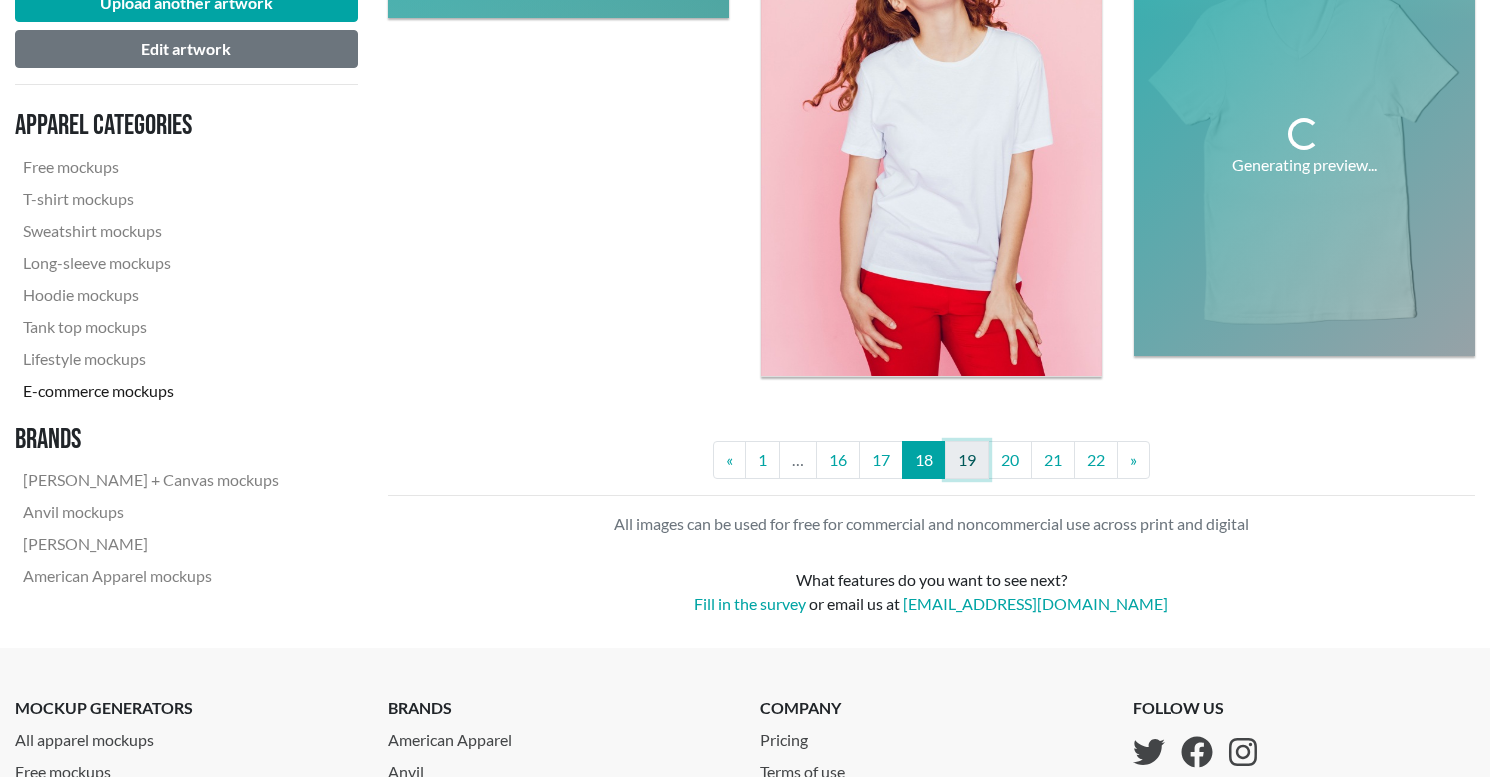click on "19" at bounding box center [967, 460] 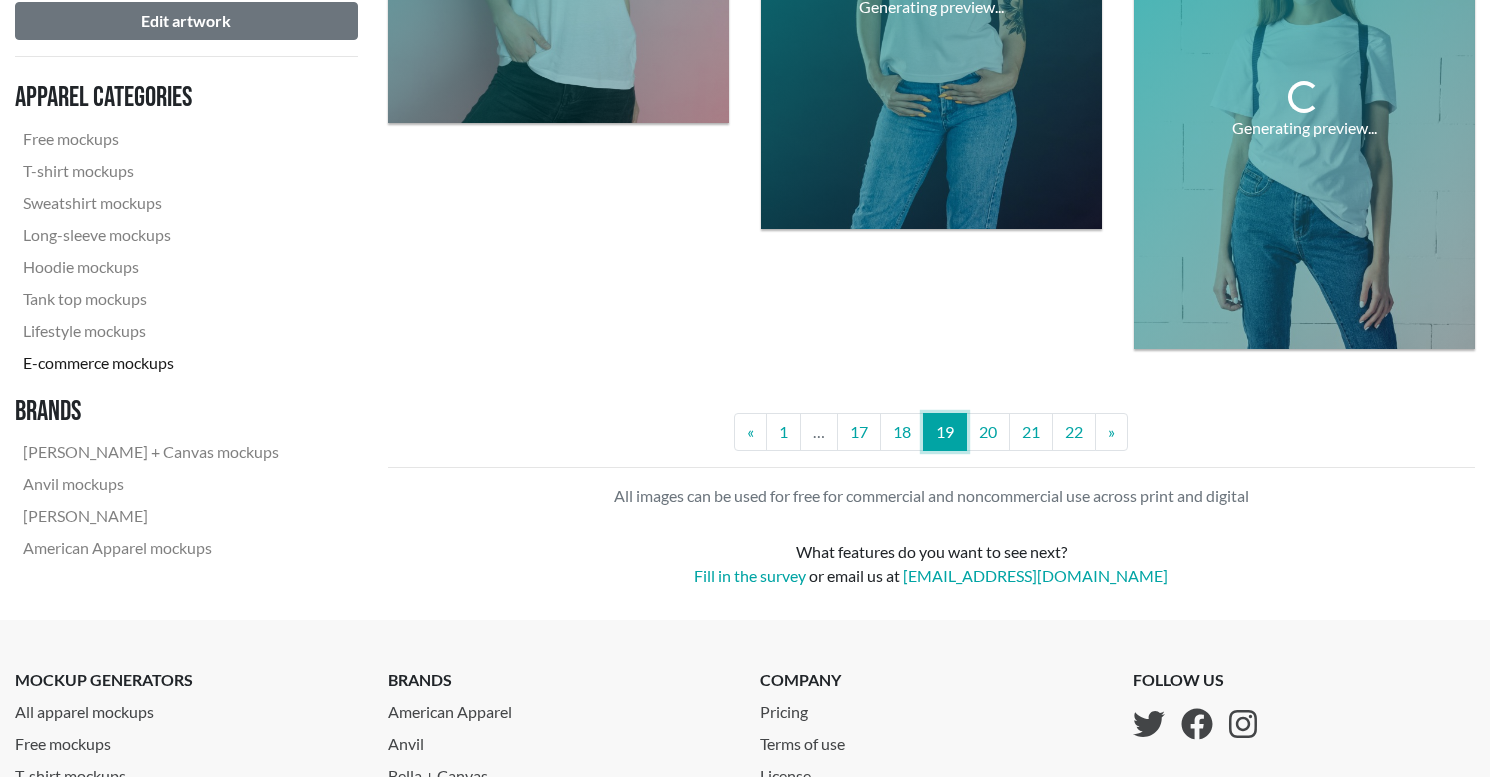 scroll, scrollTop: 4365, scrollLeft: 0, axis: vertical 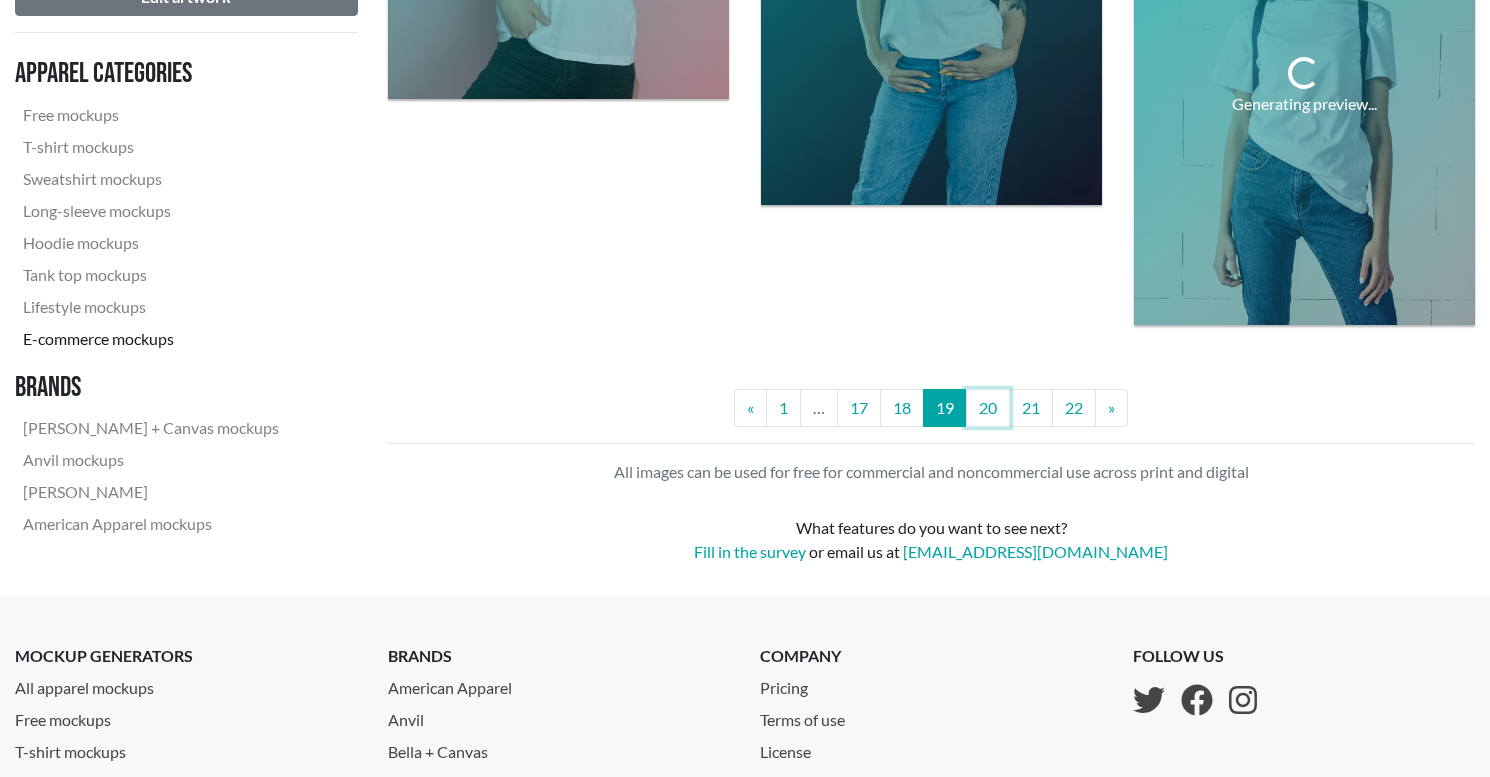 click on "20" at bounding box center (988, 408) 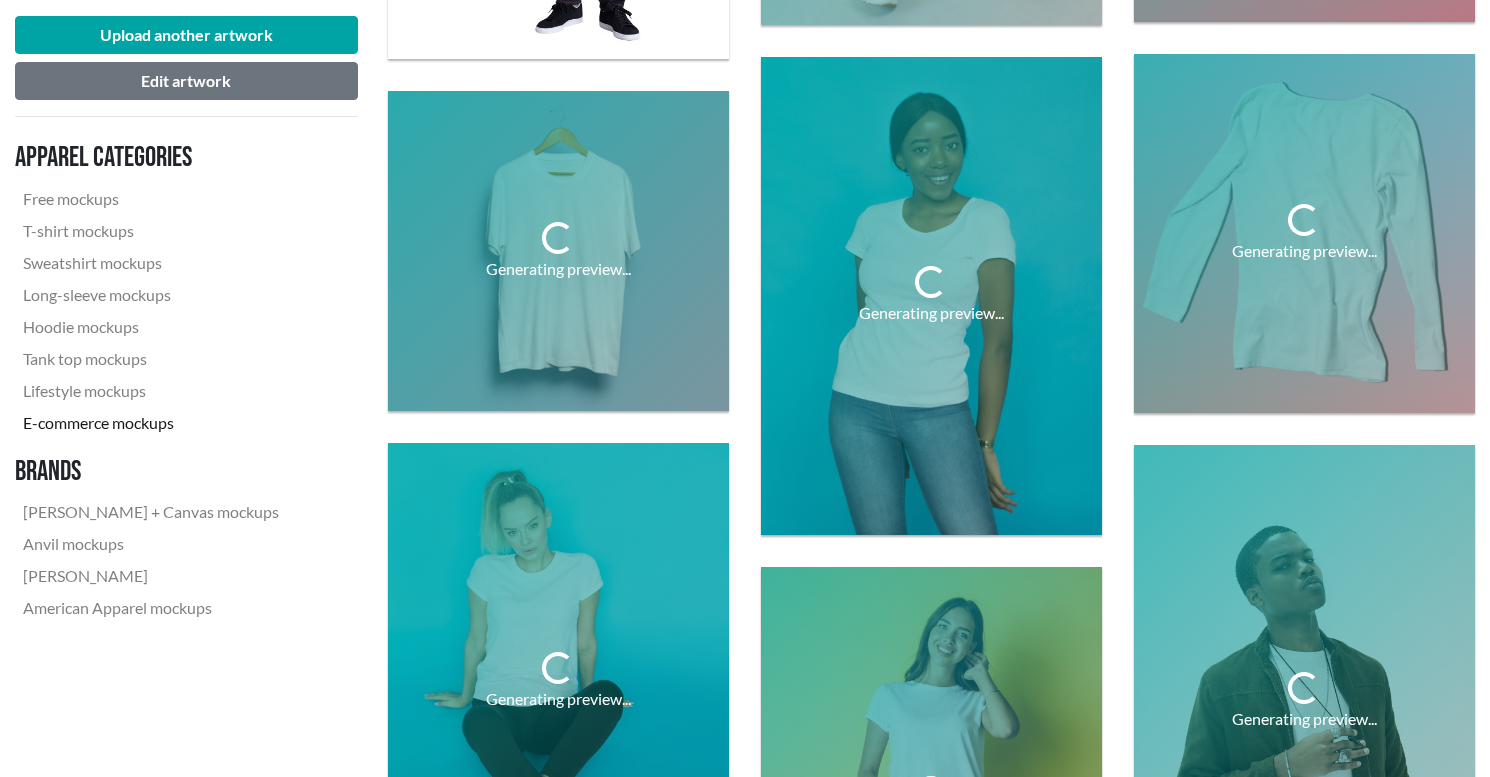 scroll, scrollTop: 1128, scrollLeft: 0, axis: vertical 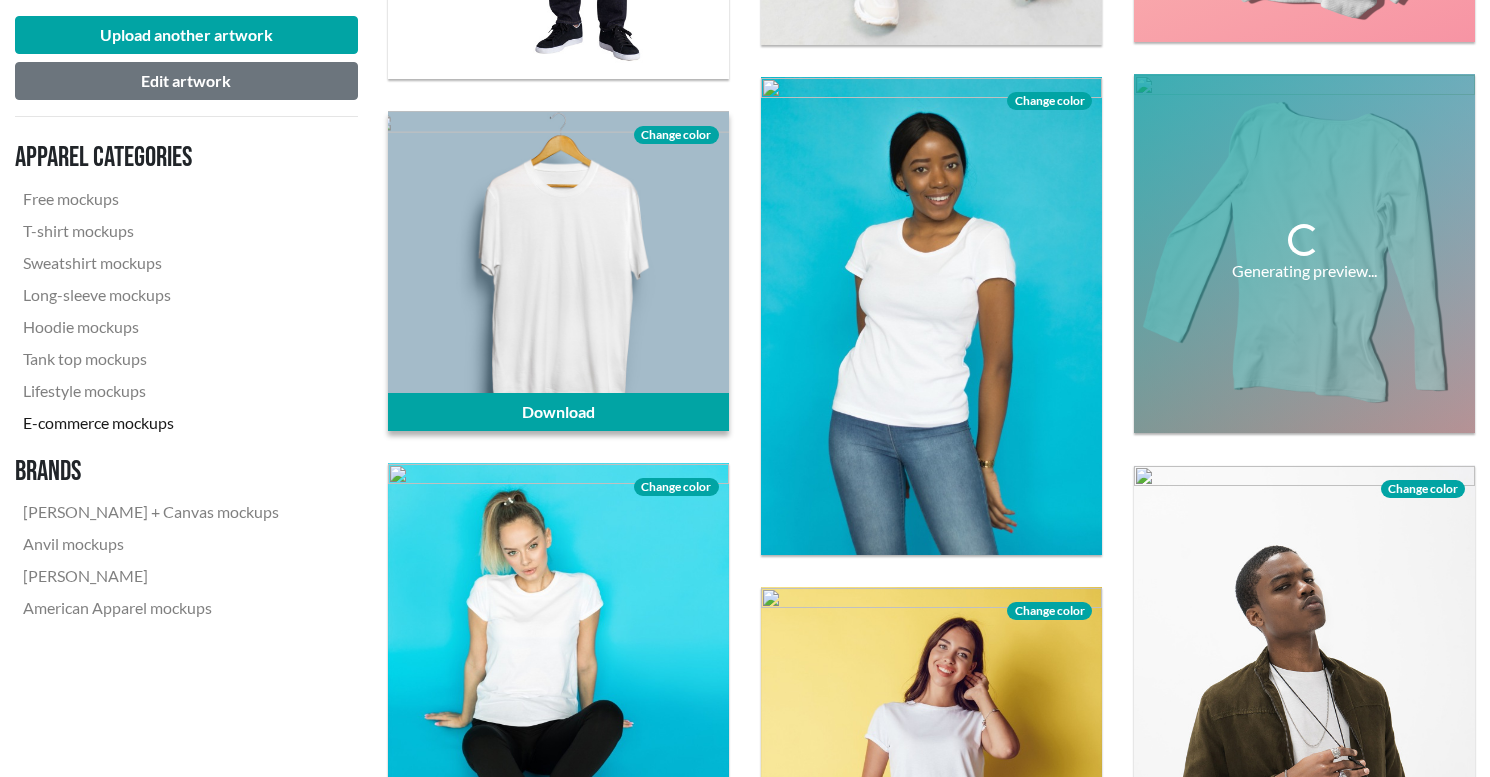 click on "Change color" 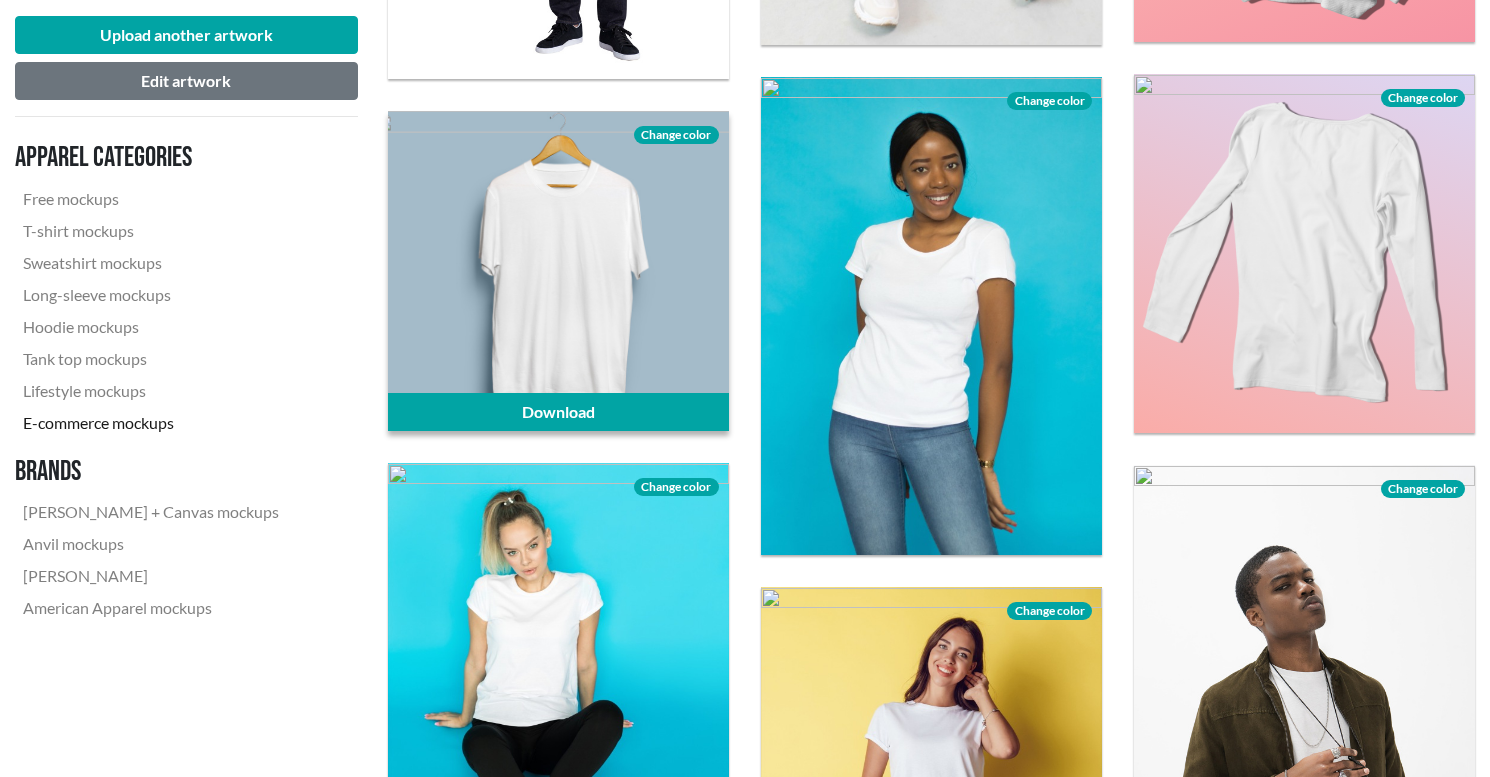 click on "Change color" at bounding box center [676, 135] 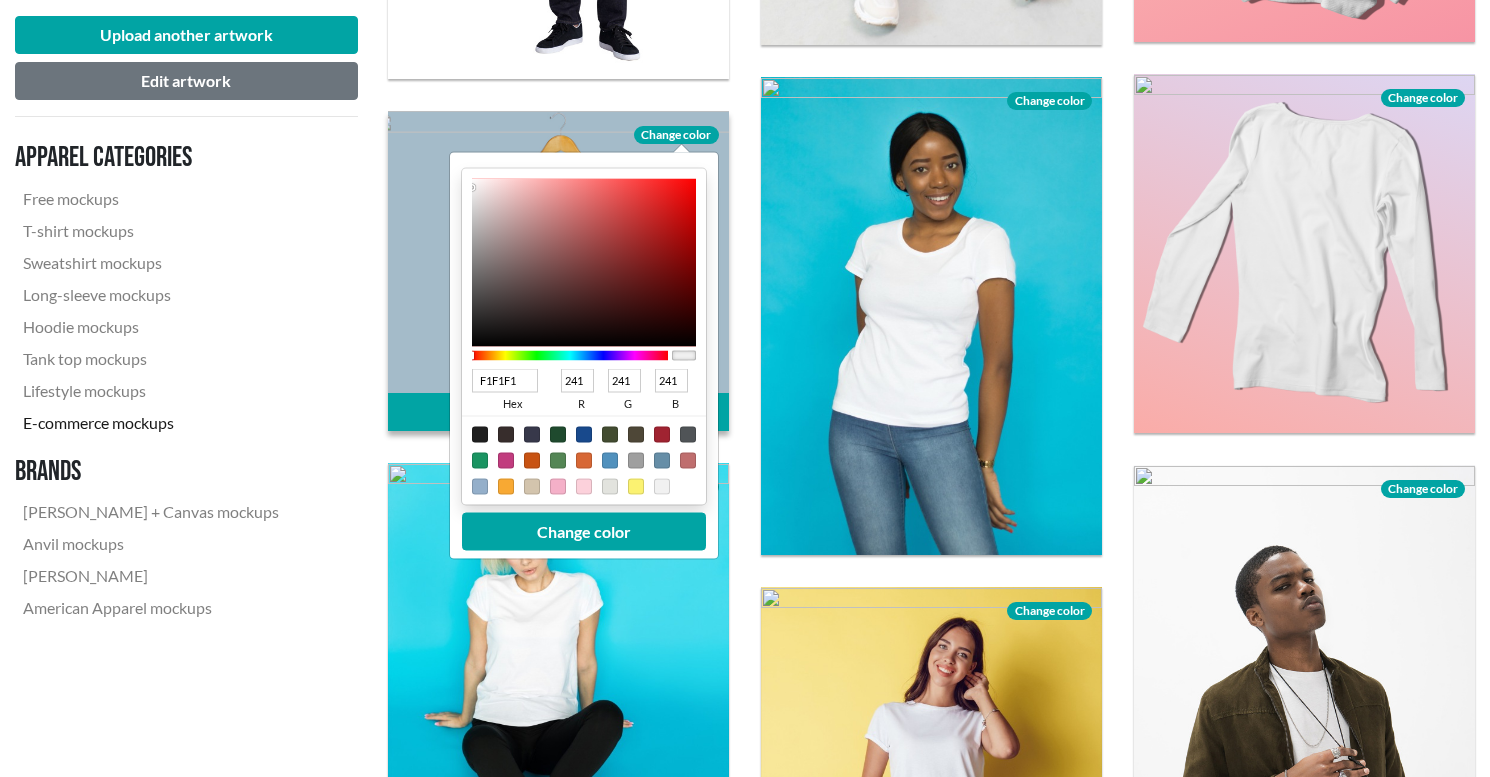 drag, startPoint x: 528, startPoint y: 382, endPoint x: 428, endPoint y: 382, distance: 100 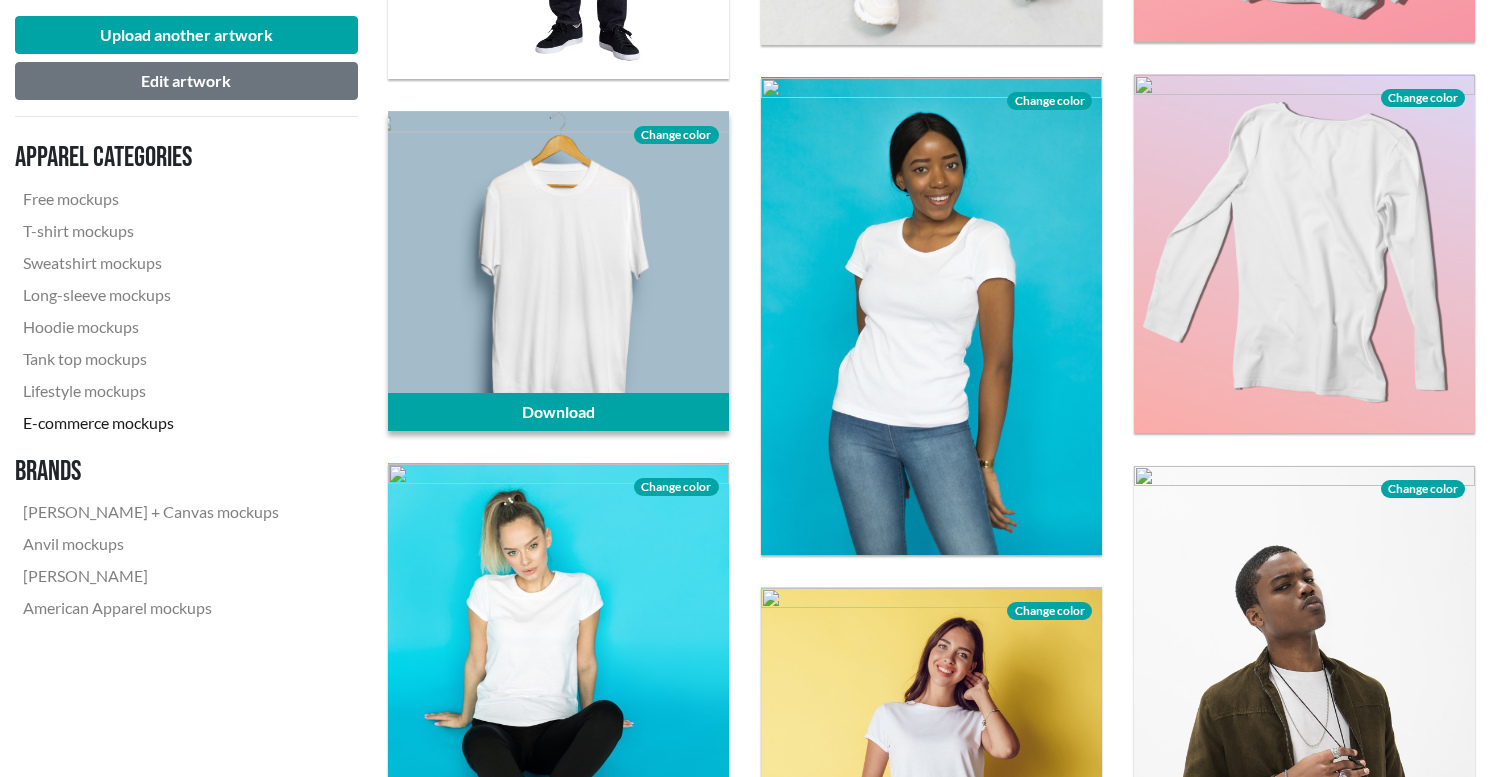 click on "Change color" at bounding box center (676, 135) 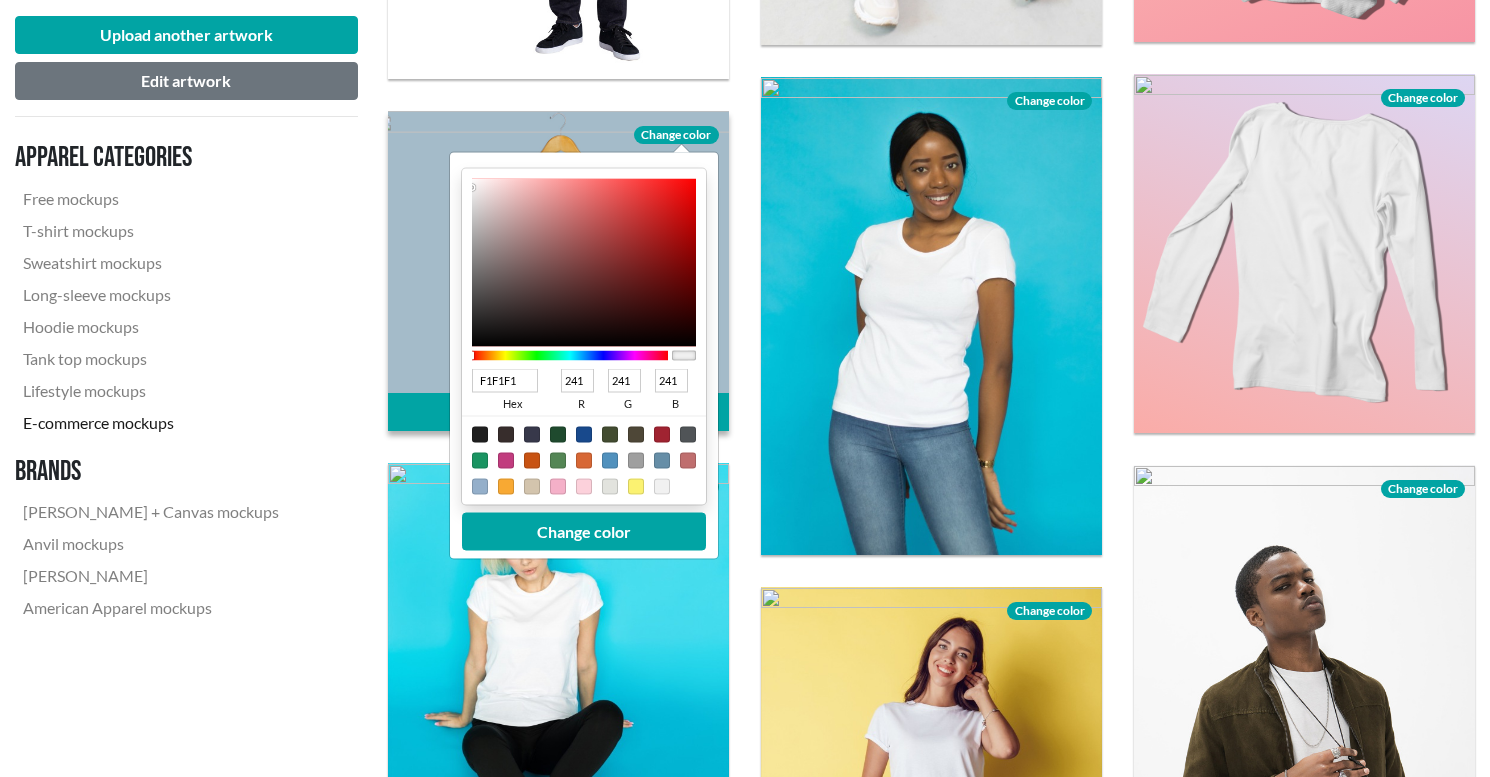 click on "F1F1F1" at bounding box center (505, 381) 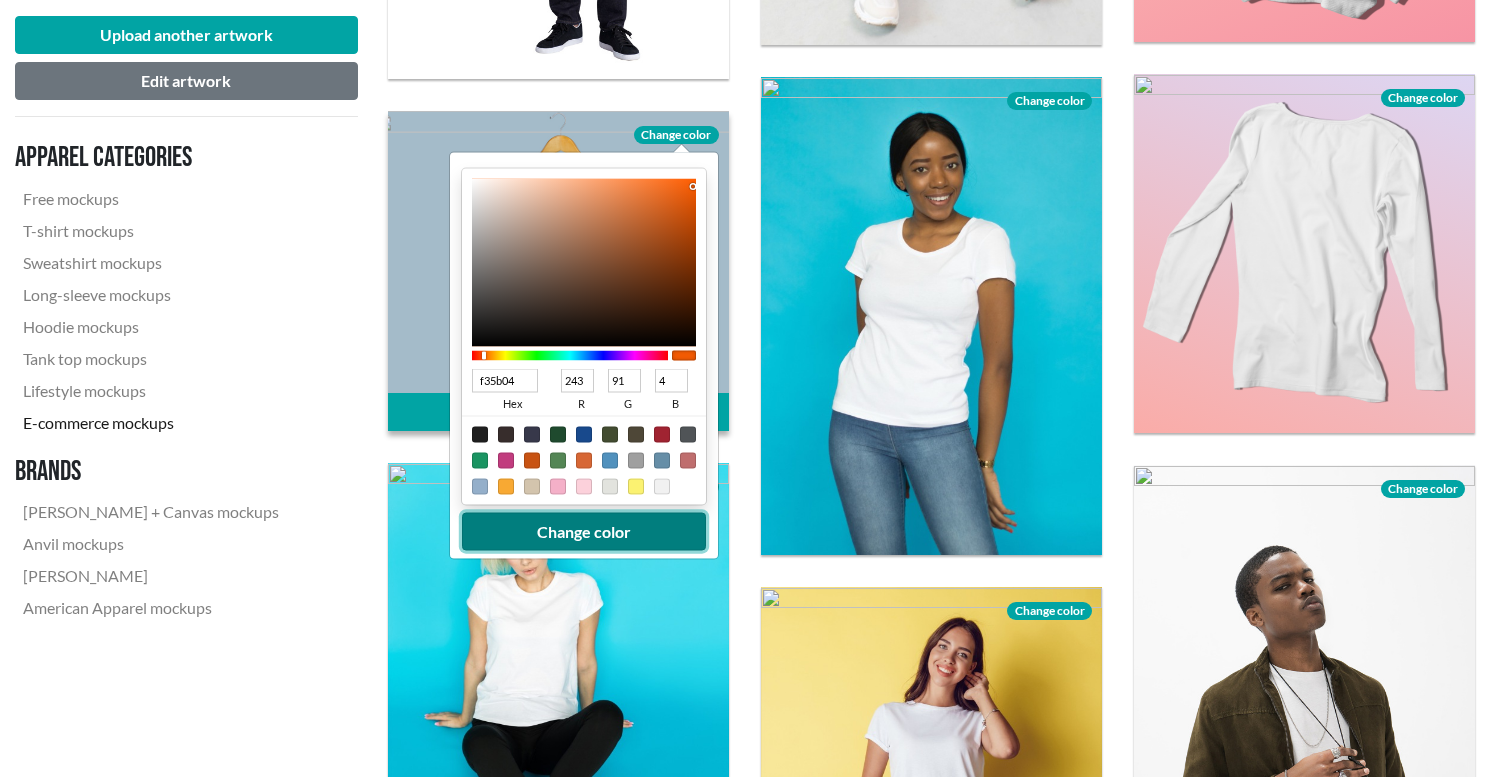type on "F35B04" 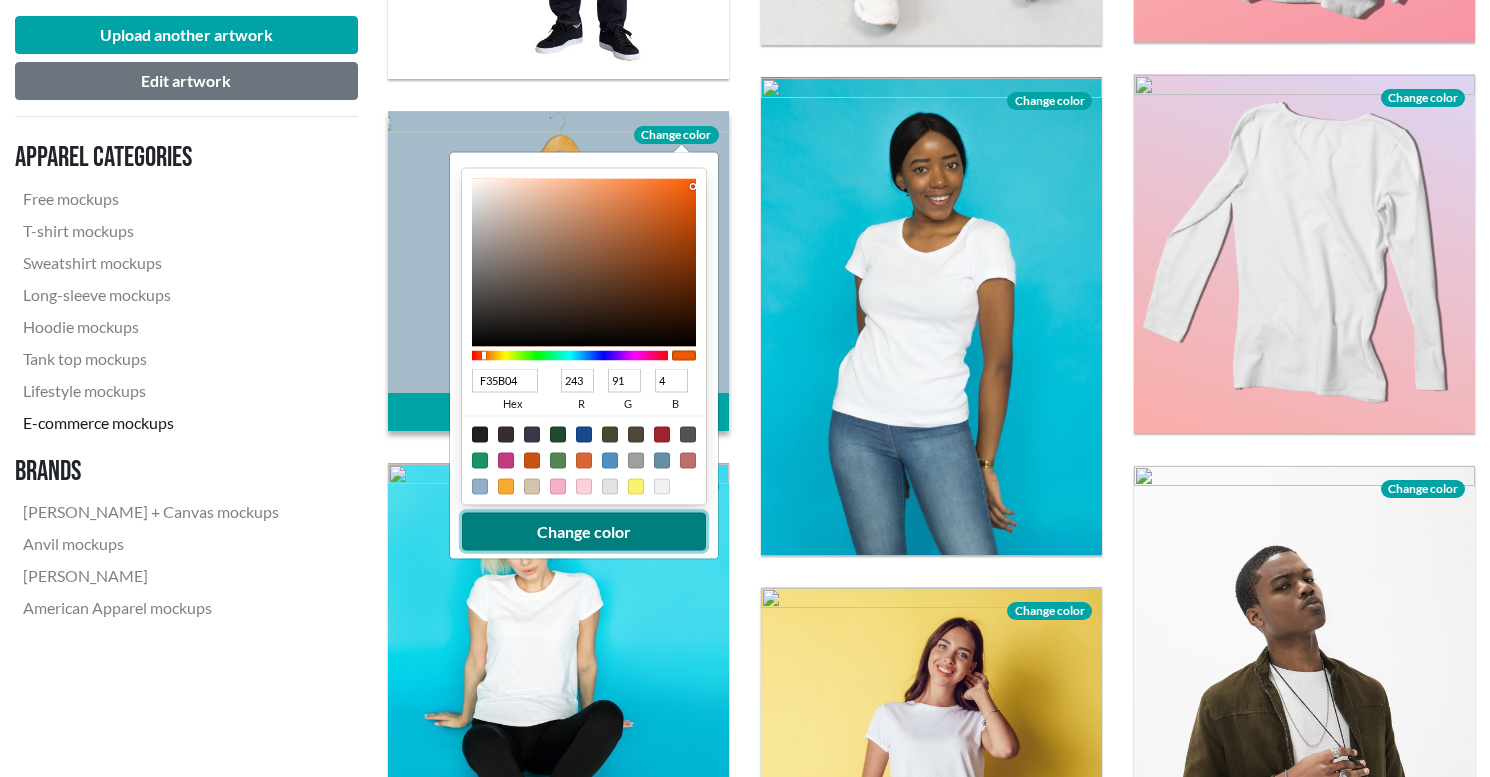 click on "Change color" at bounding box center [584, 532] 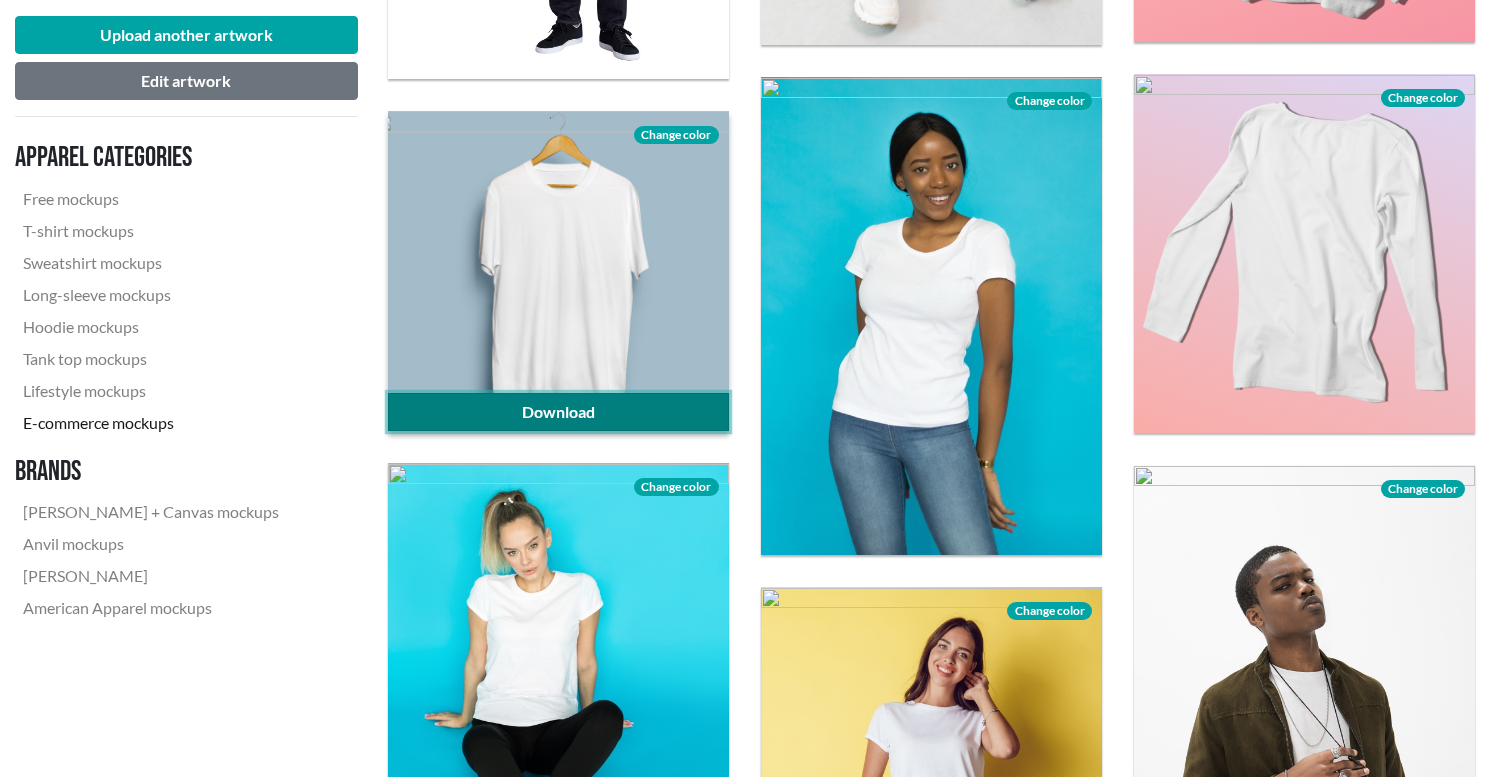 click on "Download" 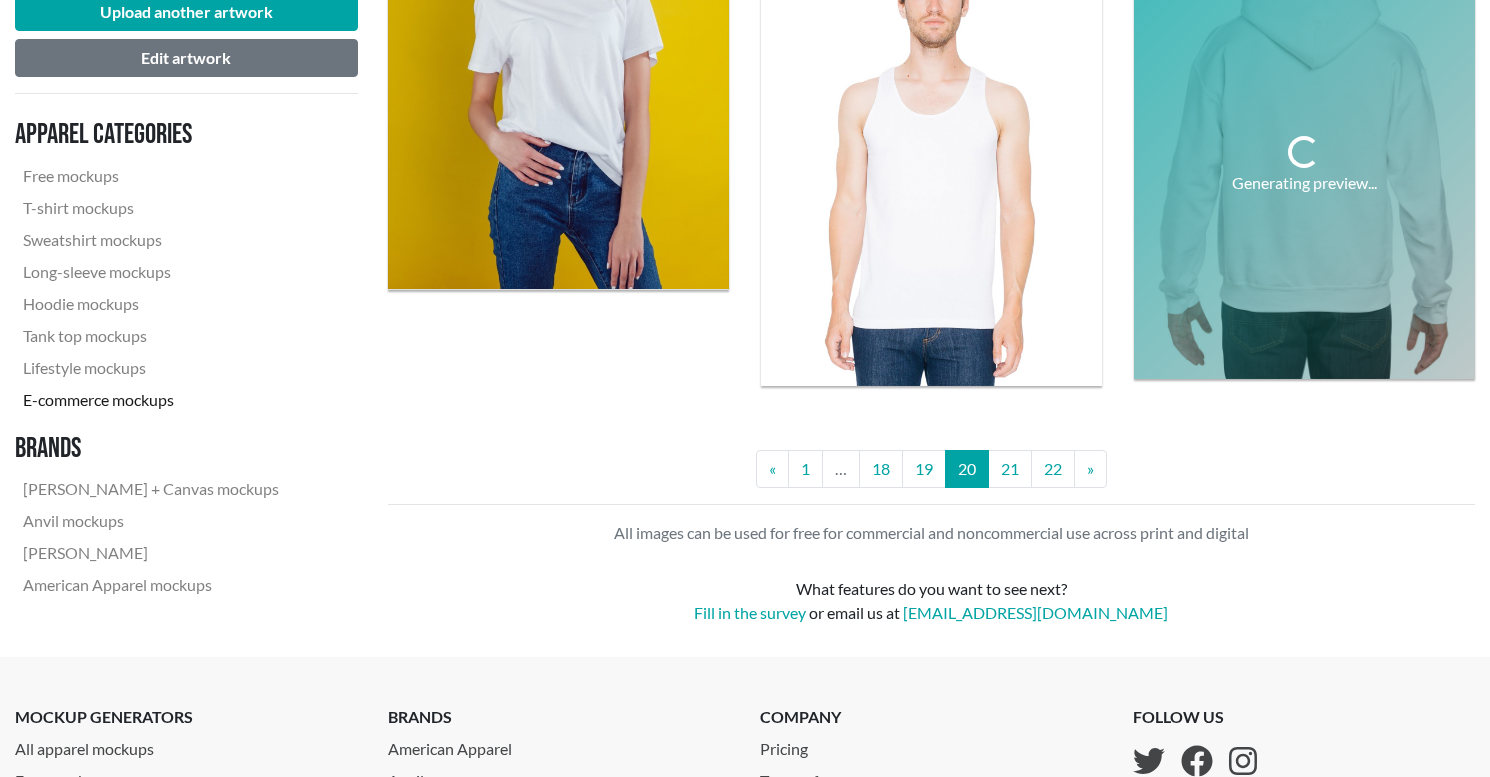 scroll, scrollTop: 4251, scrollLeft: 0, axis: vertical 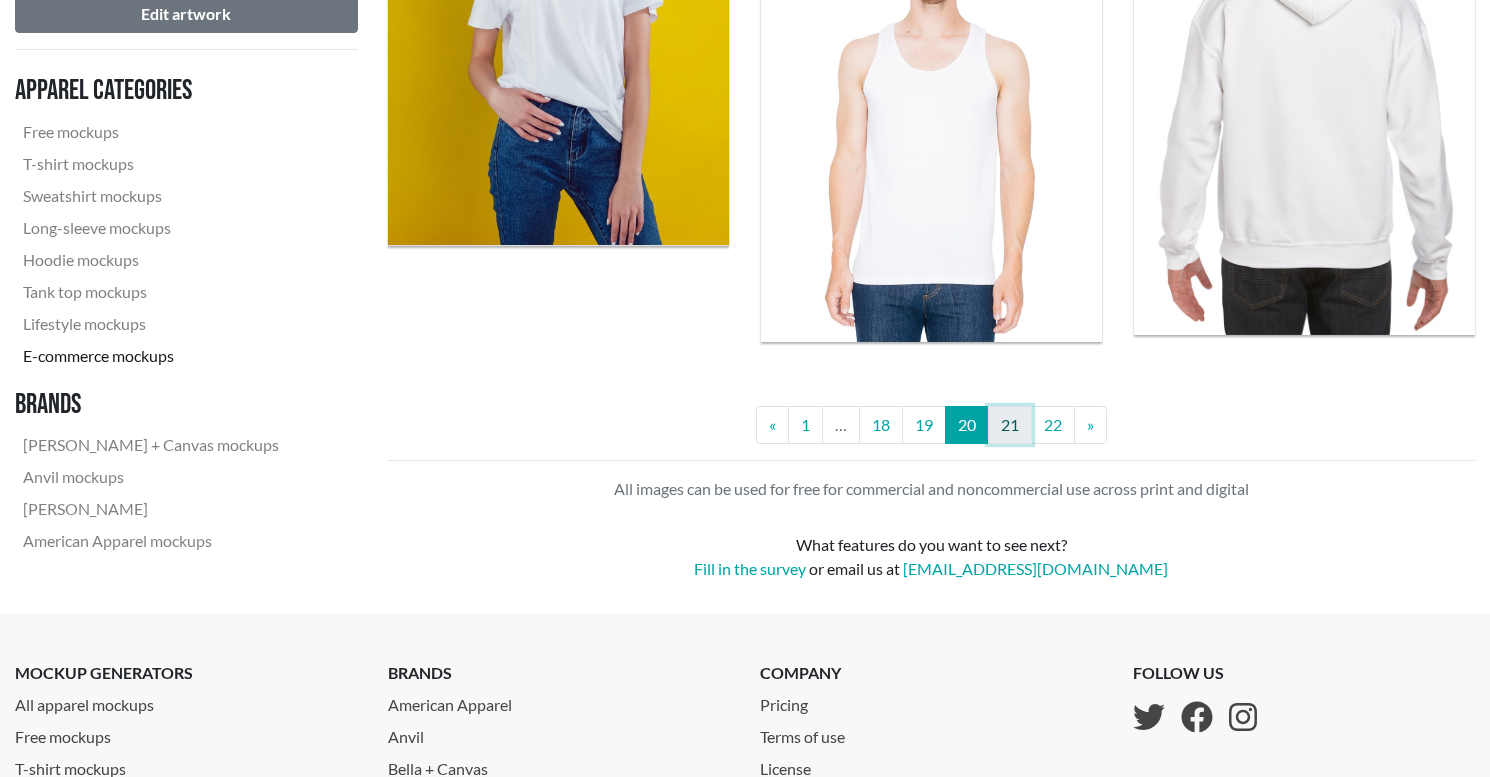 click on "21" at bounding box center (1010, 425) 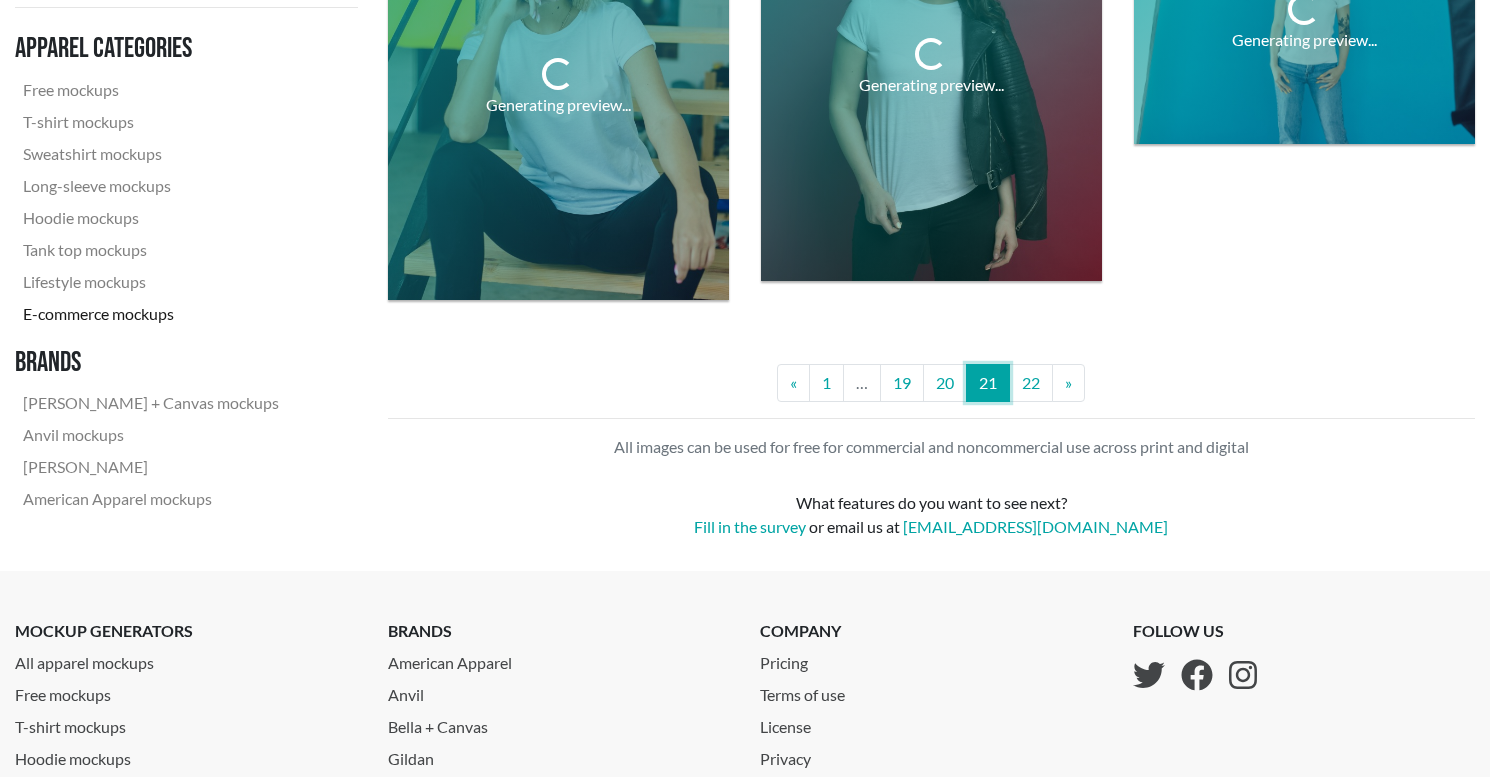 scroll, scrollTop: 4210, scrollLeft: 0, axis: vertical 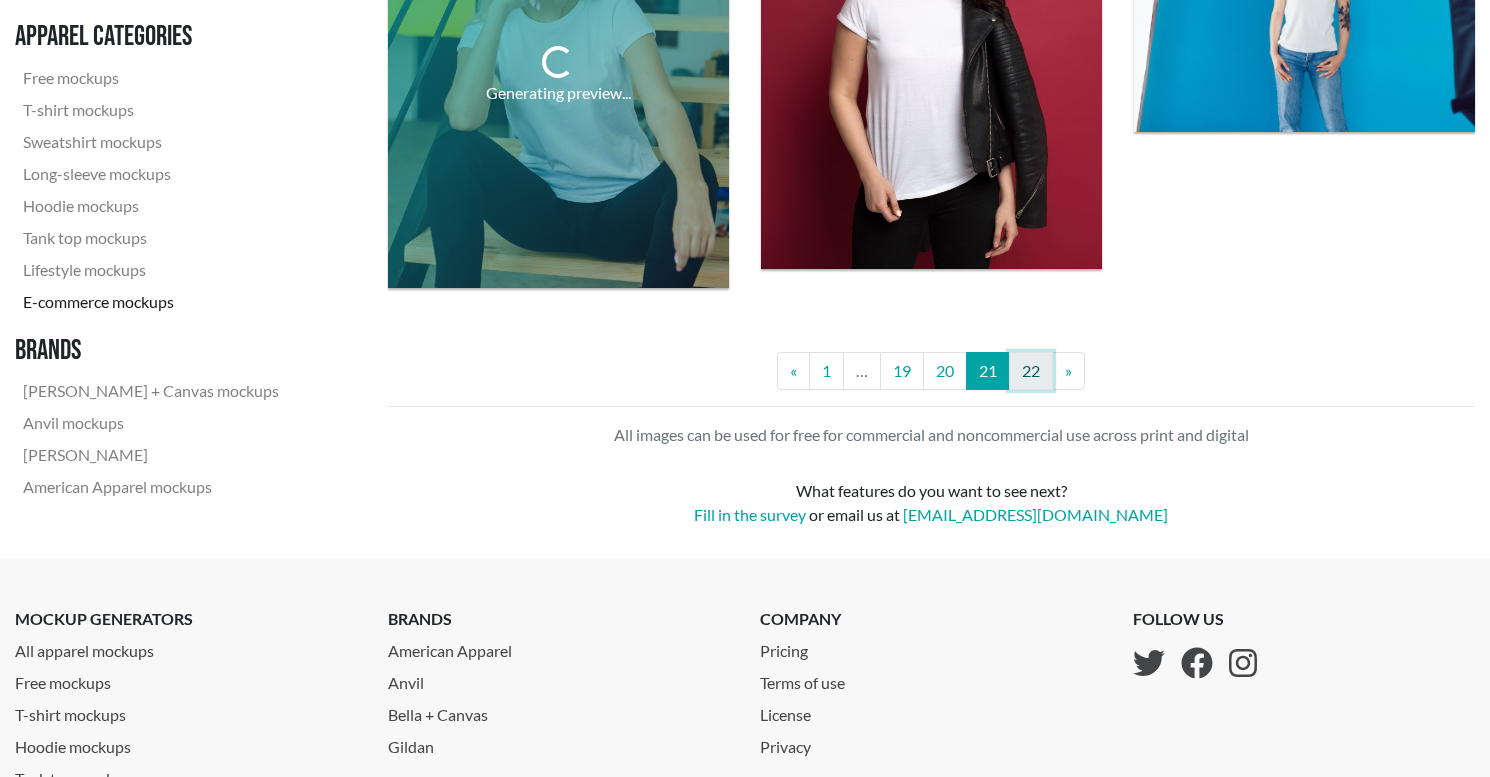 click on "22" at bounding box center [1031, 371] 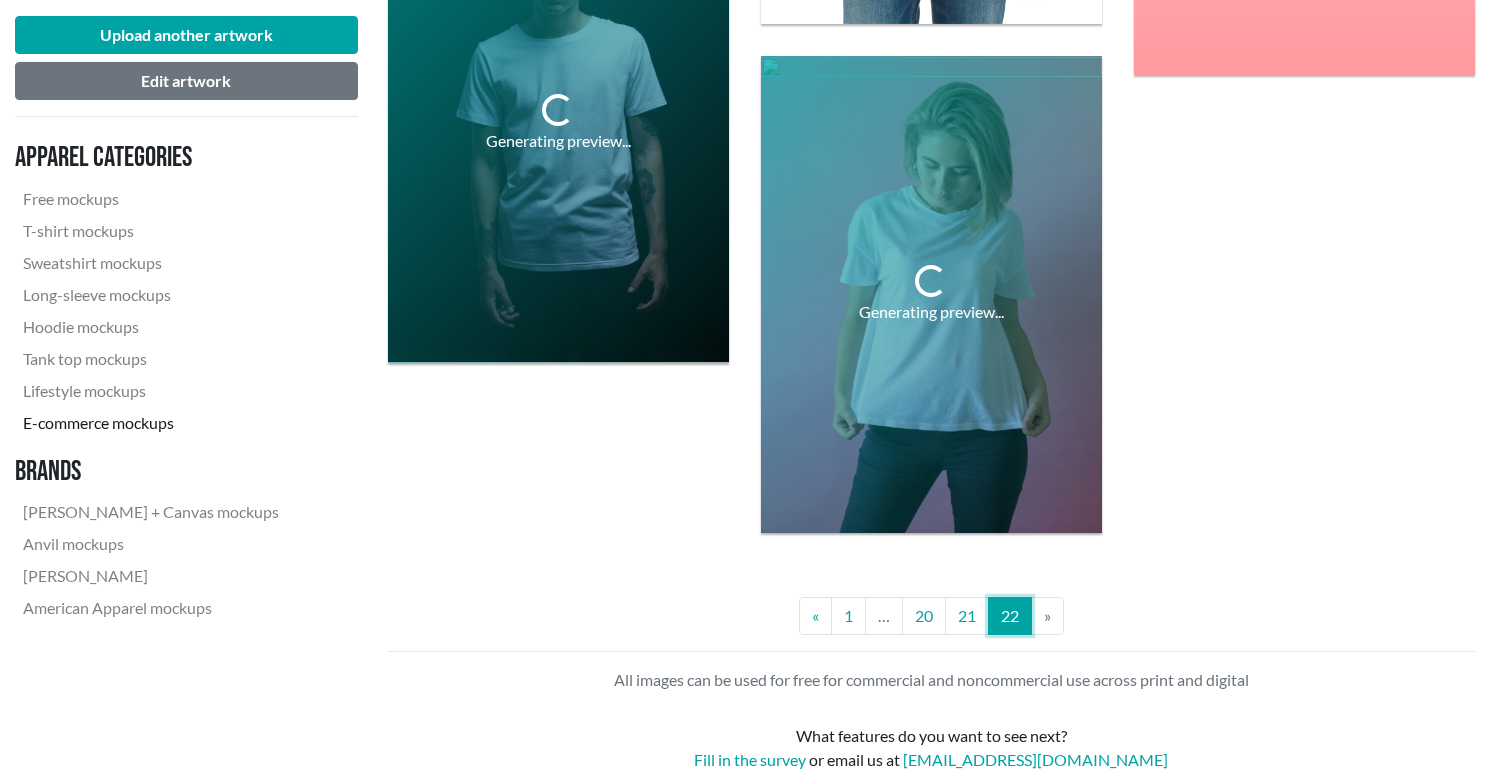 scroll, scrollTop: 3618, scrollLeft: 0, axis: vertical 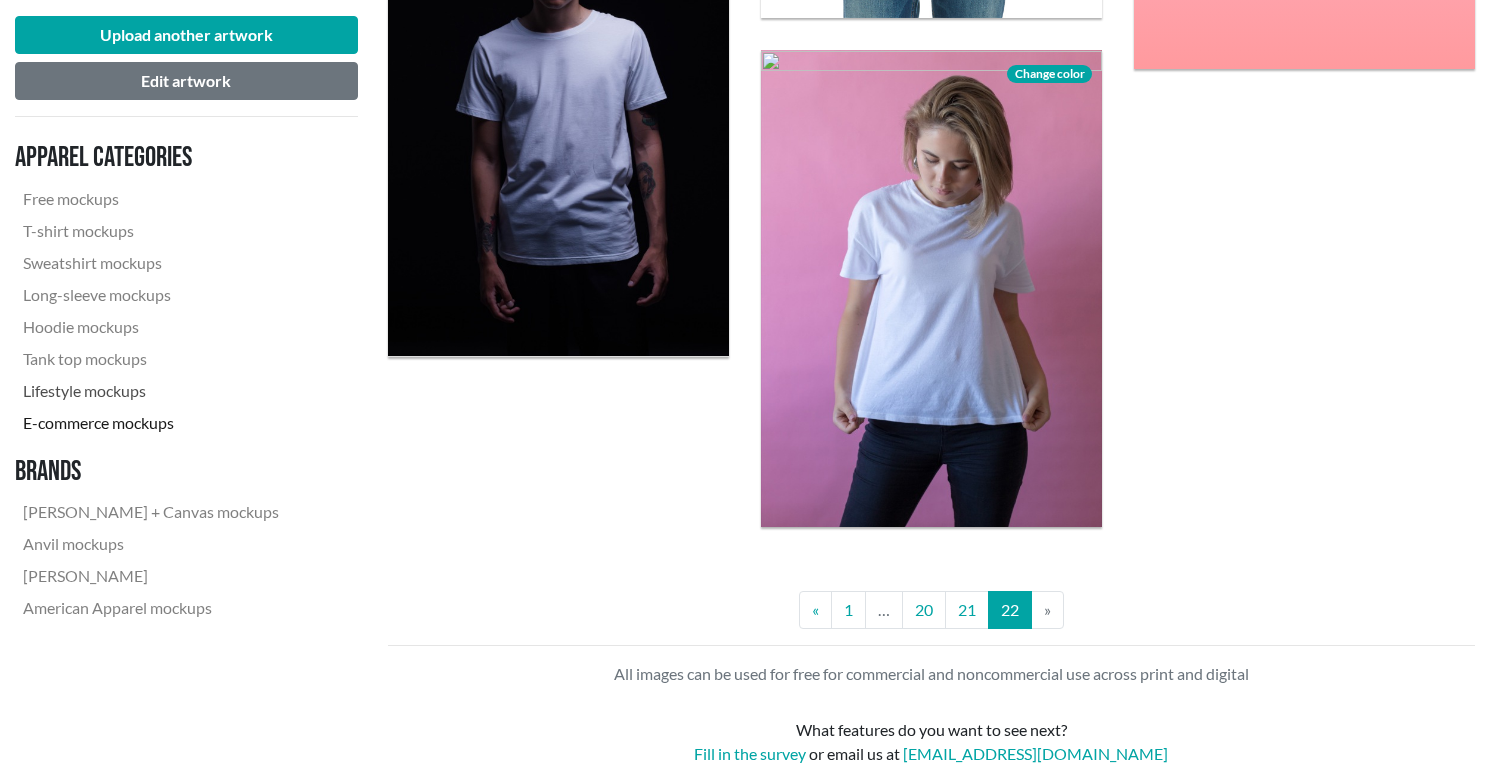 click on "Lifestyle mockups" at bounding box center (151, 391) 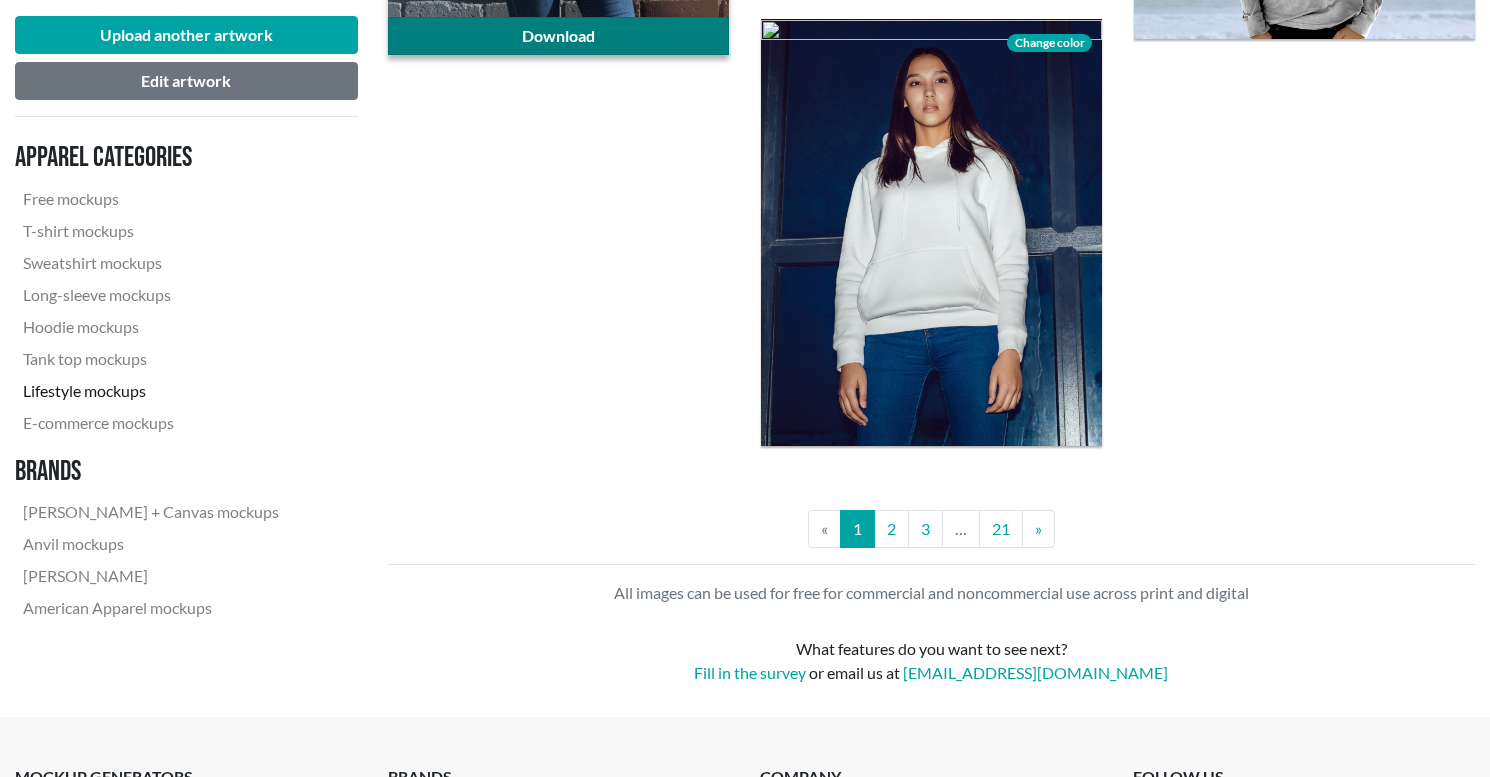 scroll, scrollTop: 3896, scrollLeft: 0, axis: vertical 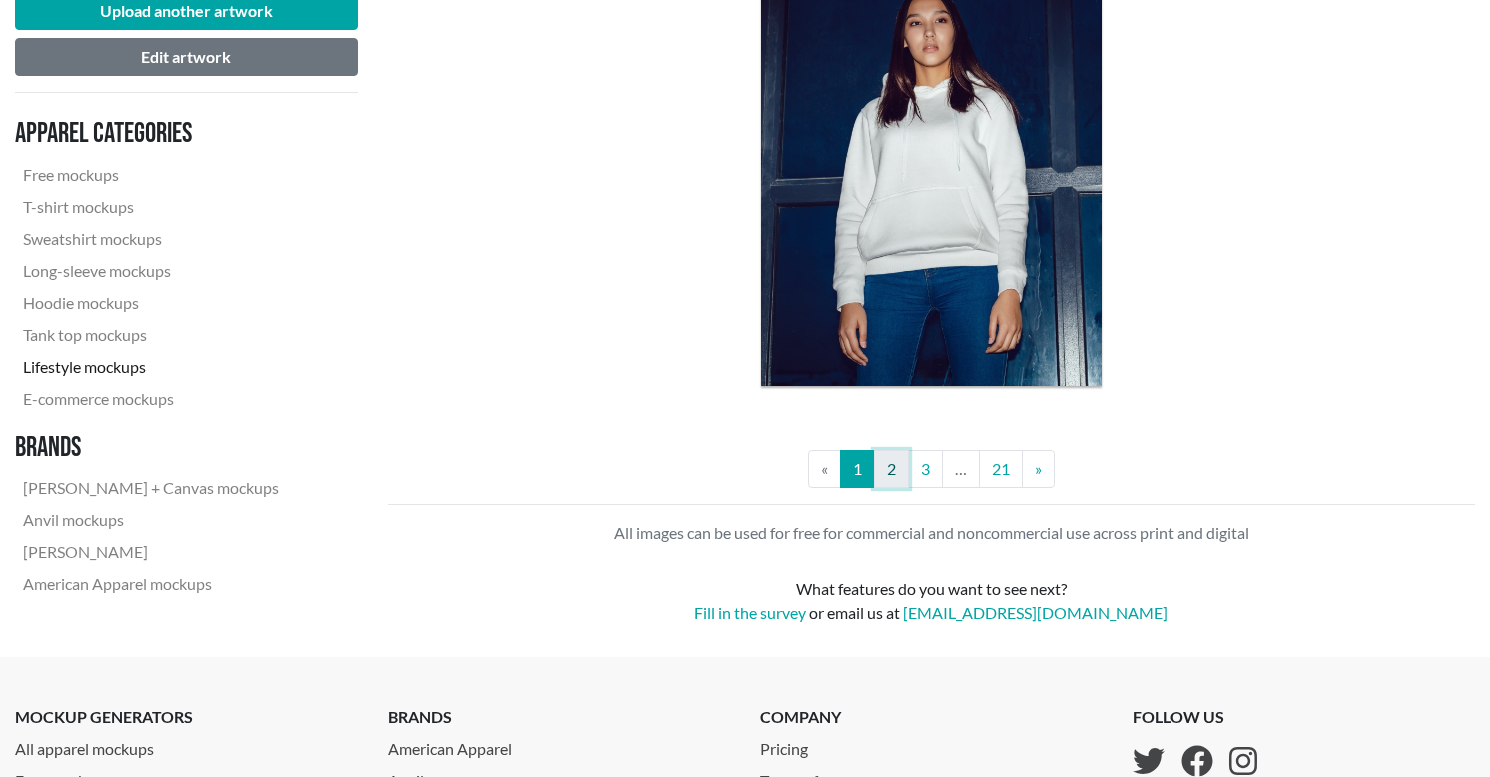click on "2" at bounding box center [891, 469] 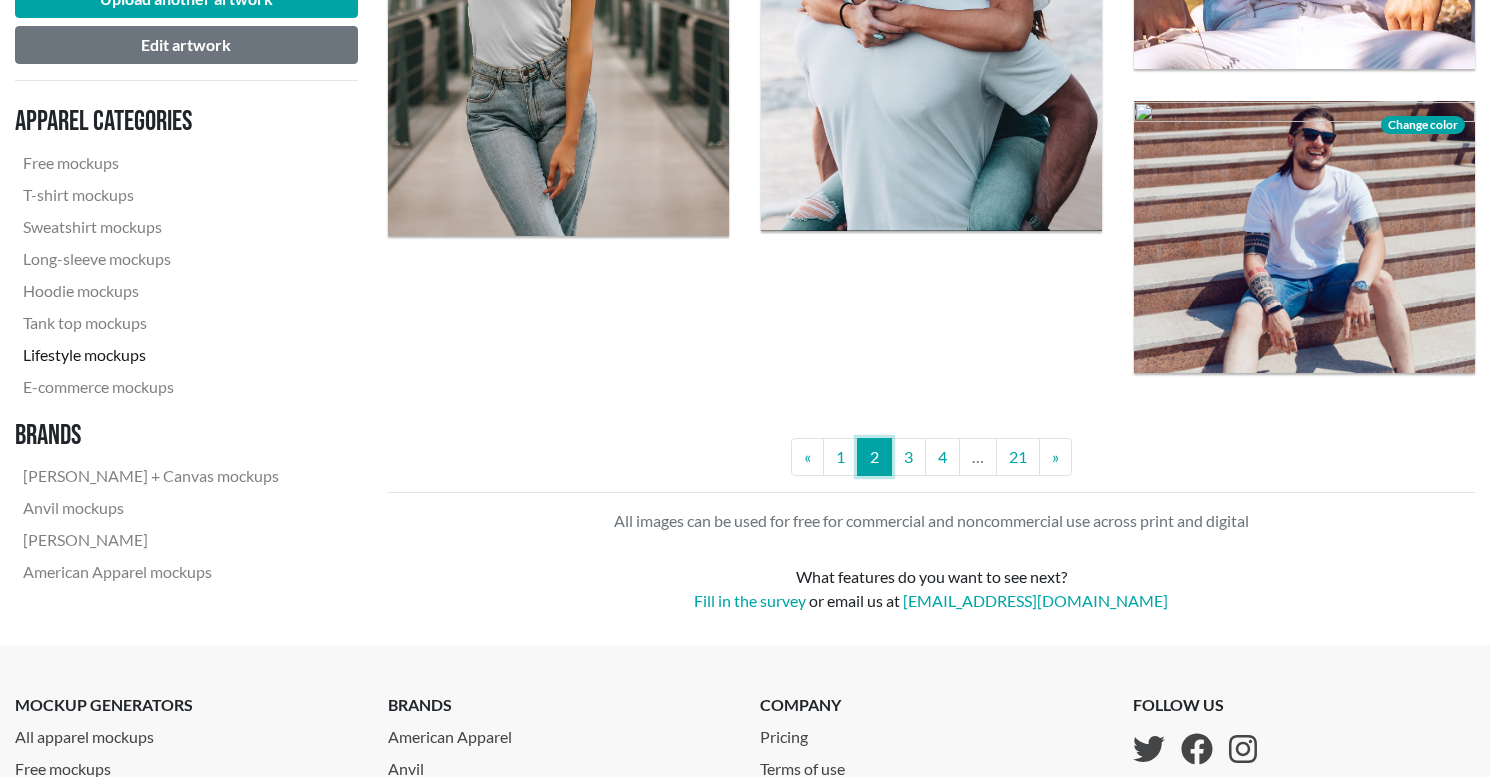 scroll, scrollTop: 4094, scrollLeft: 0, axis: vertical 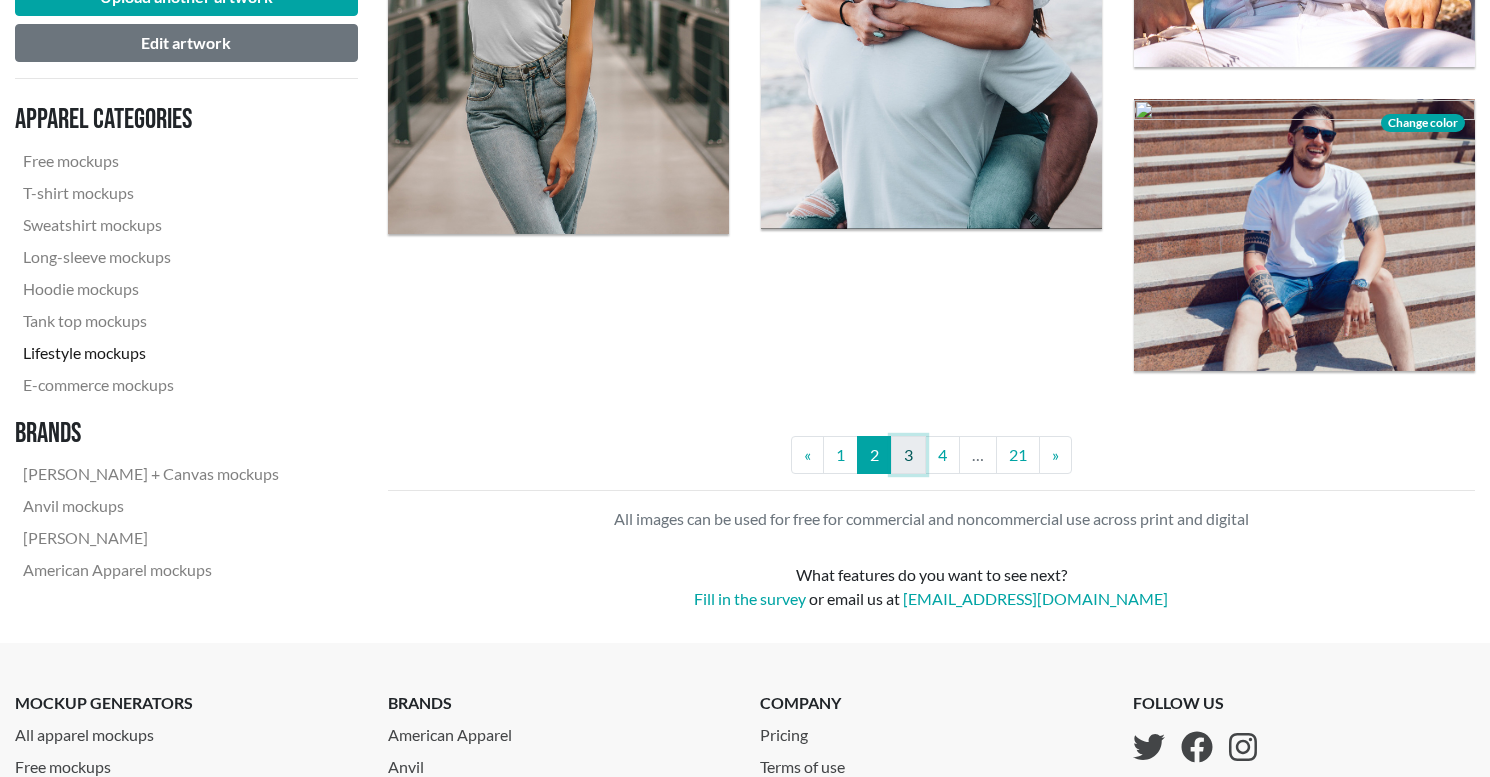 click on "3" at bounding box center (908, 455) 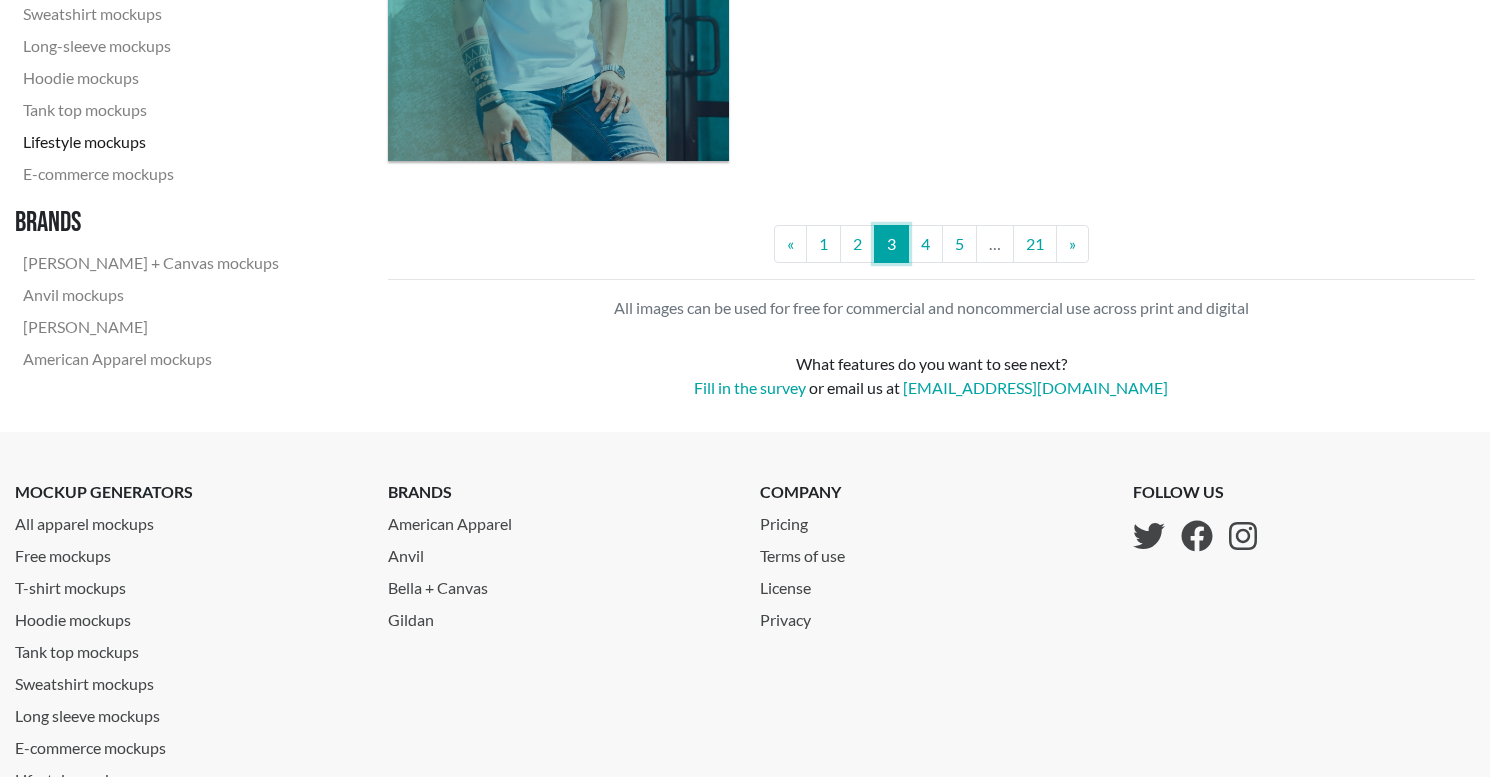 scroll, scrollTop: 4093, scrollLeft: 0, axis: vertical 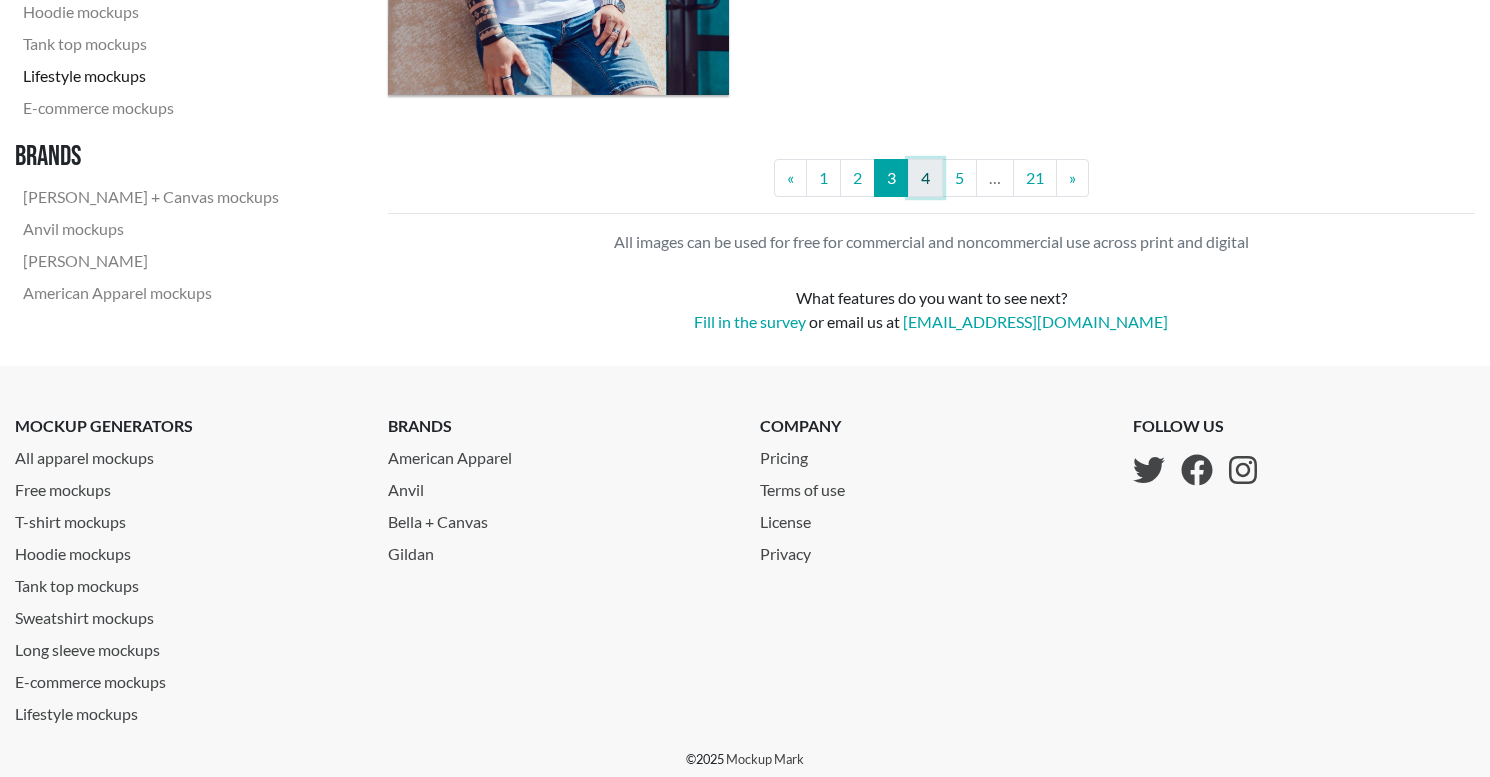 click on "4" at bounding box center (925, 178) 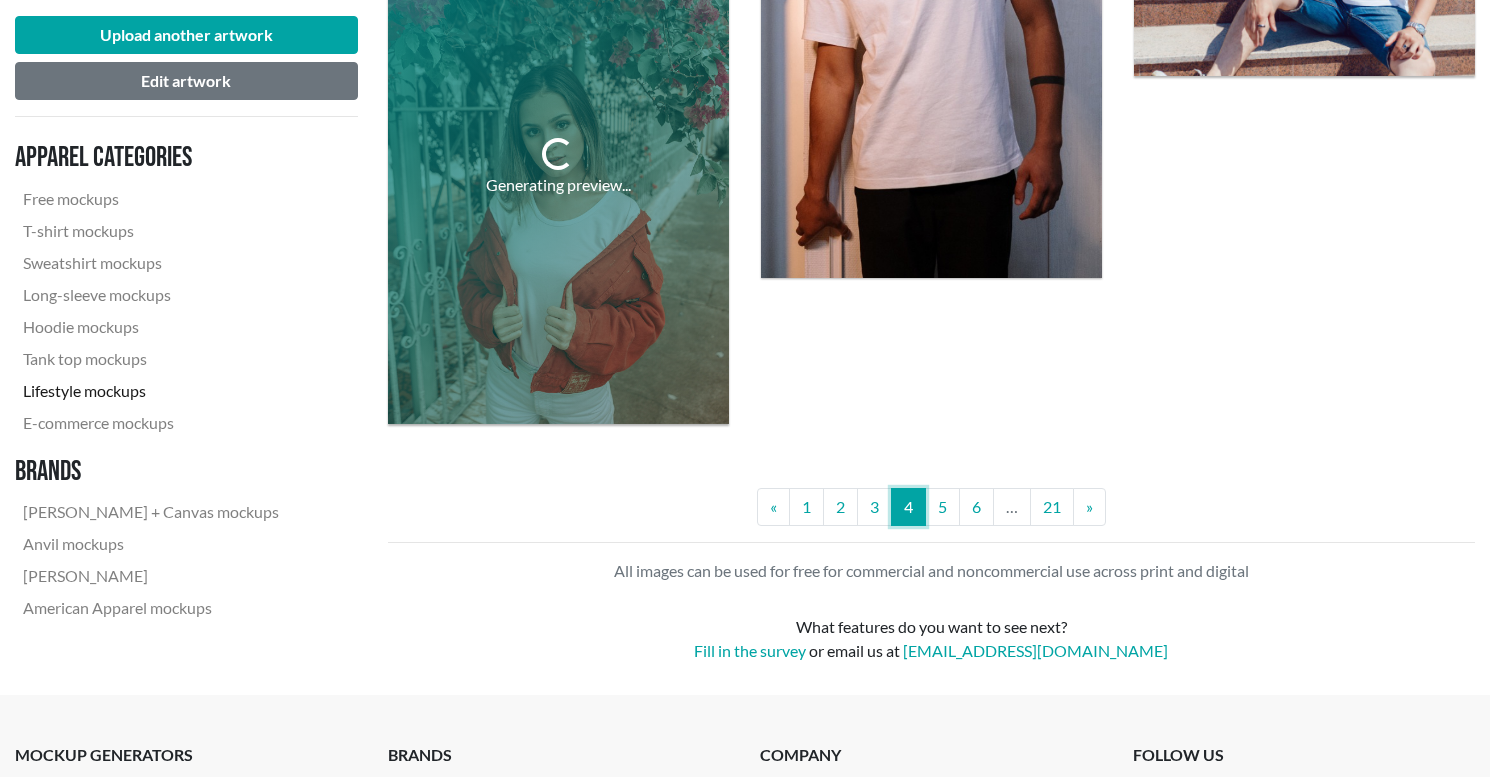 scroll, scrollTop: 4123, scrollLeft: 0, axis: vertical 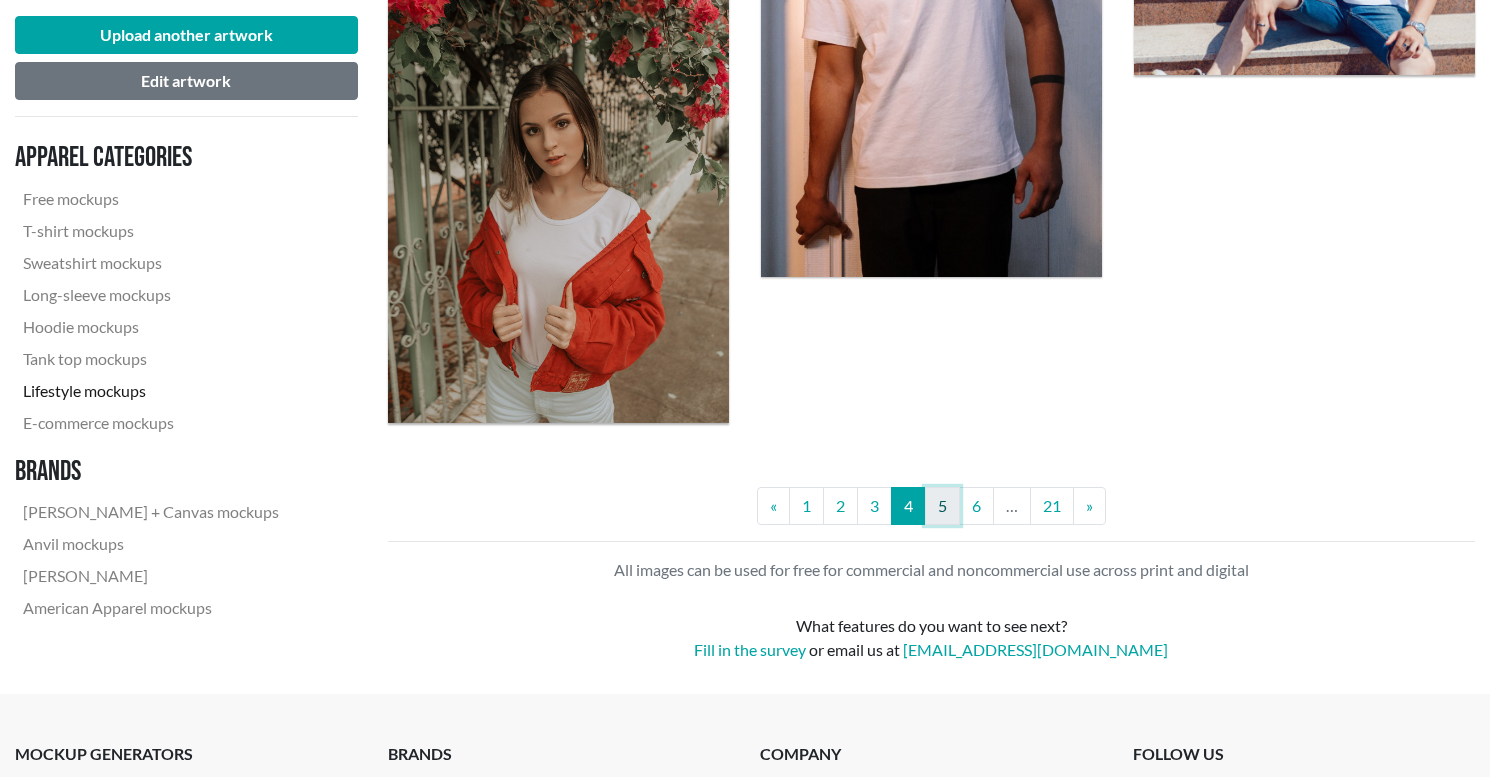 click on "5" at bounding box center [942, 506] 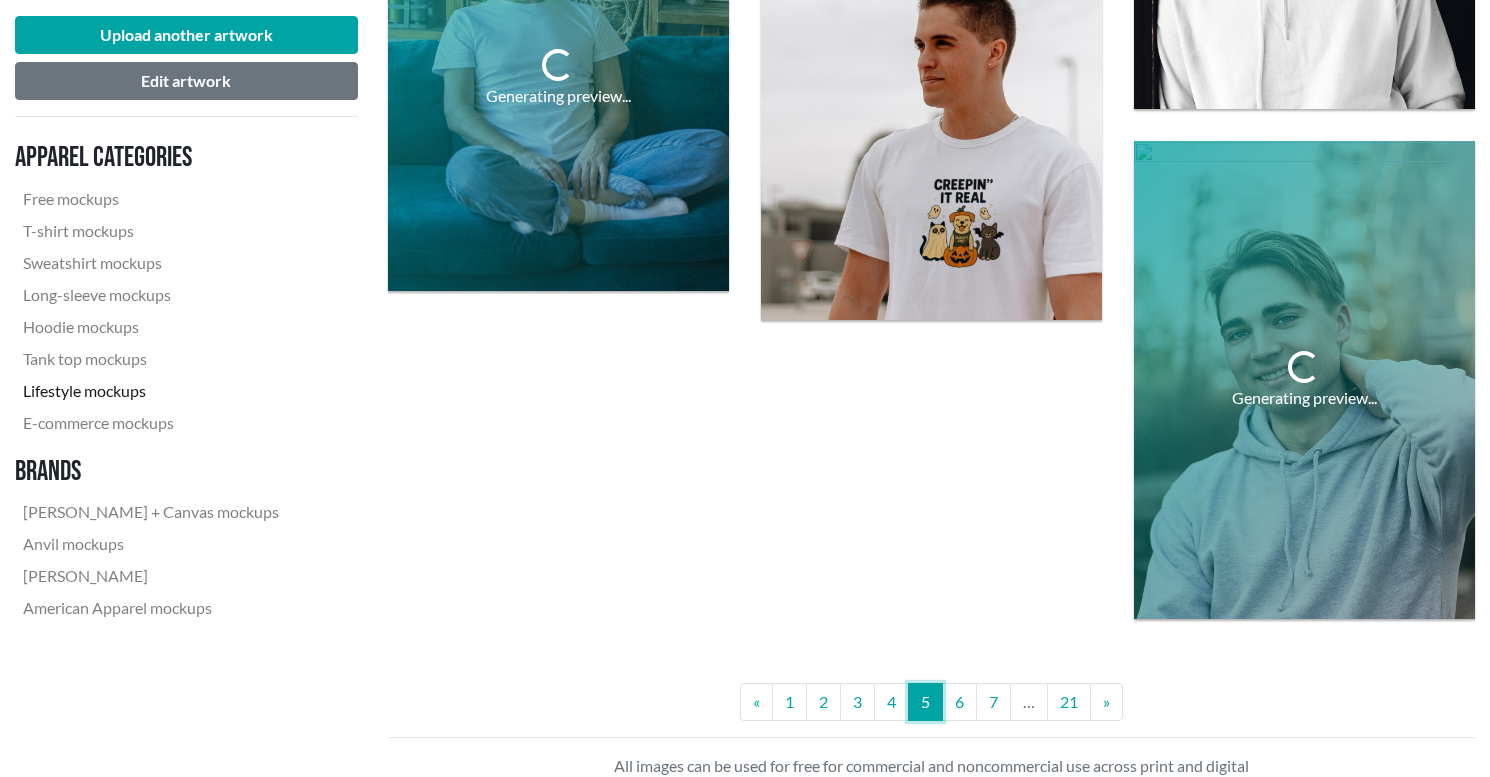 scroll, scrollTop: 3965, scrollLeft: 0, axis: vertical 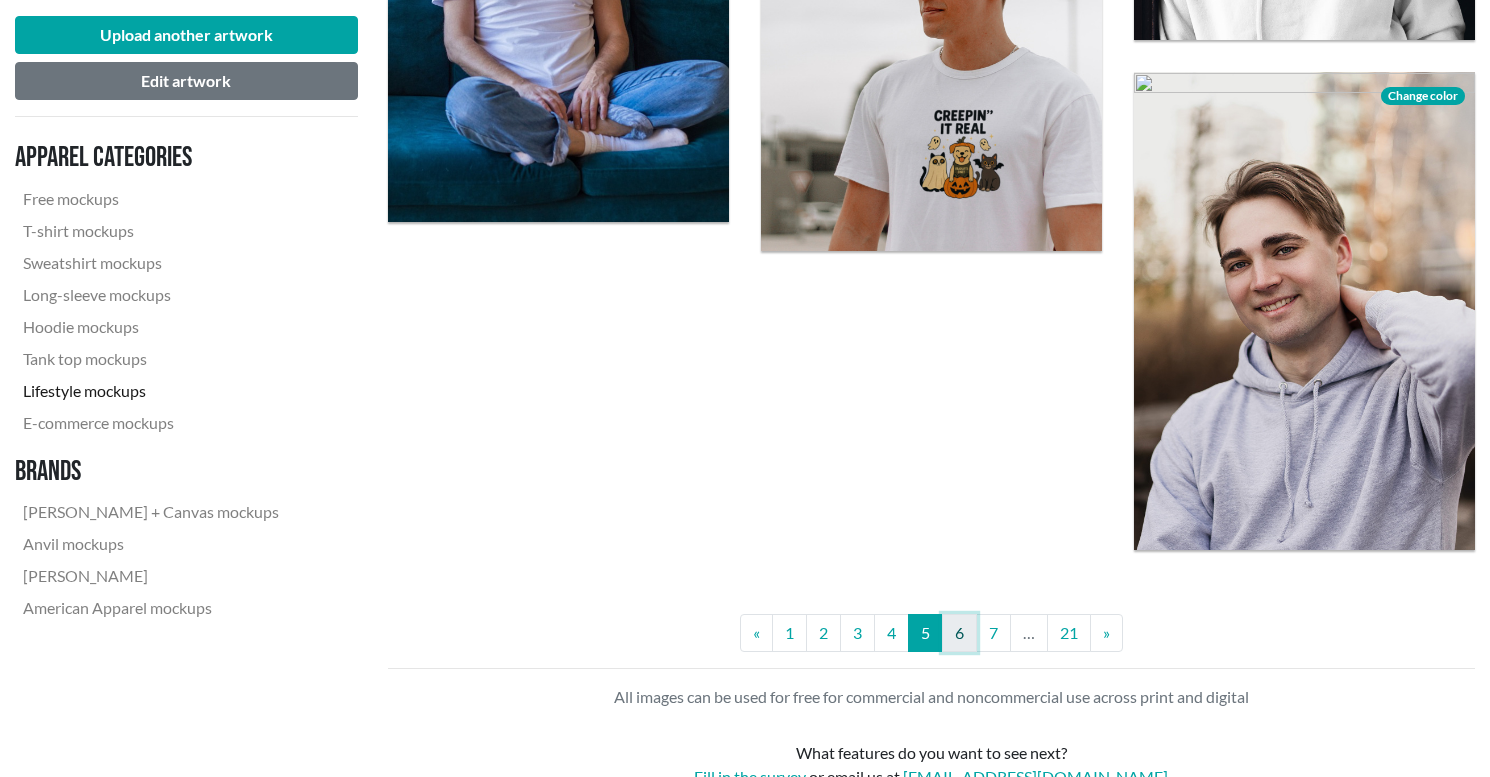 click on "6" at bounding box center [959, 633] 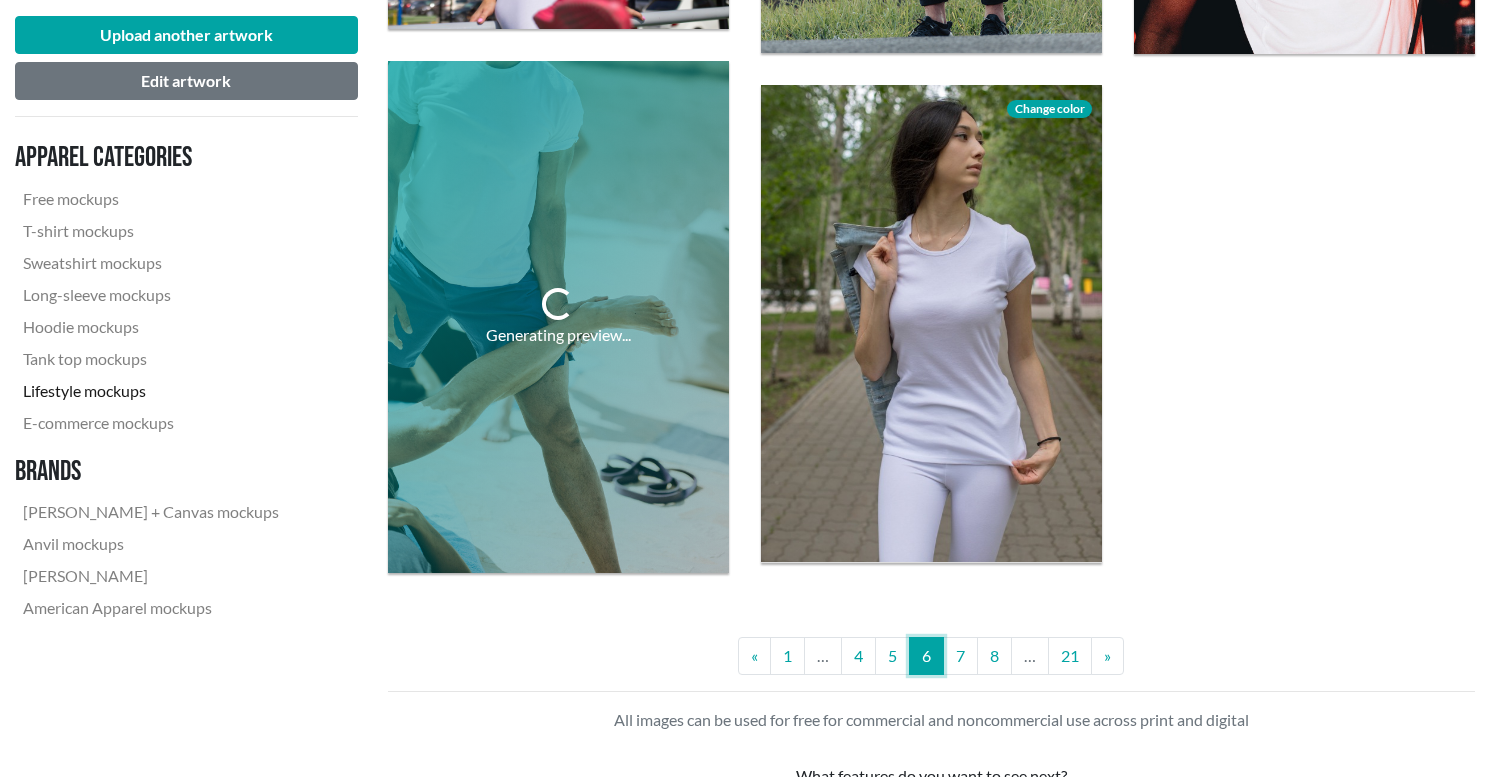 scroll, scrollTop: 3940, scrollLeft: 0, axis: vertical 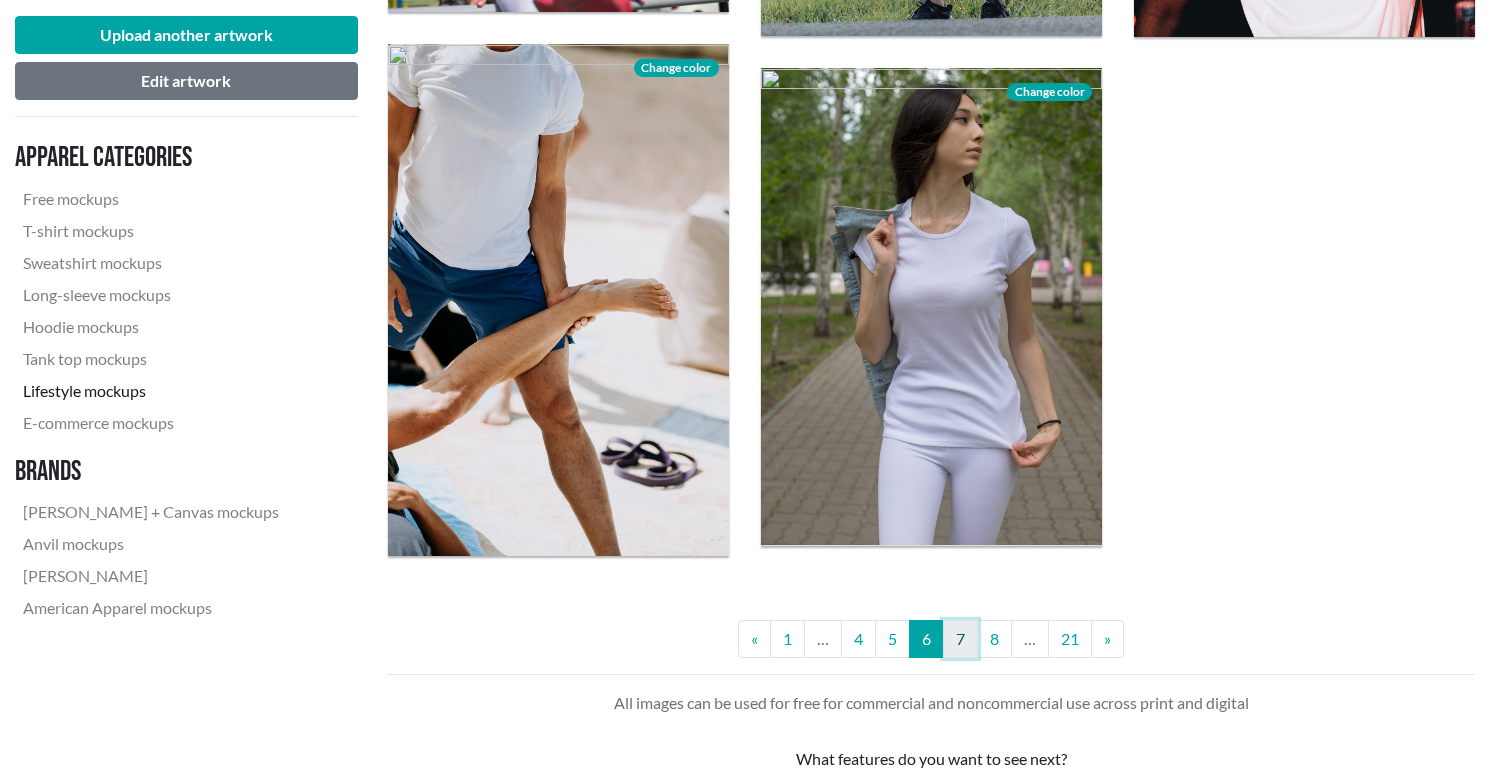 click on "7" at bounding box center [960, 639] 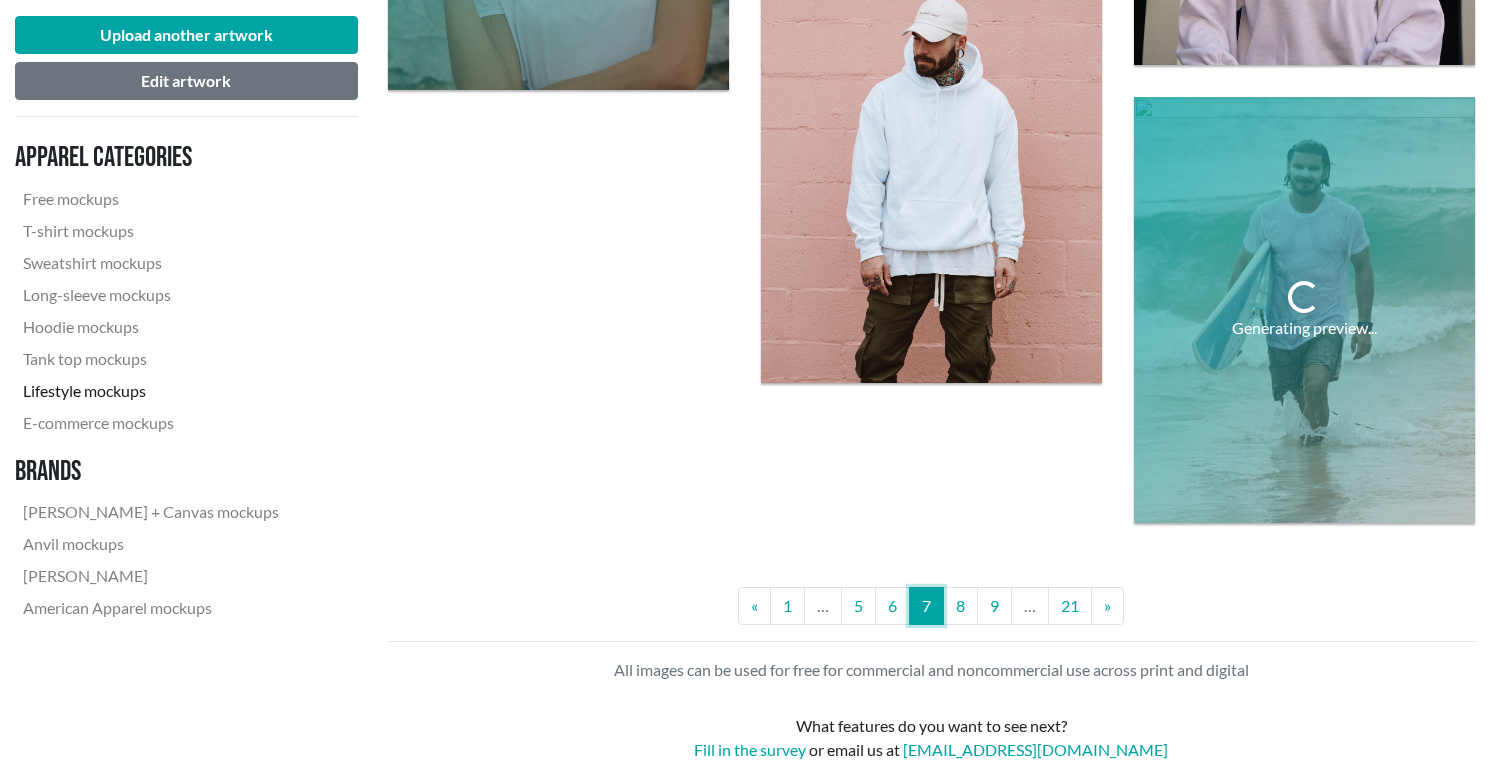 scroll, scrollTop: 4007, scrollLeft: 0, axis: vertical 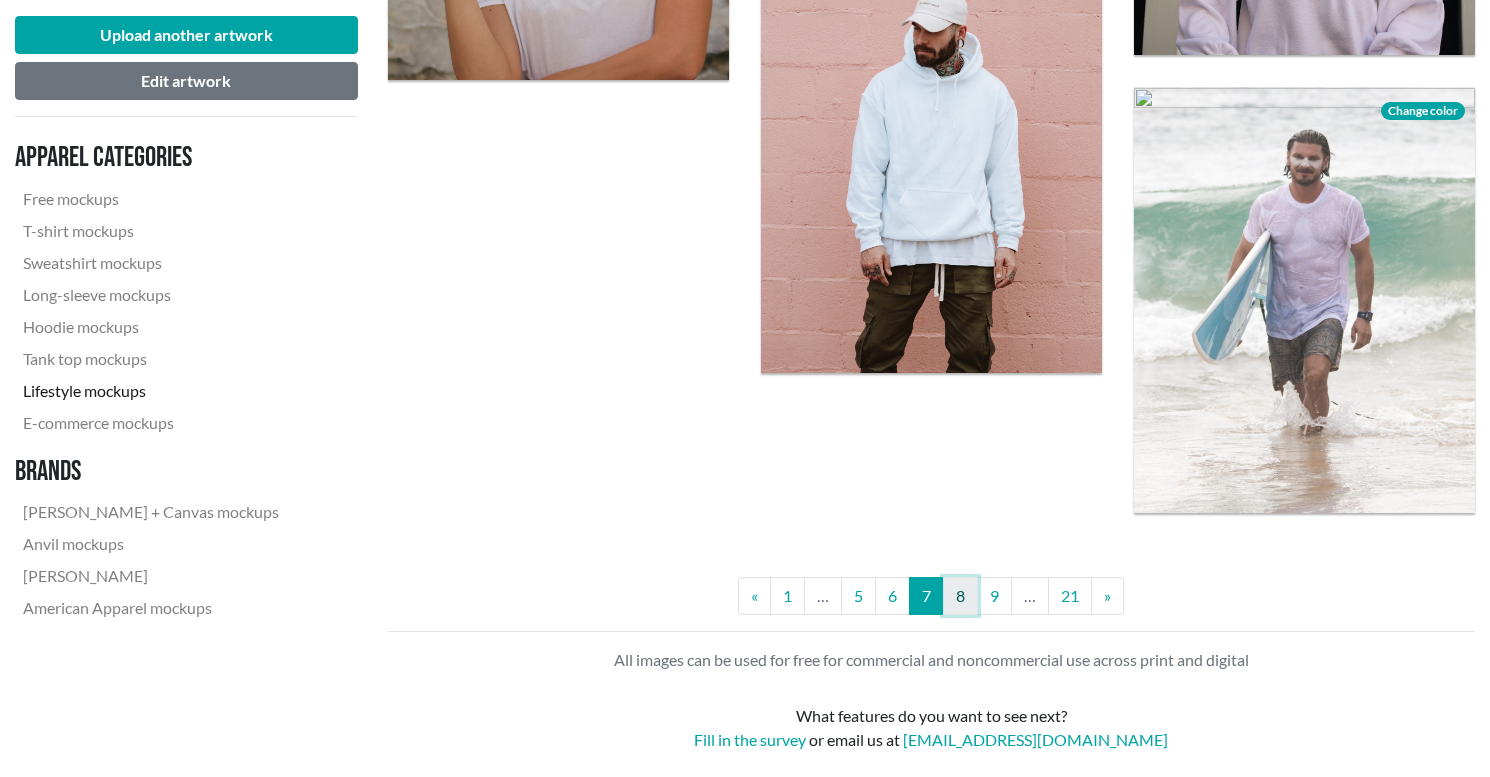 click on "8" at bounding box center [960, 596] 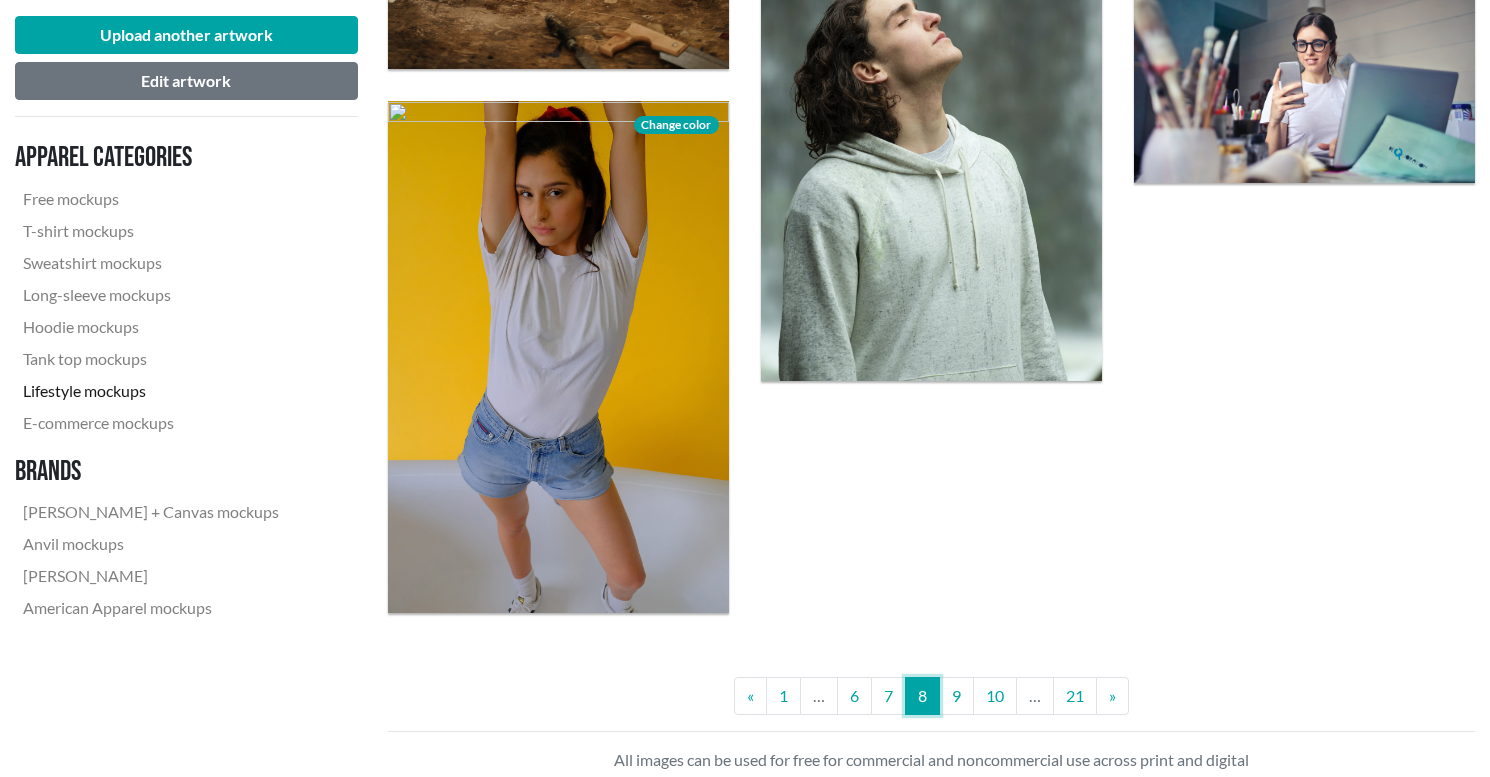scroll, scrollTop: 3766, scrollLeft: 0, axis: vertical 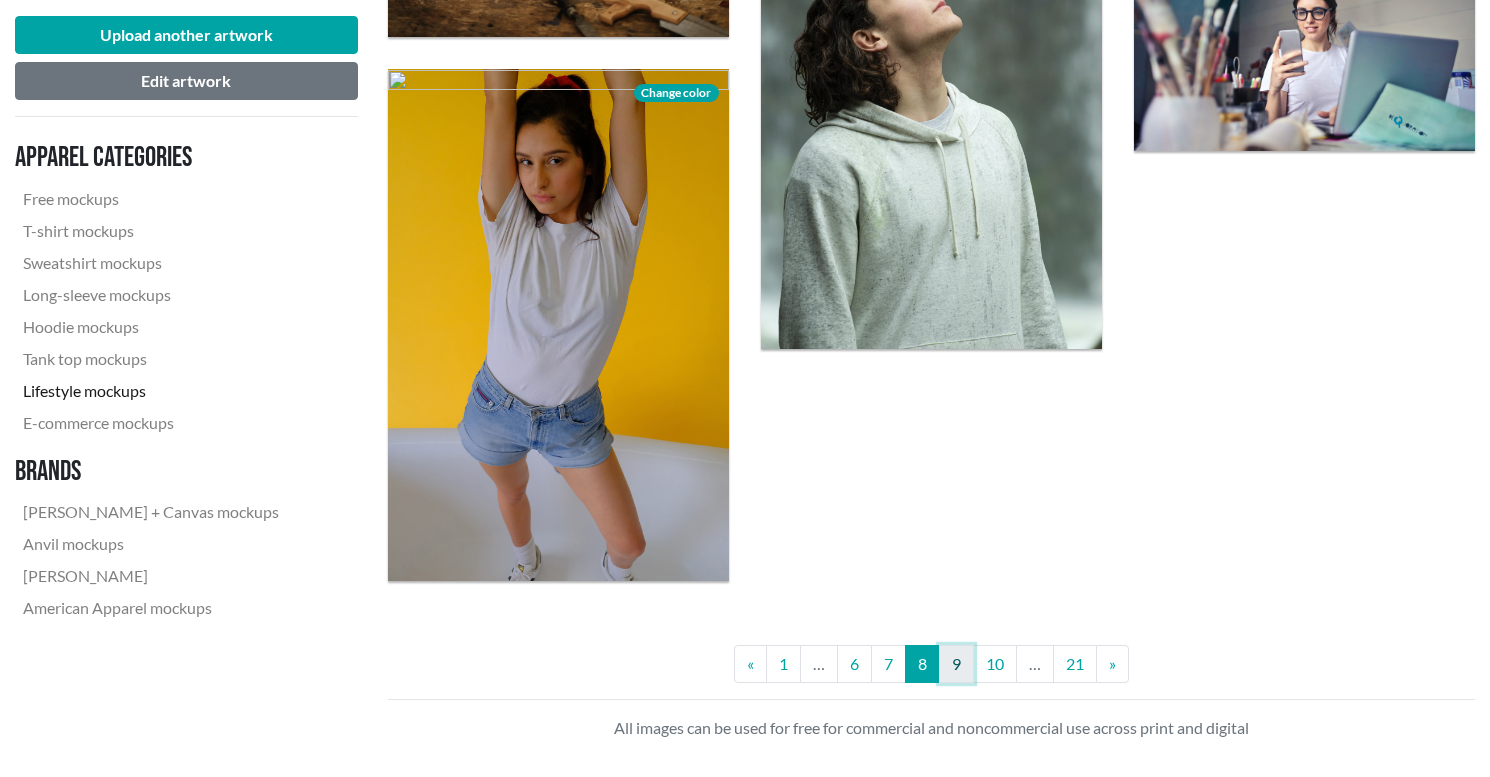 click on "9" at bounding box center [956, 664] 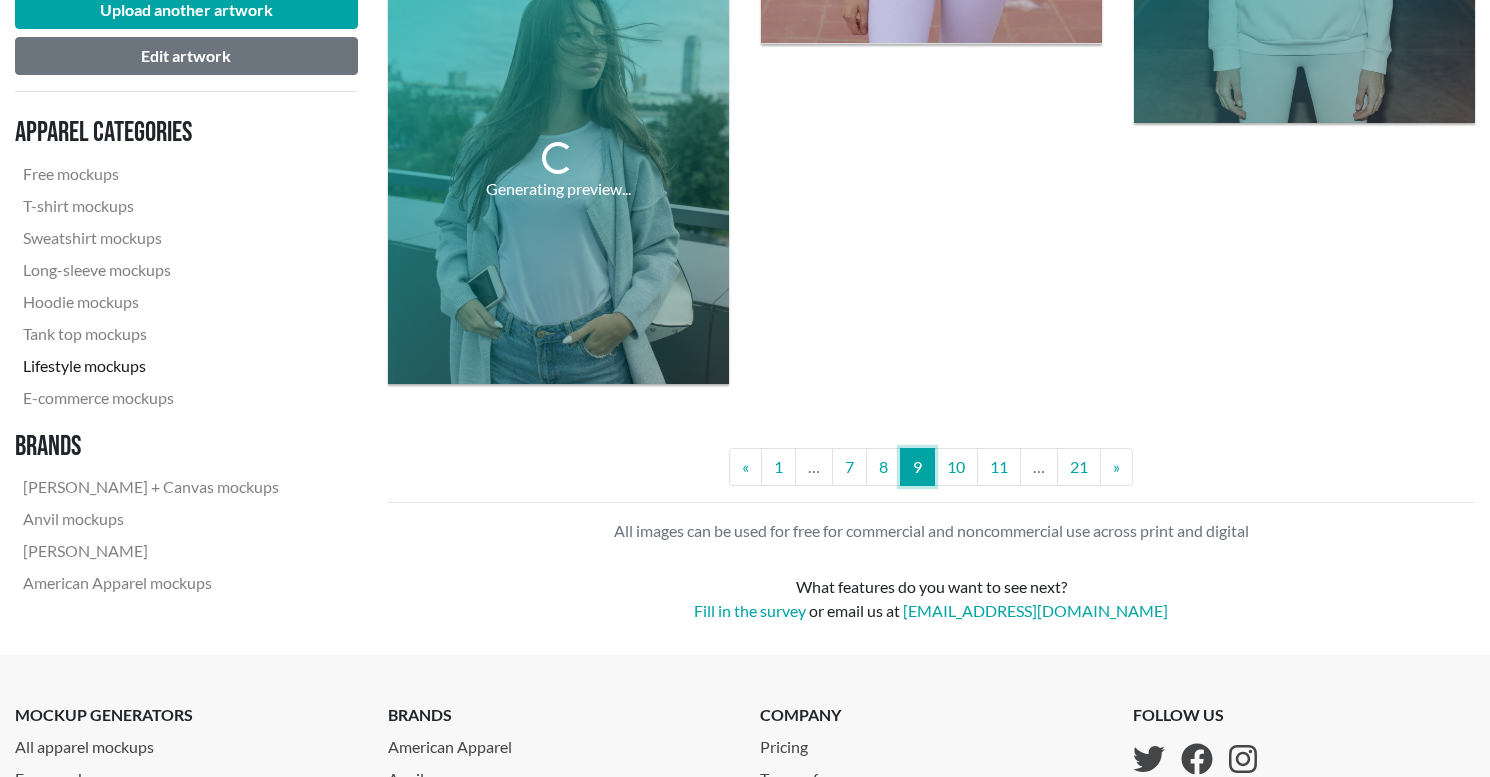 scroll, scrollTop: 4415, scrollLeft: 0, axis: vertical 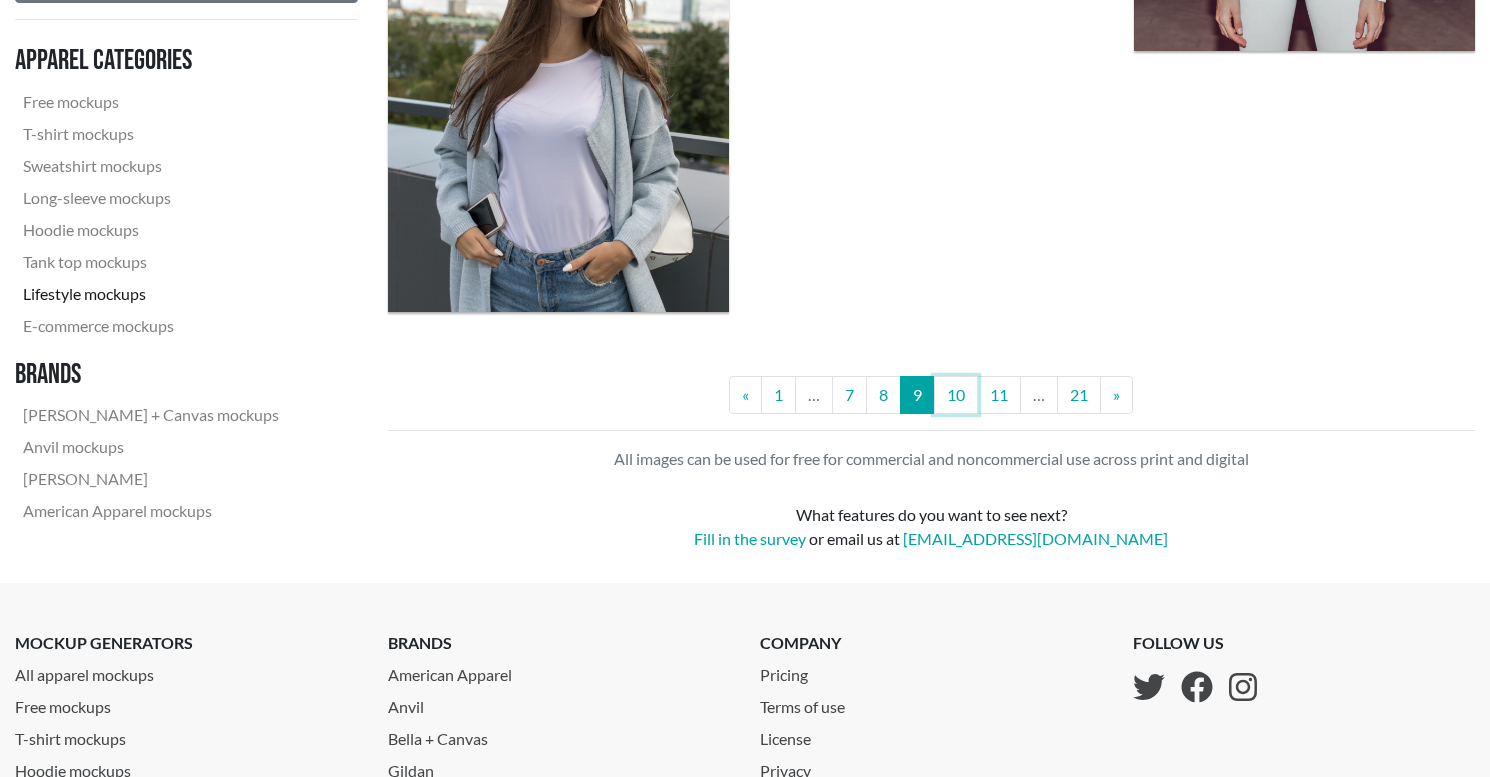 click on "10" at bounding box center [956, 395] 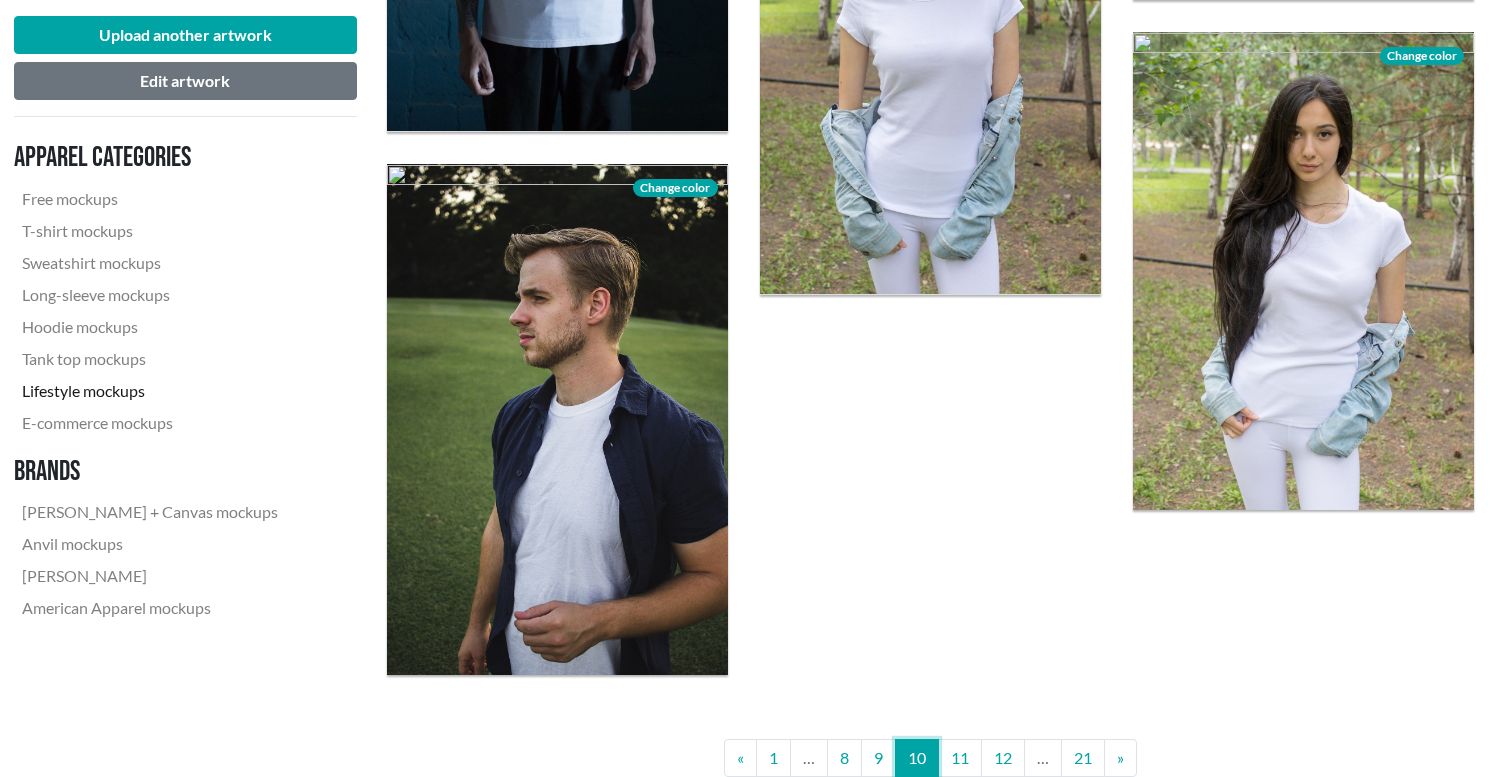 scroll, scrollTop: 4159, scrollLeft: 0, axis: vertical 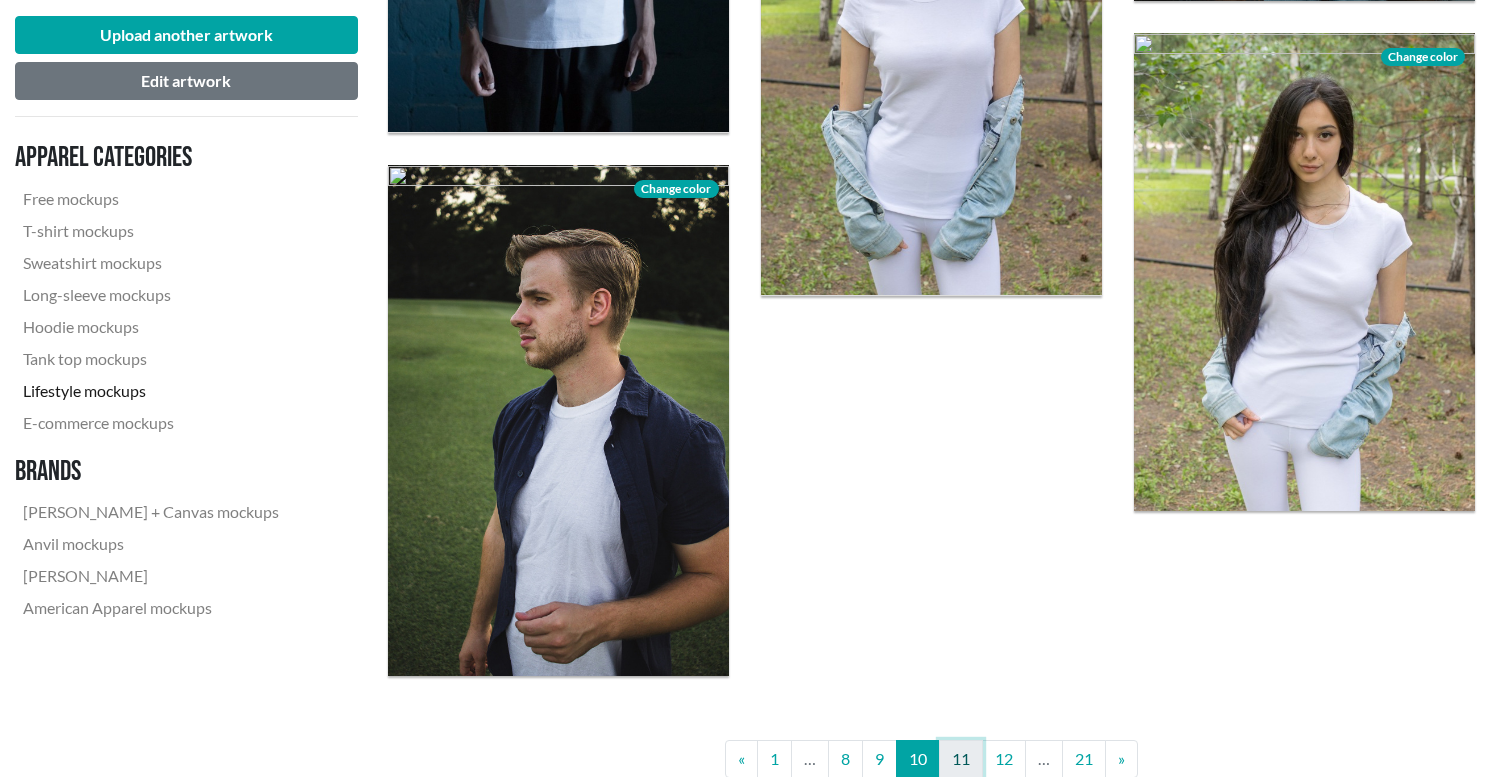 click on "11" at bounding box center (961, 759) 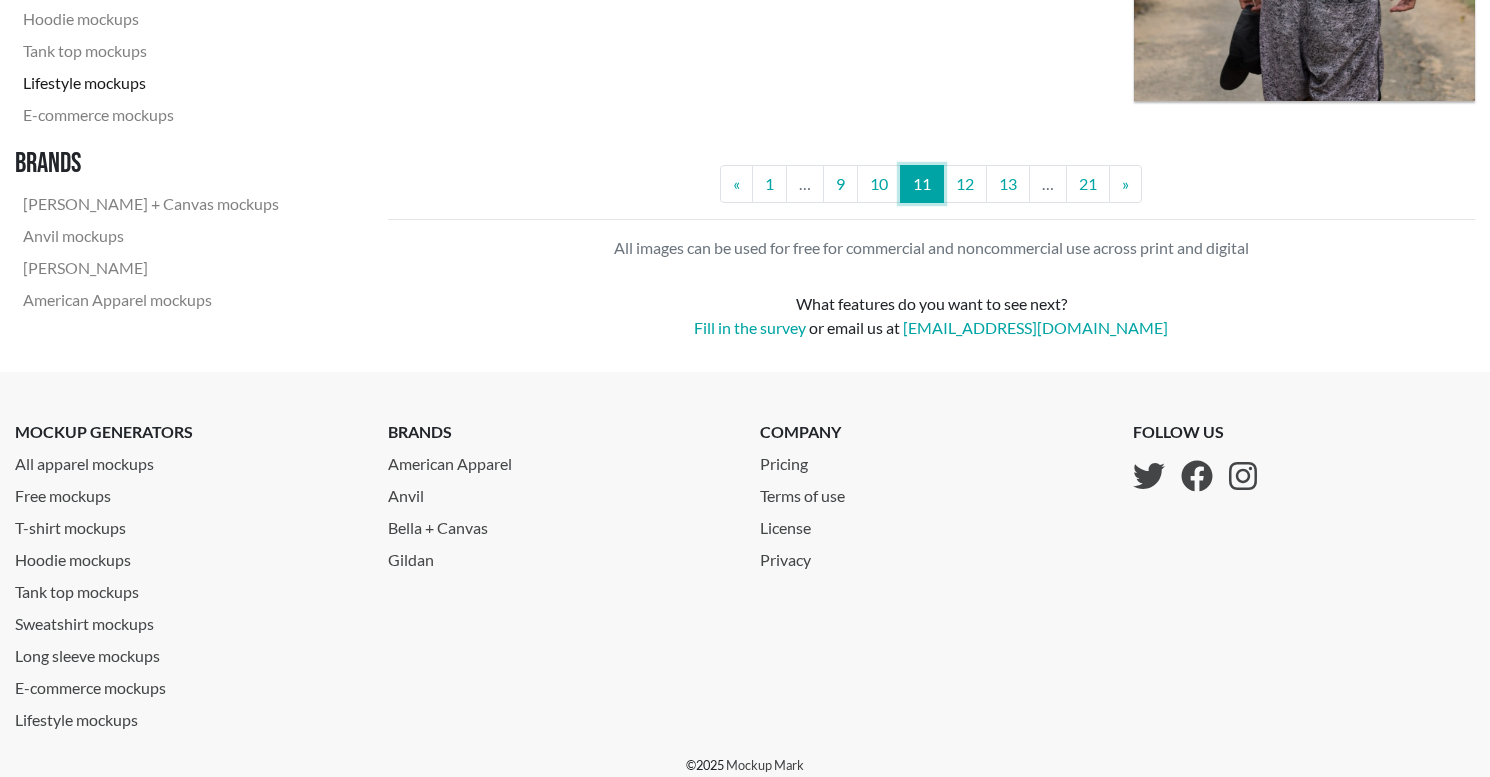 scroll, scrollTop: 4655, scrollLeft: 0, axis: vertical 